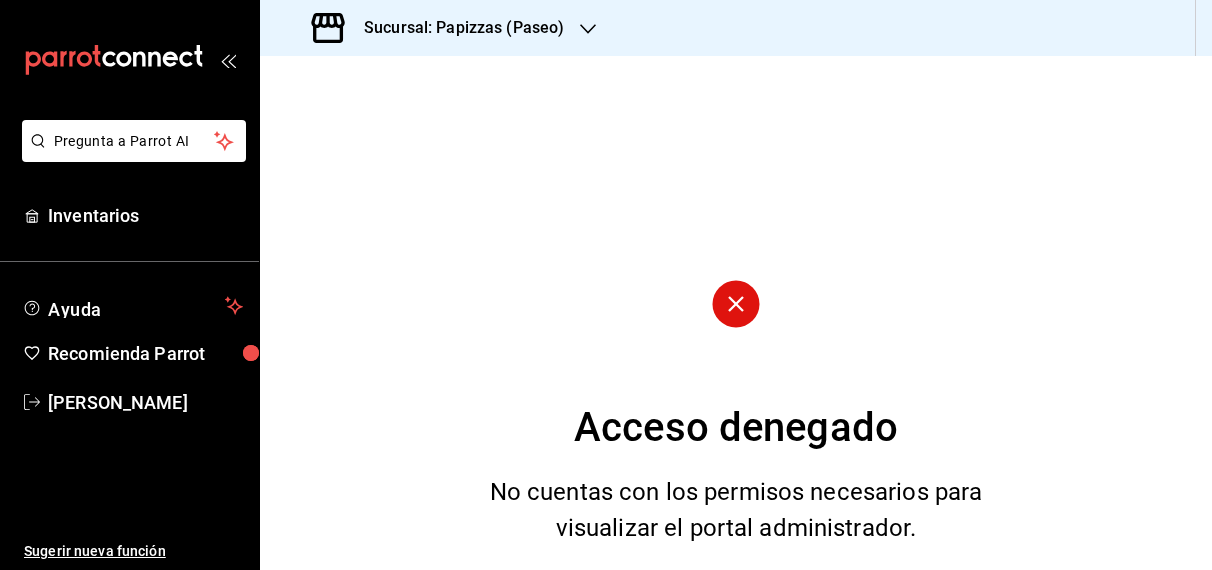 scroll, scrollTop: 0, scrollLeft: 0, axis: both 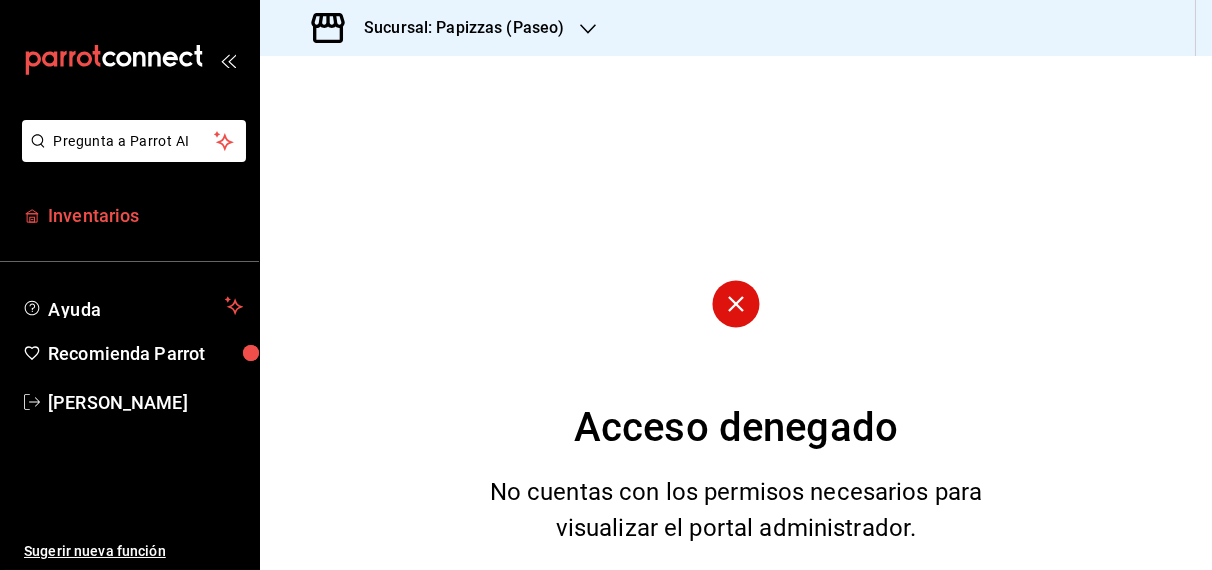 click on "Inventarios" at bounding box center [145, 215] 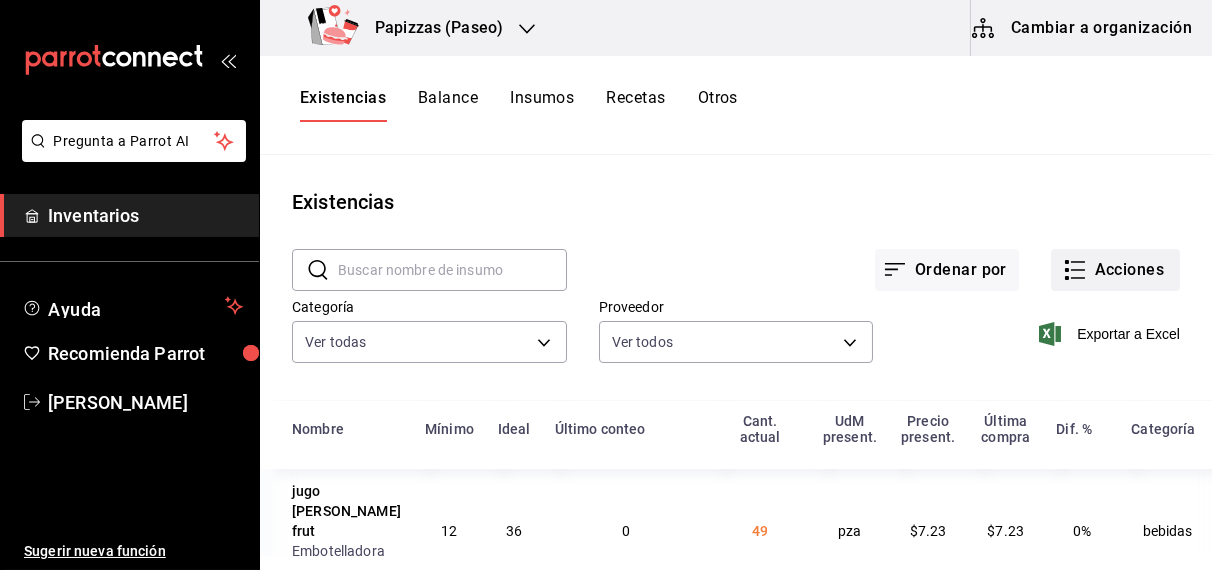 click on "Acciones" at bounding box center (1115, 270) 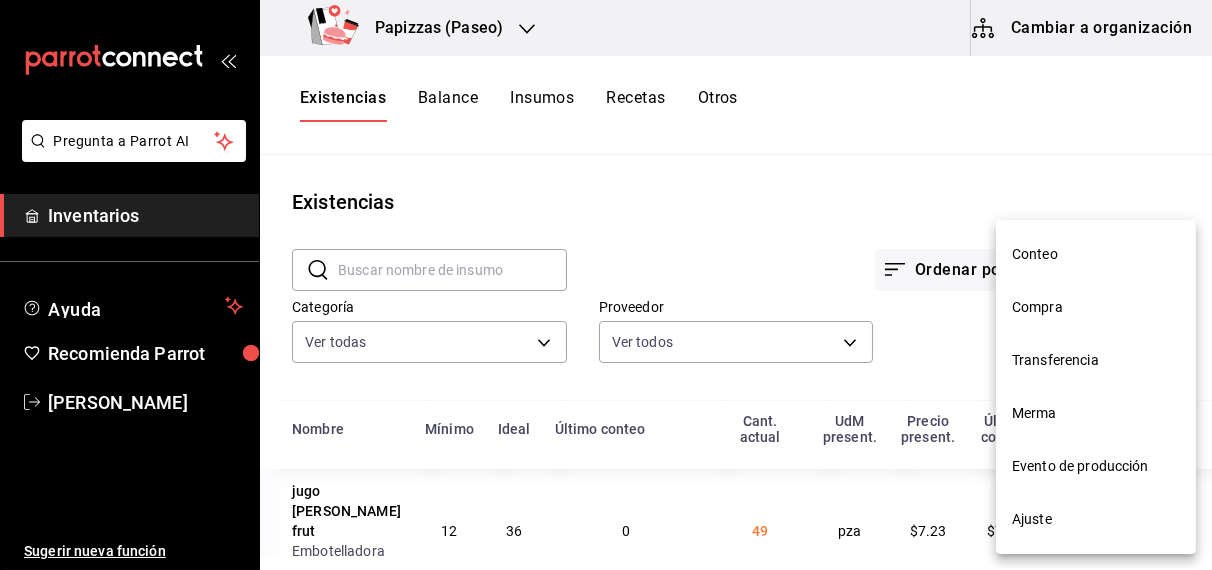 click on "Compra" at bounding box center (1096, 307) 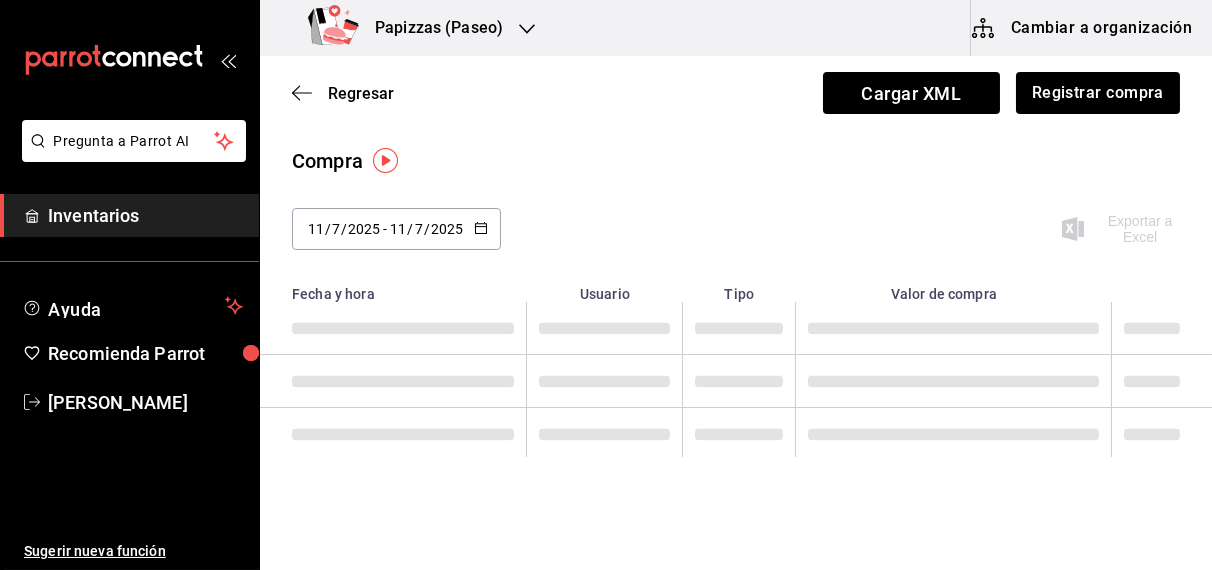 click 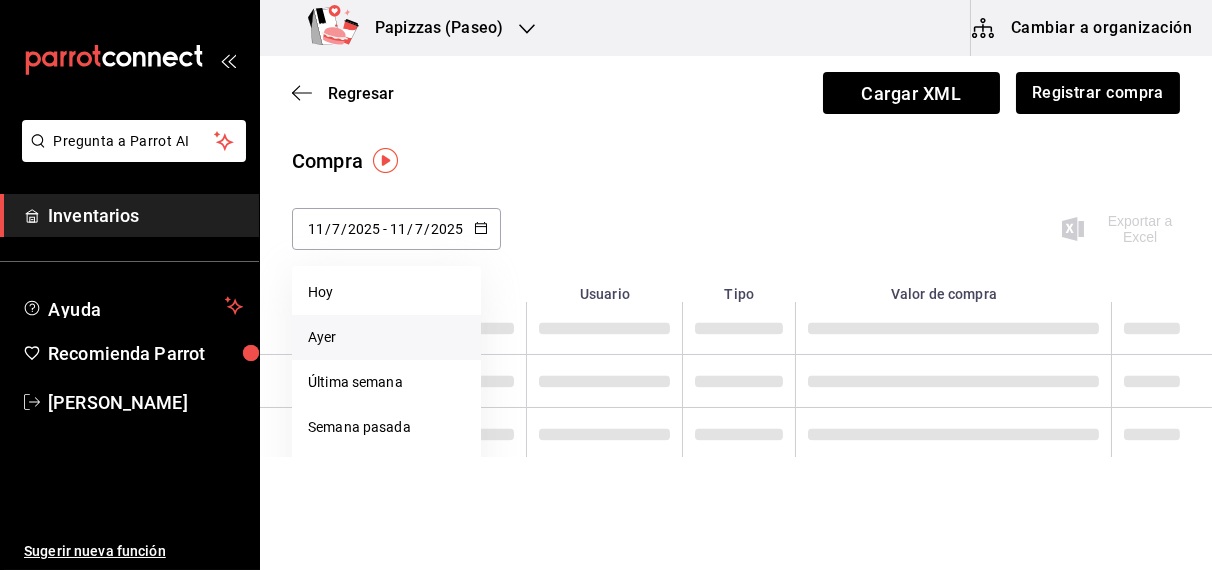 click on "Ayer" at bounding box center [386, 337] 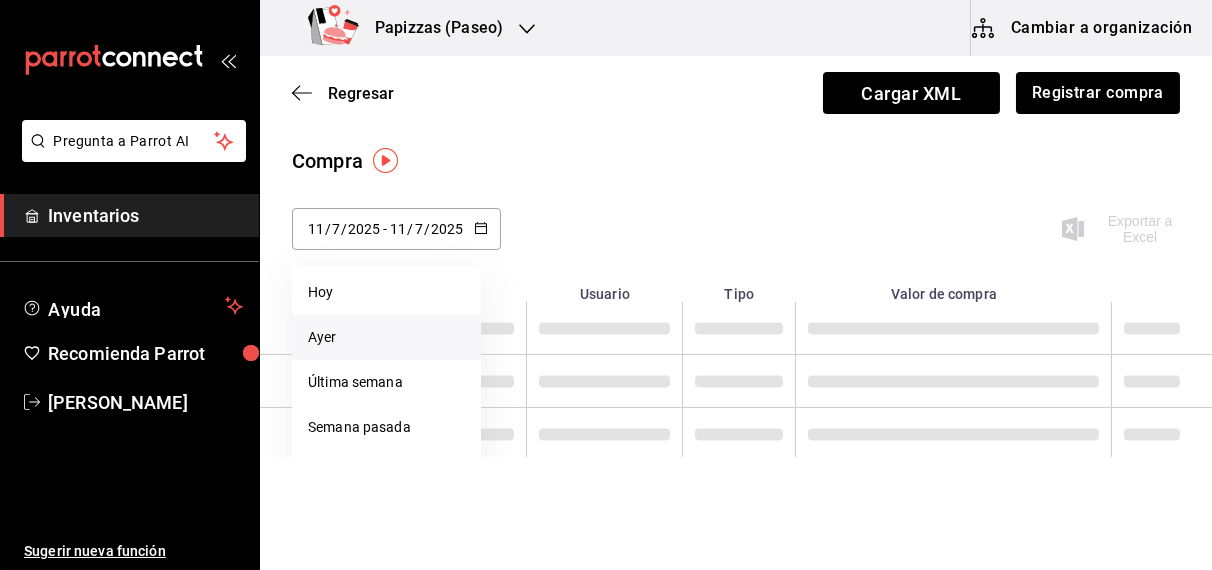 type on "10" 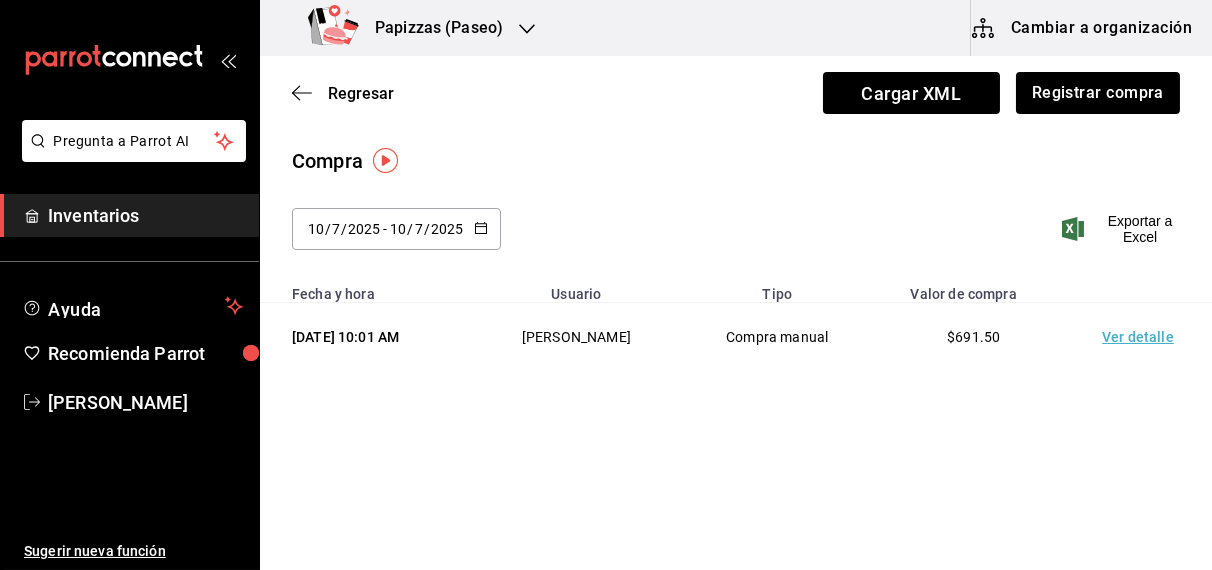 click on "Ver detalle" at bounding box center [1142, 337] 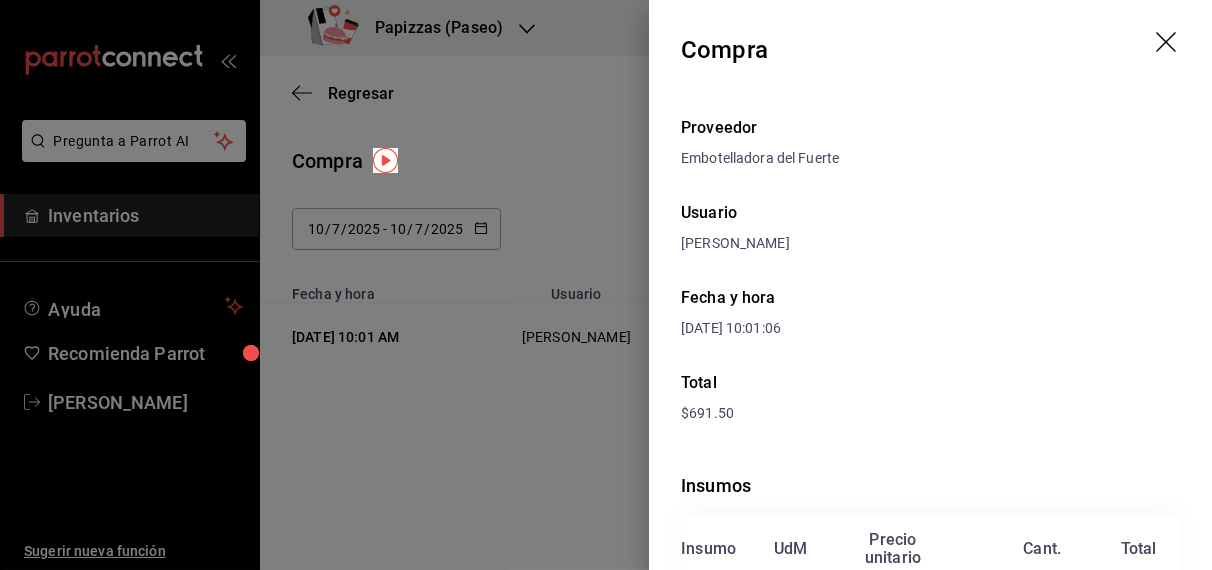 click on "Compra" at bounding box center (930, 50) 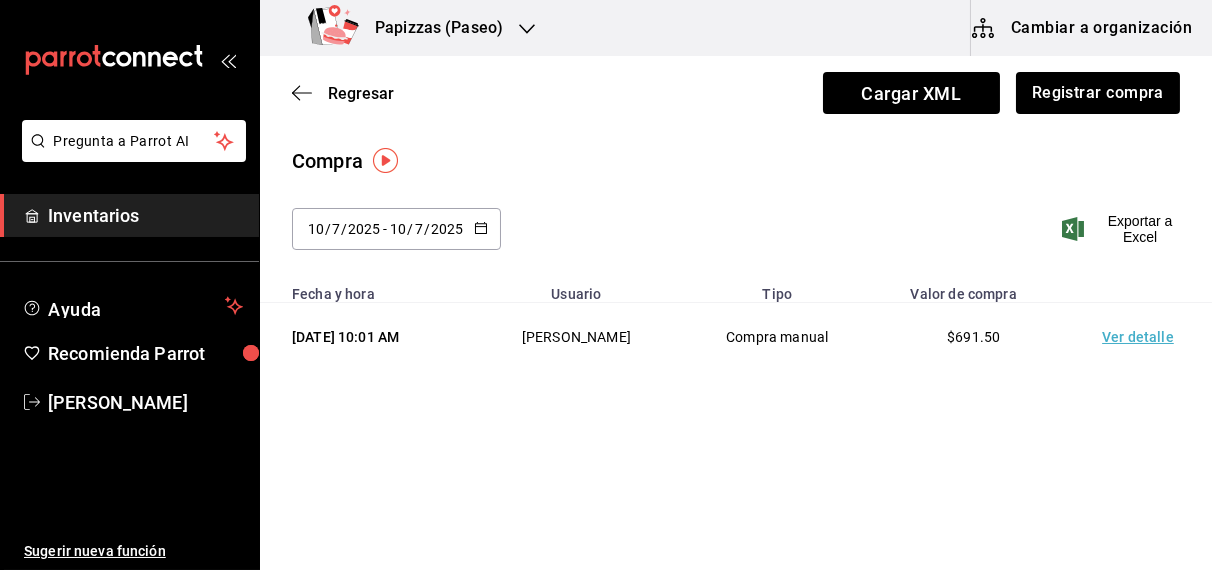 click on "2025-07-10 10 / 7 / 2025 - 2025-07-10 10 / 7 / 2025" at bounding box center (396, 229) 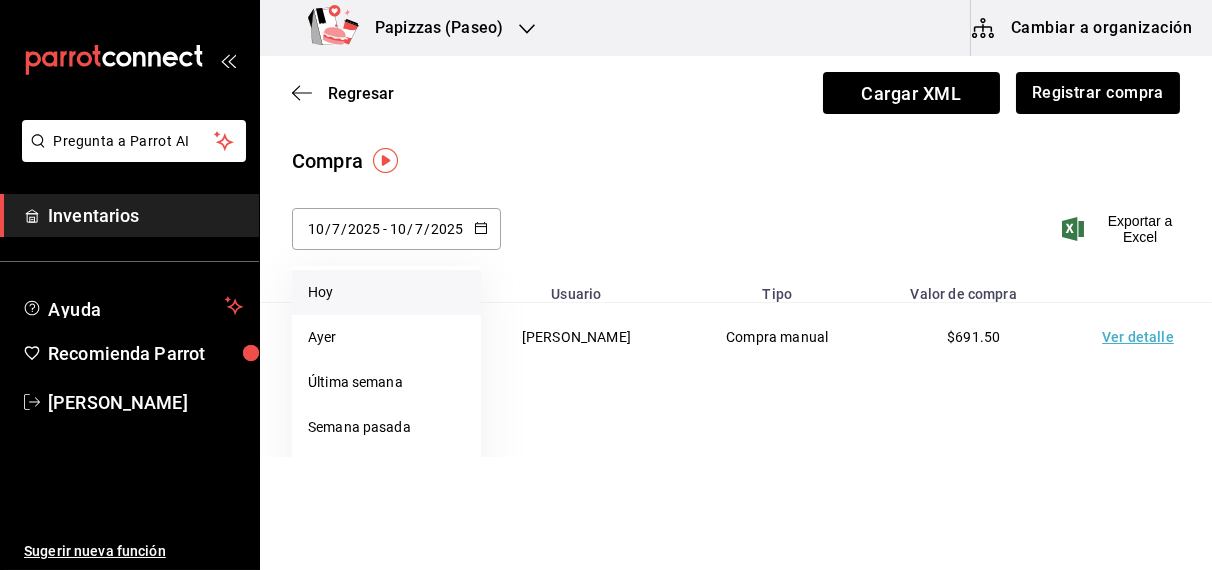 click on "Hoy" at bounding box center [386, 292] 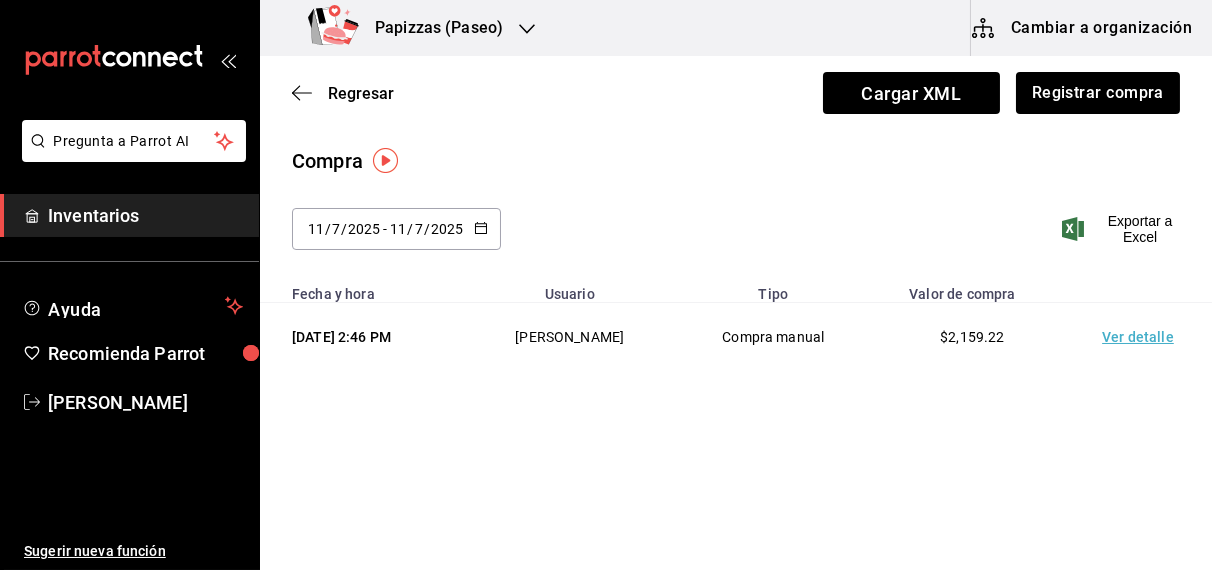 click on "Ver detalle" at bounding box center [1142, 337] 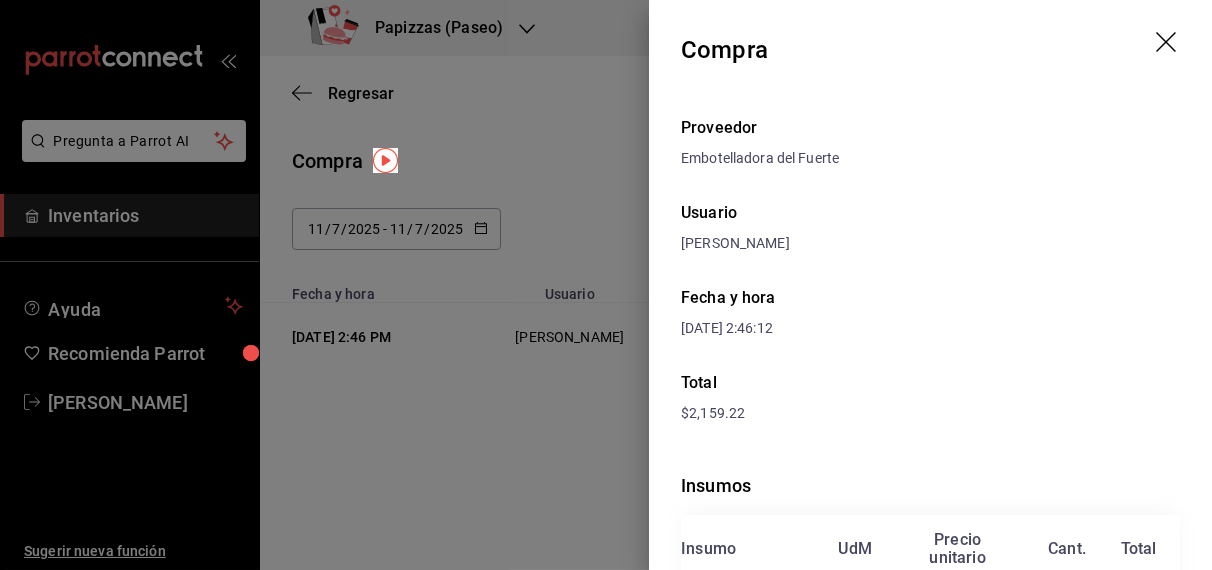 click 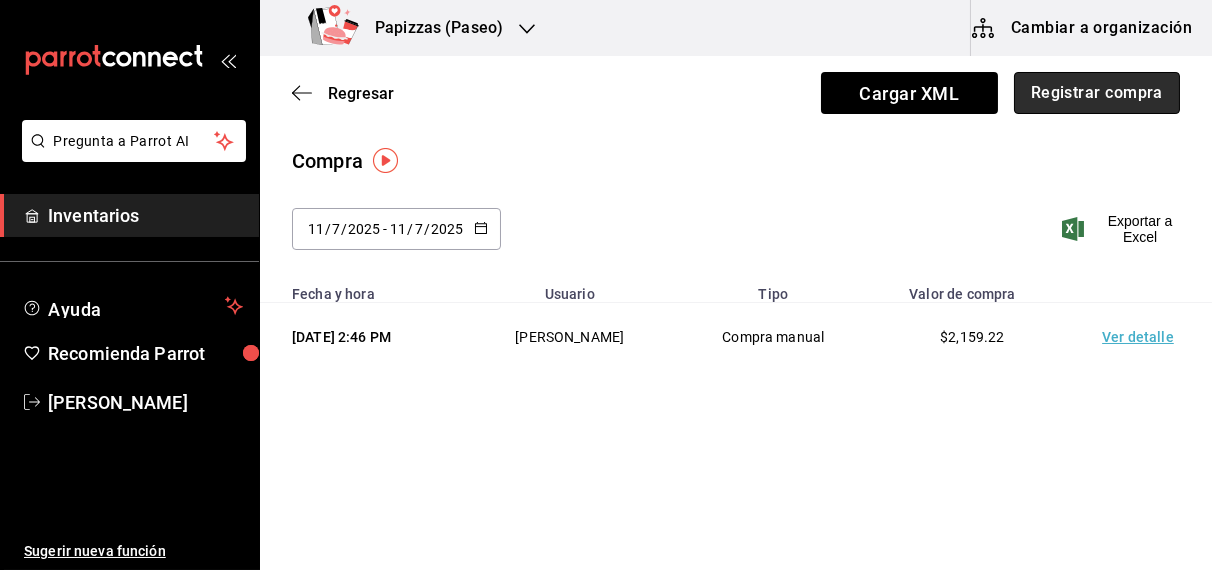 click on "Registrar compra" at bounding box center (1097, 93) 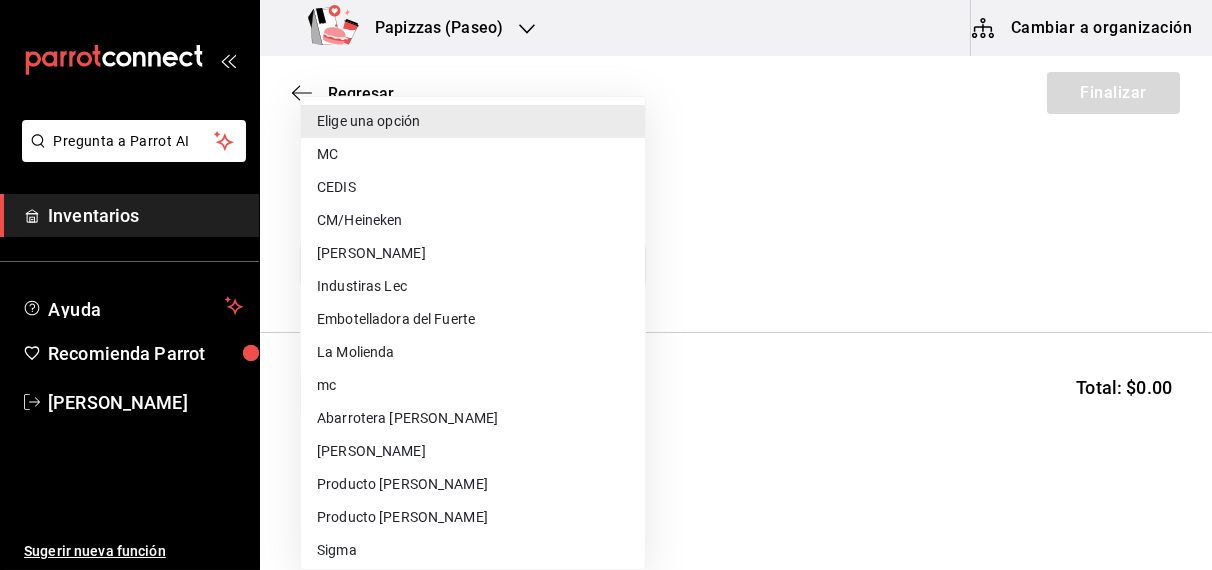 click on "Pregunta a Parrot AI Inventarios   Ayuda Recomienda Parrot   OBDULIA JANNETH CASTRO ESCALANTE   Sugerir nueva función   Papizzas (Paseo) Cambiar a organización Regresar Finalizar Compra Proveedor Elige una opción default Buscar Total: $0.00 No hay insumos a mostrar. Busca un insumo para agregarlo a la lista GANA 1 MES GRATIS EN TU SUSCRIPCIÓN AQUÍ ¿Recuerdas cómo empezó tu restaurante?
Hoy puedes ayudar a un colega a tener el mismo cambio que tú viviste.
Recomienda Parrot directamente desde tu Portal Administrador.
Es fácil y rápido.
🎁 Por cada restaurante que se una, ganas 1 mes gratis. Ver video tutorial Ir a video Pregunta a Parrot AI Inventarios   Ayuda Recomienda Parrot   OBDULIA JANNETH CASTRO ESCALANTE   Sugerir nueva función   Editar Eliminar Visitar centro de ayuda (81) 2046 6363 soporte@parrotsoftware.io Visitar centro de ayuda (81) 2046 6363 soporte@parrotsoftware.io Elige una opción MC CEDIS CM/Heineken Pescaderia Robles Industiras Lec Embotelladora del Fuerte La Molienda mc" at bounding box center (606, 228) 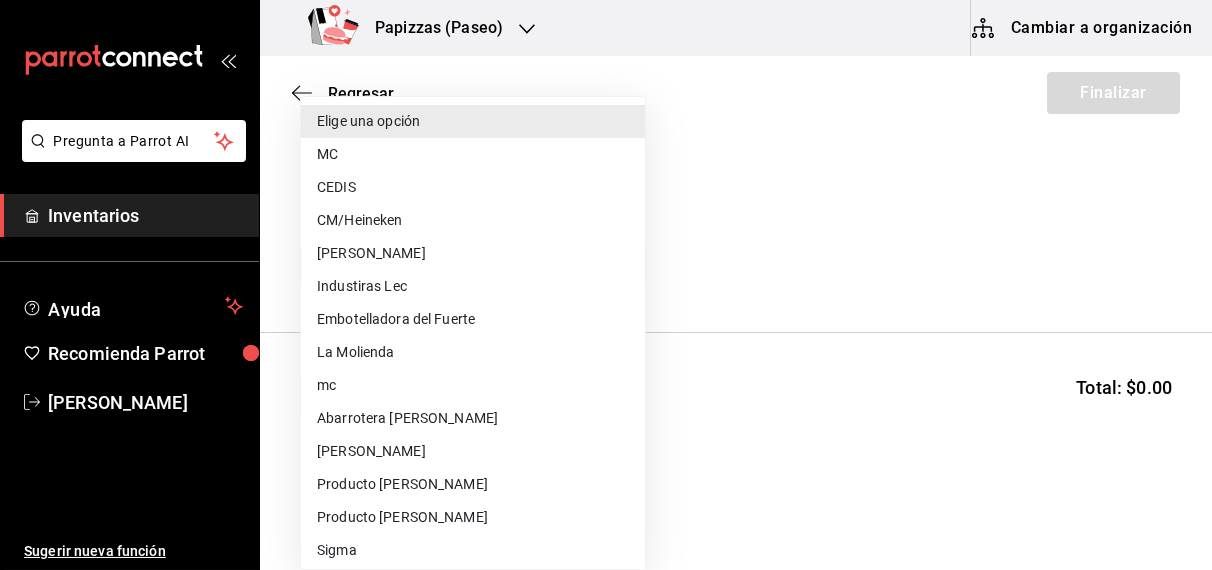 click on "MC" at bounding box center [473, 154] 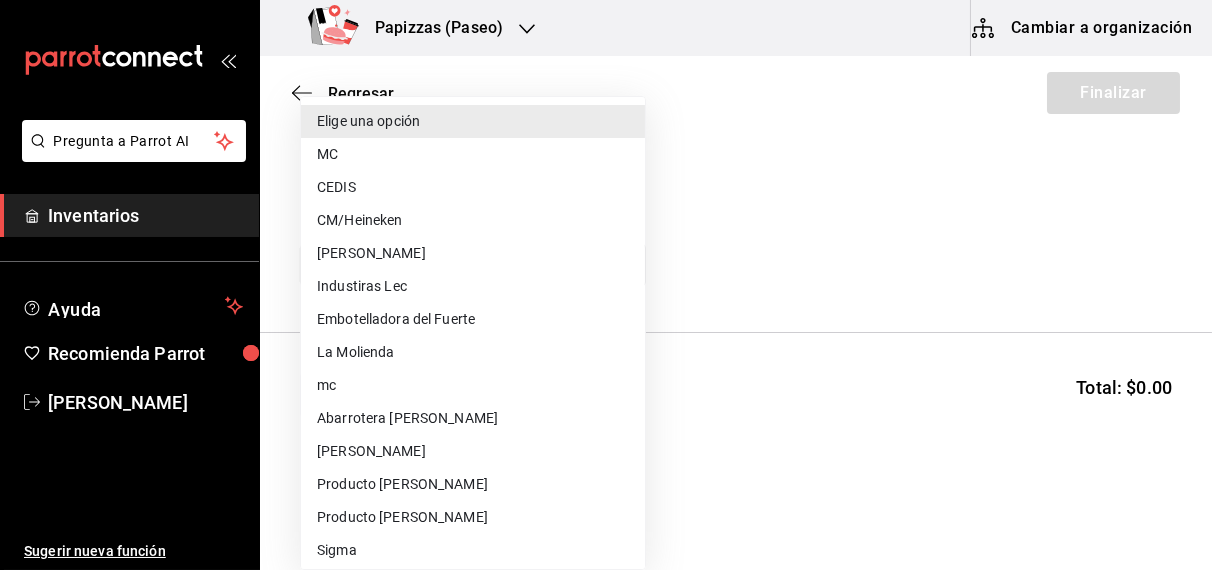 type on "59259b25-7b15-4529-a17f-fa8ef7e7484a" 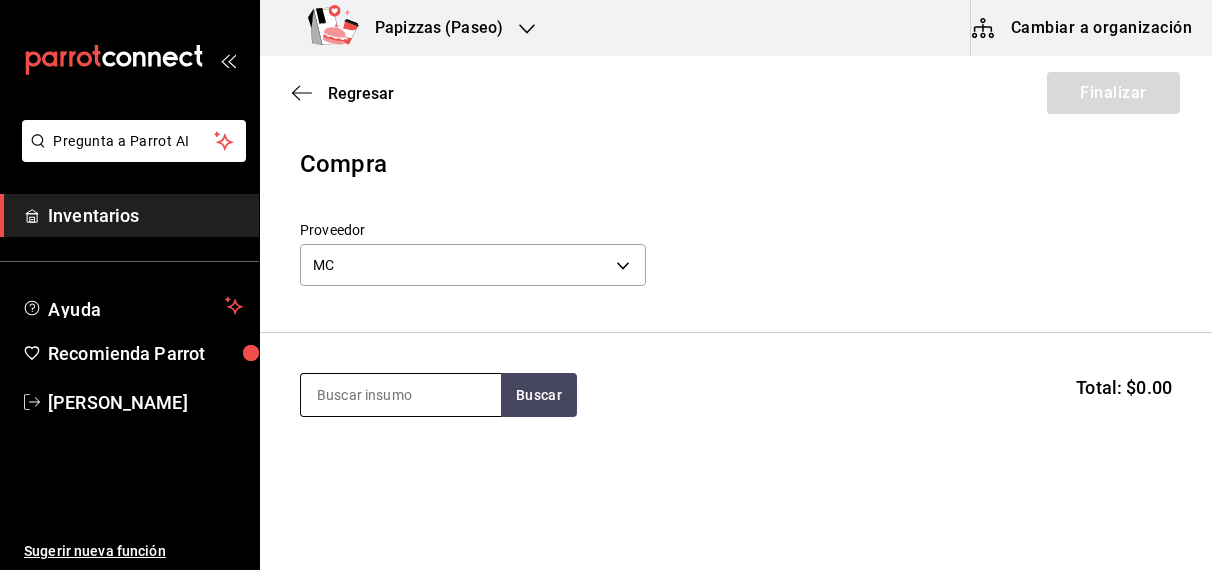 click at bounding box center [401, 395] 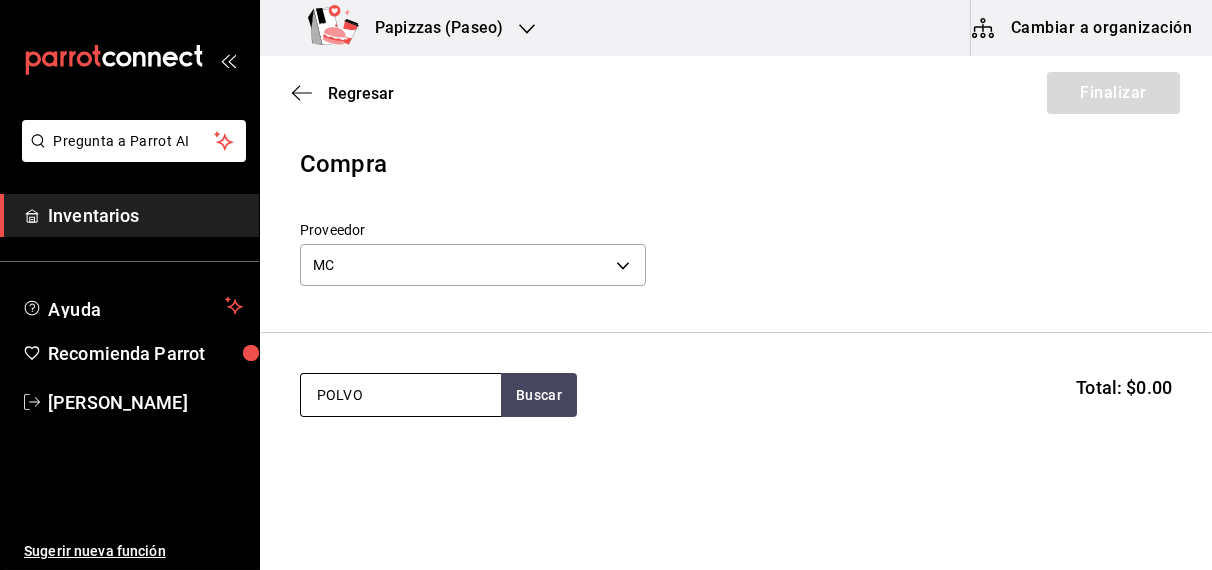 type on "POLVO" 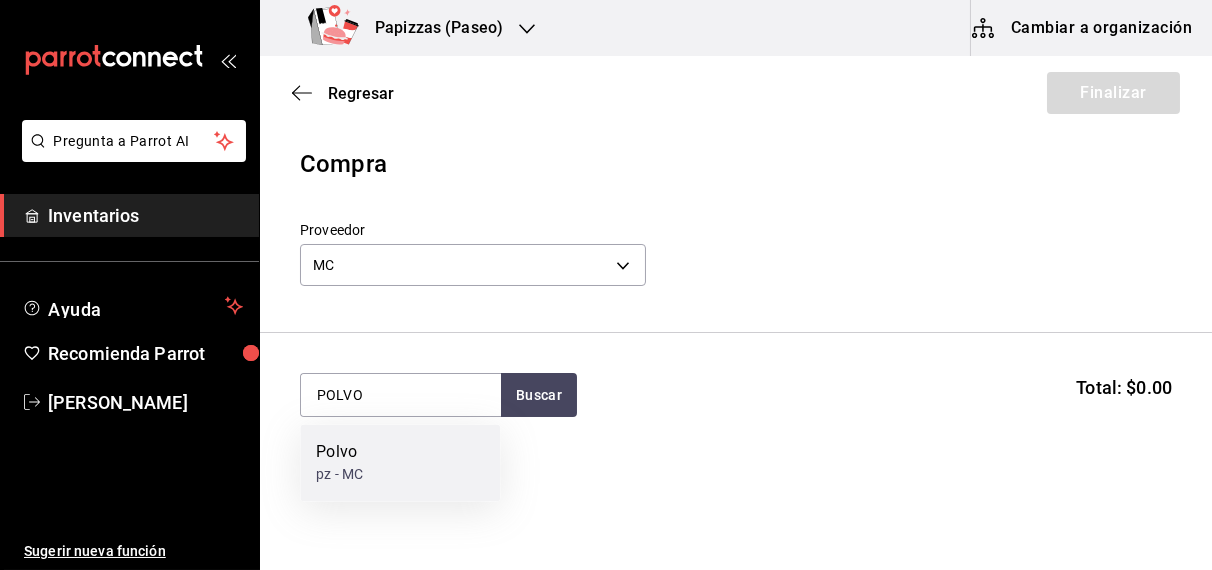 click on "Polvo pz - MC" at bounding box center (400, 463) 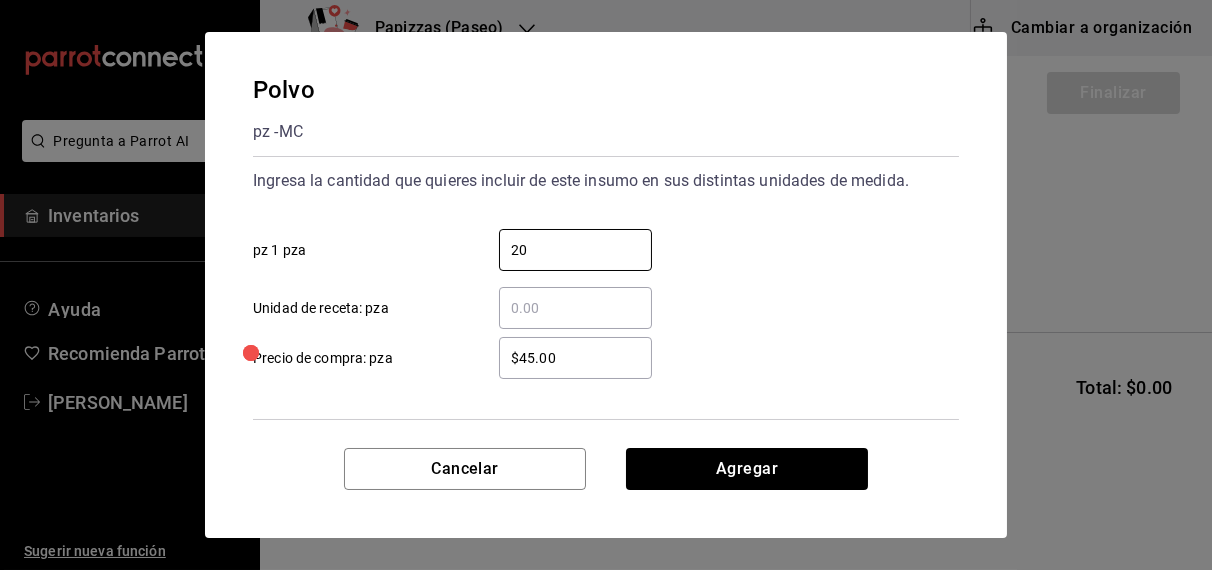 type on "20" 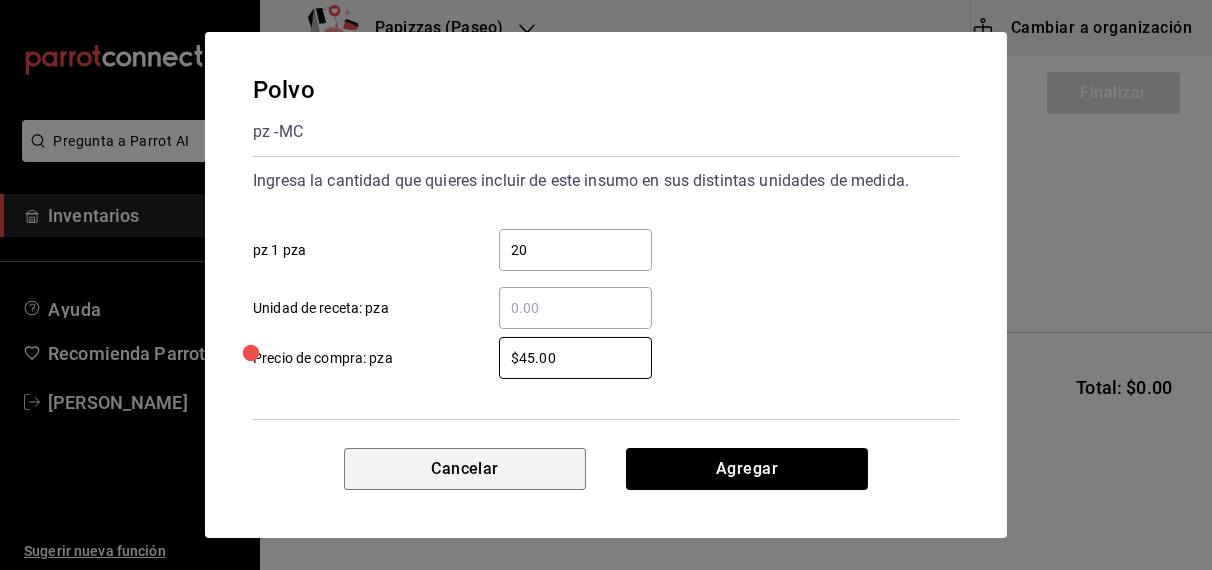 type 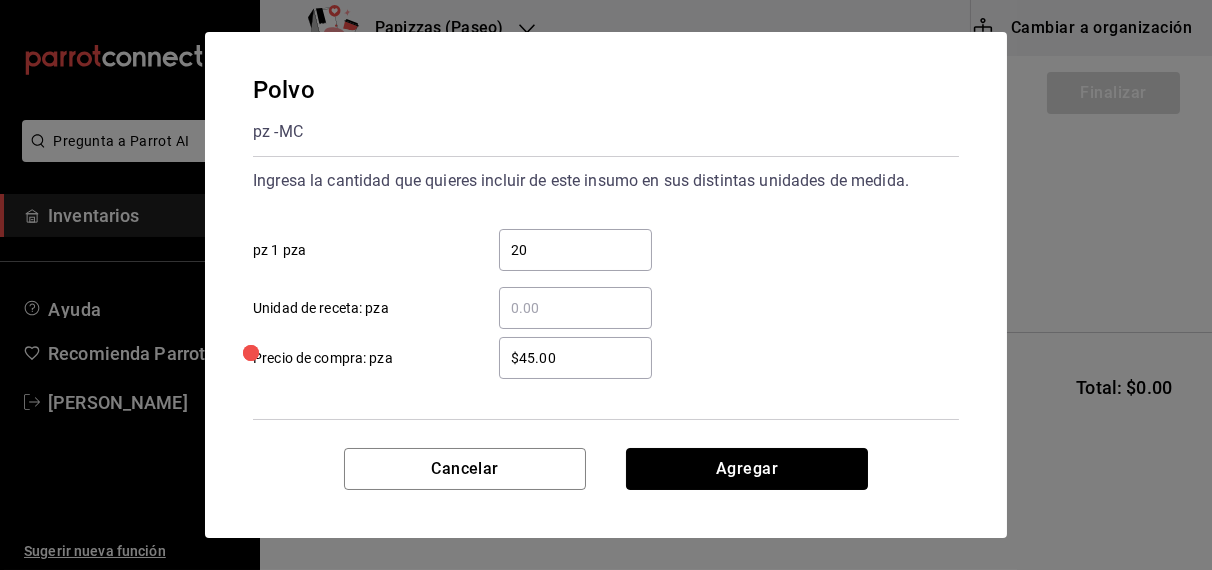 type 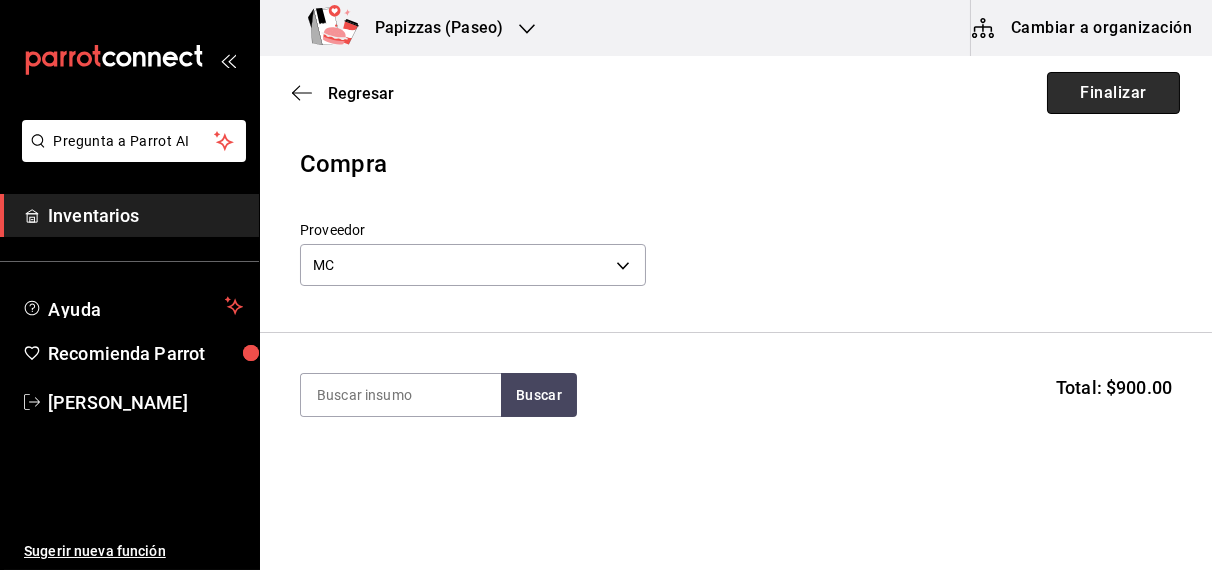 click on "Finalizar" at bounding box center (1113, 93) 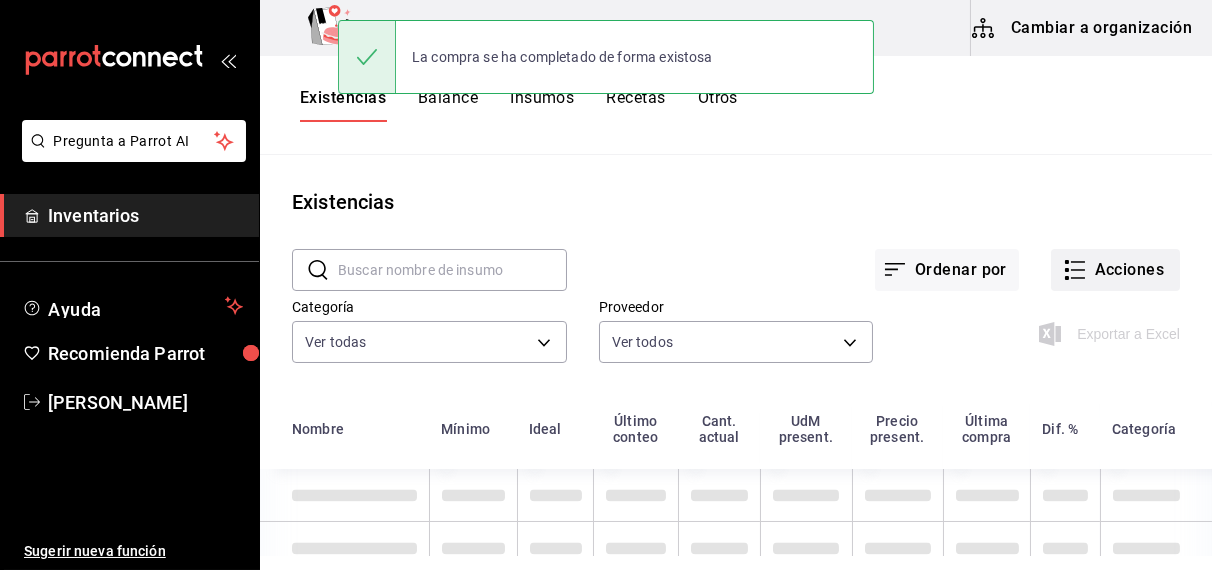 click on "Acciones" at bounding box center (1115, 270) 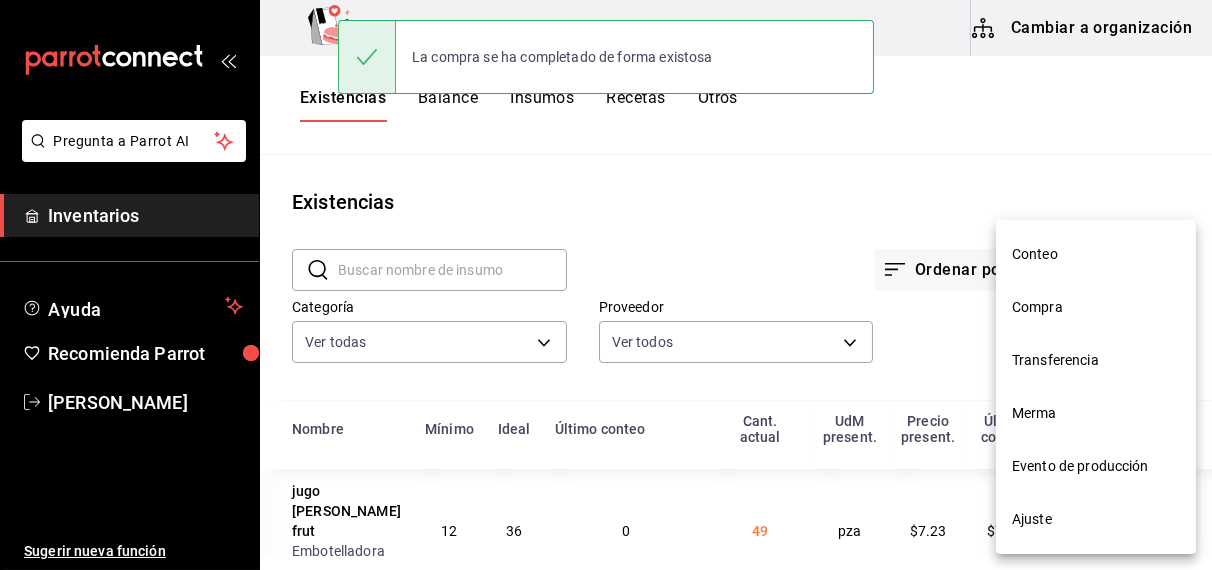click on "Compra" at bounding box center (1096, 307) 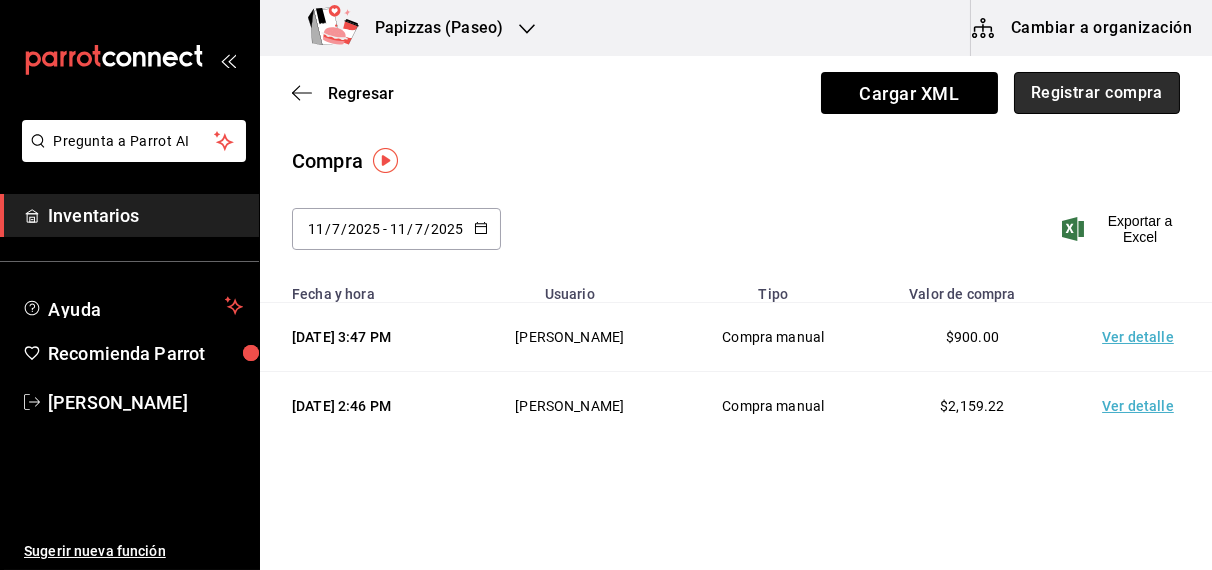 click on "Registrar compra" at bounding box center [1097, 93] 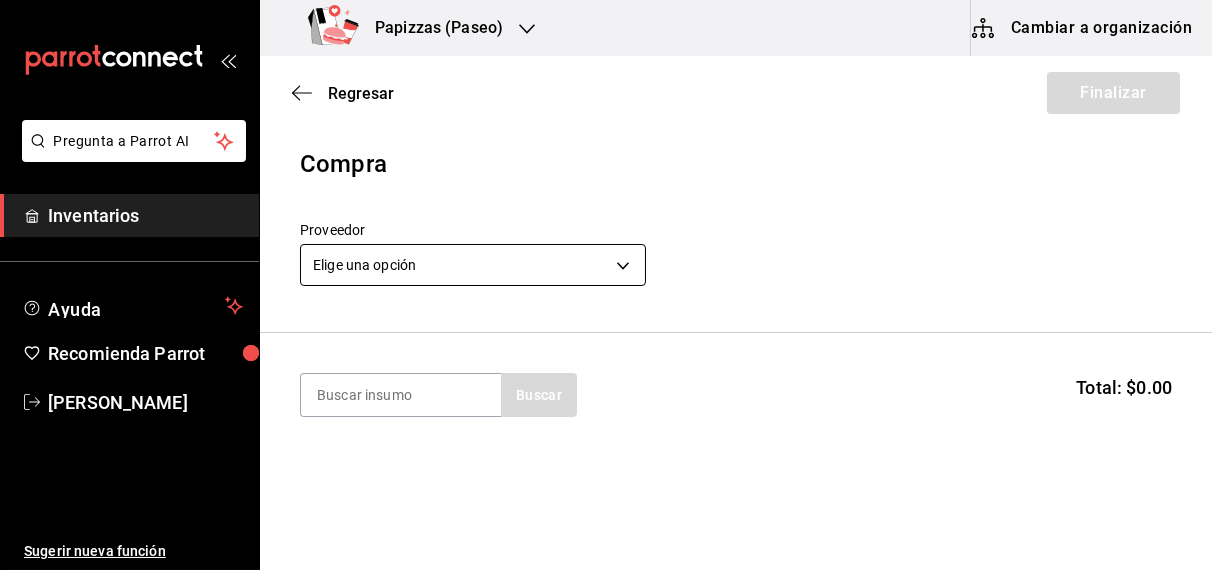 click on "Pregunta a Parrot AI Inventarios   Ayuda Recomienda Parrot   OBDULIA JANNETH CASTRO ESCALANTE   Sugerir nueva función   Papizzas (Paseo) Cambiar a organización Regresar Finalizar Compra Proveedor Elige una opción default Buscar Total: $0.00 No hay insumos a mostrar. Busca un insumo para agregarlo a la lista GANA 1 MES GRATIS EN TU SUSCRIPCIÓN AQUÍ ¿Recuerdas cómo empezó tu restaurante?
Hoy puedes ayudar a un colega a tener el mismo cambio que tú viviste.
Recomienda Parrot directamente desde tu Portal Administrador.
Es fácil y rápido.
🎁 Por cada restaurante que se una, ganas 1 mes gratis. Ver video tutorial Ir a video Pregunta a Parrot AI Inventarios   Ayuda Recomienda Parrot   OBDULIA JANNETH CASTRO ESCALANTE   Sugerir nueva función   Editar Eliminar Visitar centro de ayuda (81) 2046 6363 soporte@parrotsoftware.io Visitar centro de ayuda (81) 2046 6363 soporte@parrotsoftware.io" at bounding box center (606, 228) 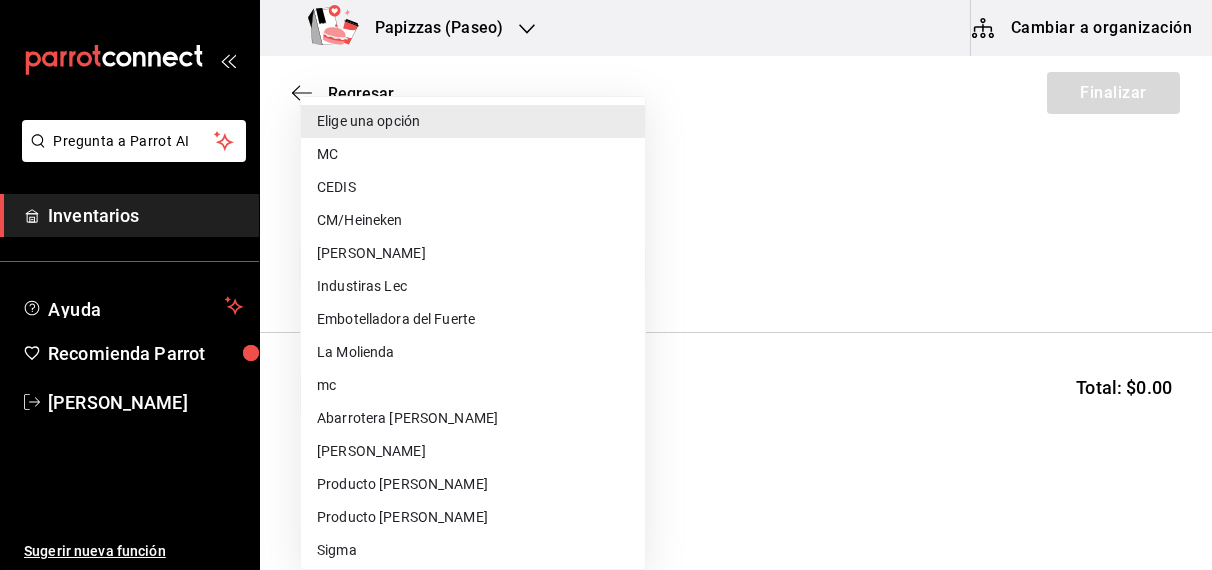 click on "CEDIS" at bounding box center [473, 187] 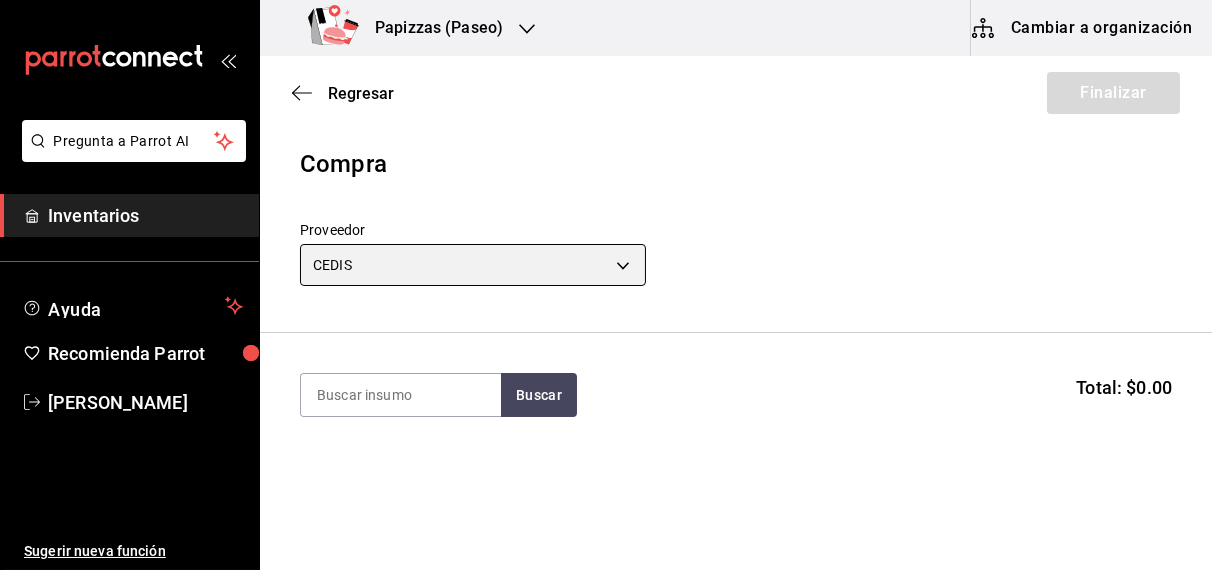 type on "fd93c39f-859b-4130-830c-b038fbd442a0" 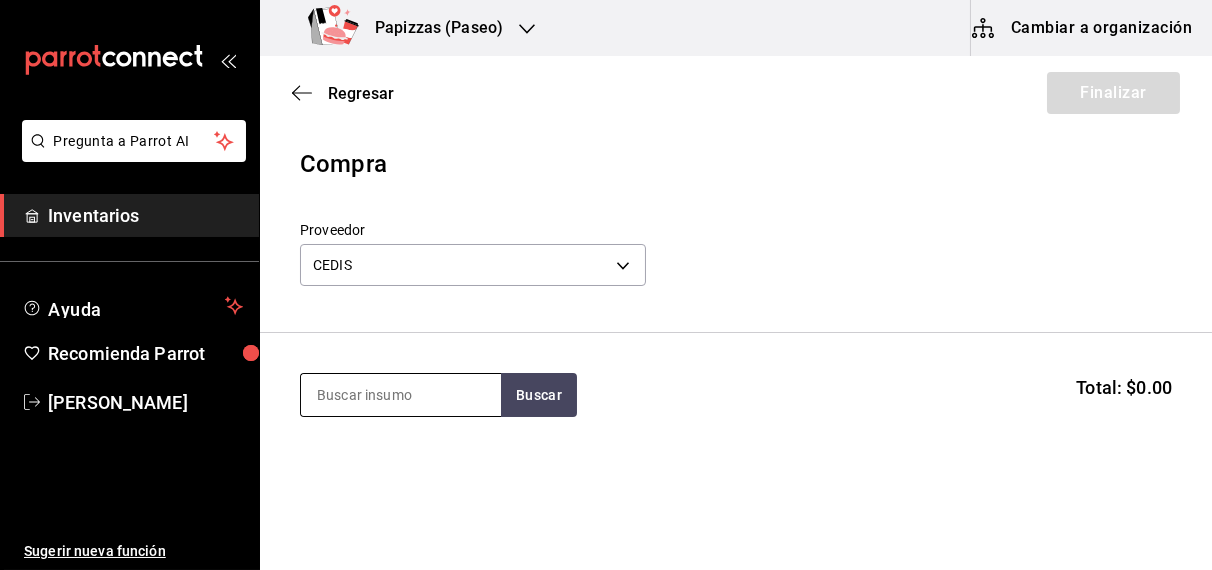 click at bounding box center [401, 395] 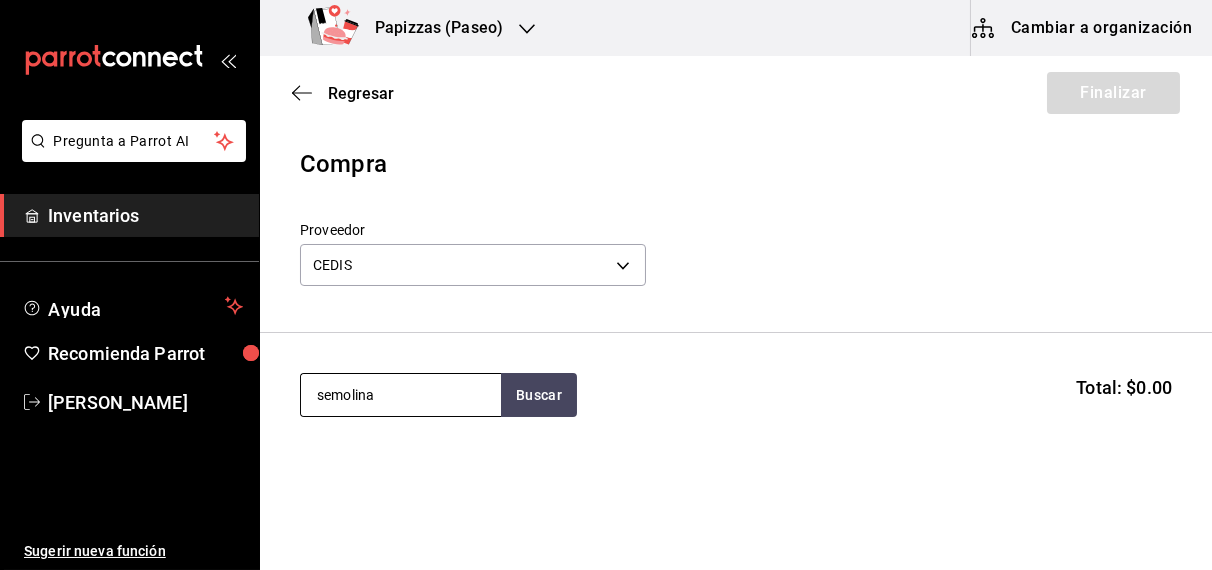 type on "semolina" 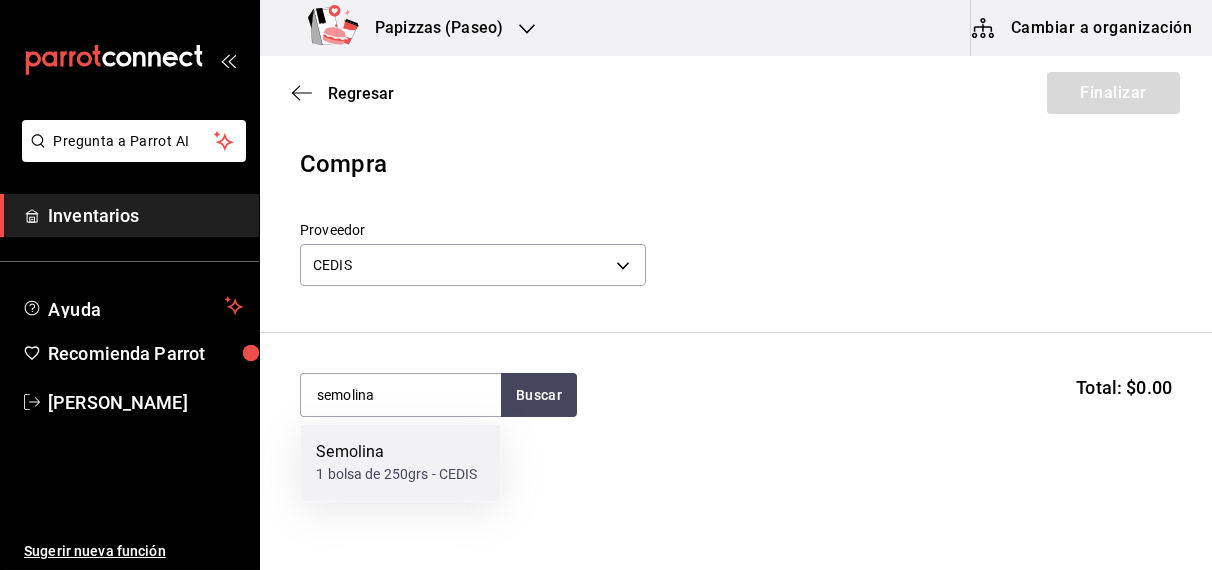 click on "Semolina" at bounding box center (396, 453) 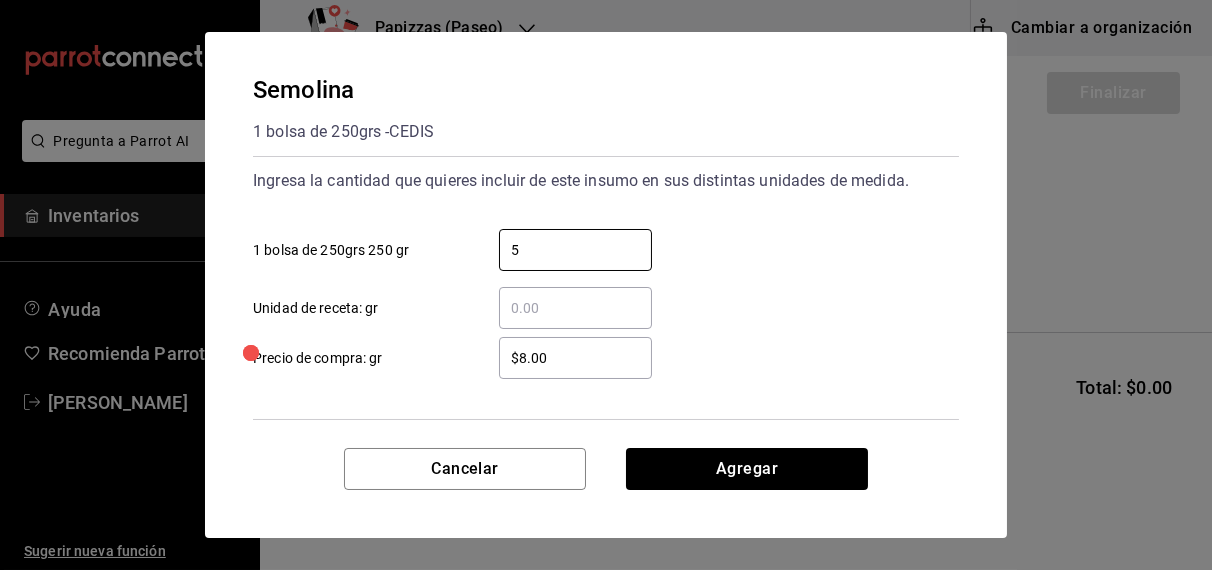type on "5" 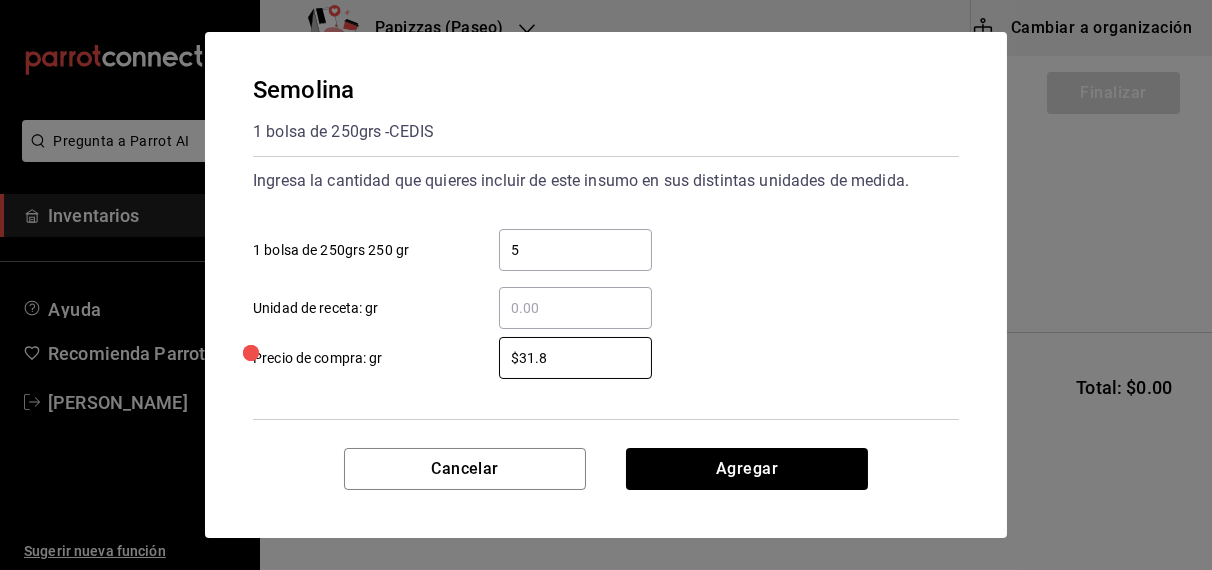 type on "$31.8" 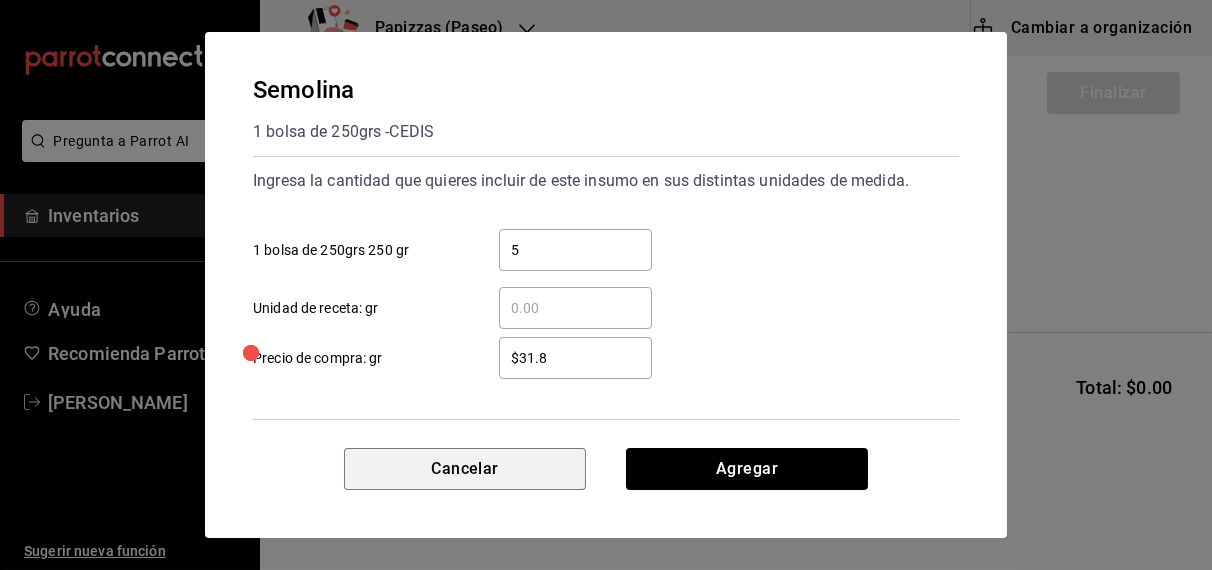 type 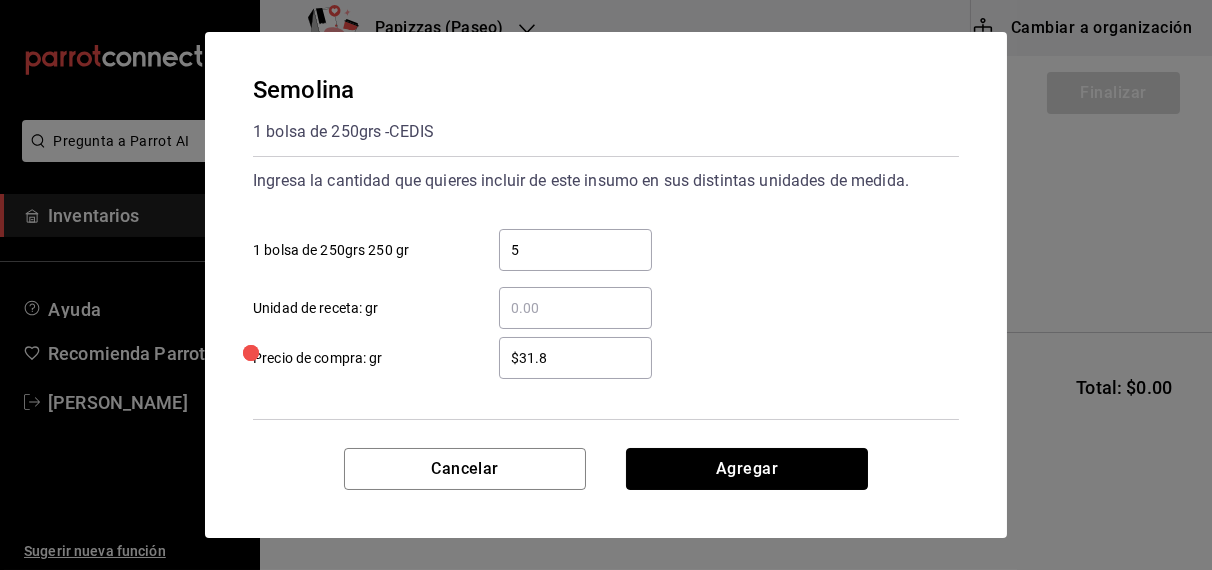 type 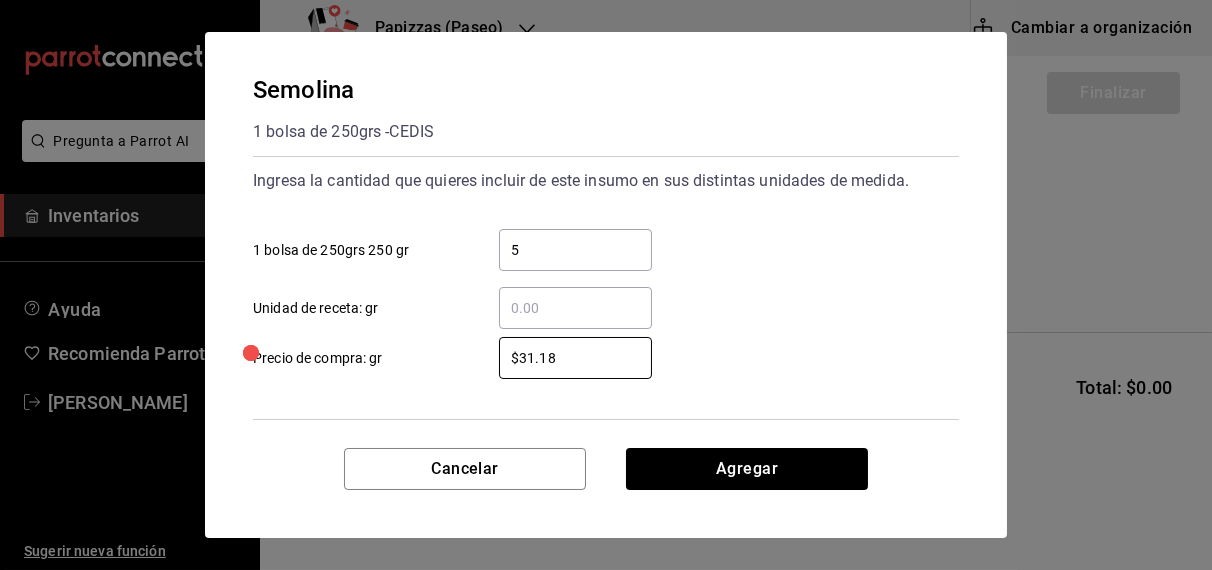 type on "$31.18" 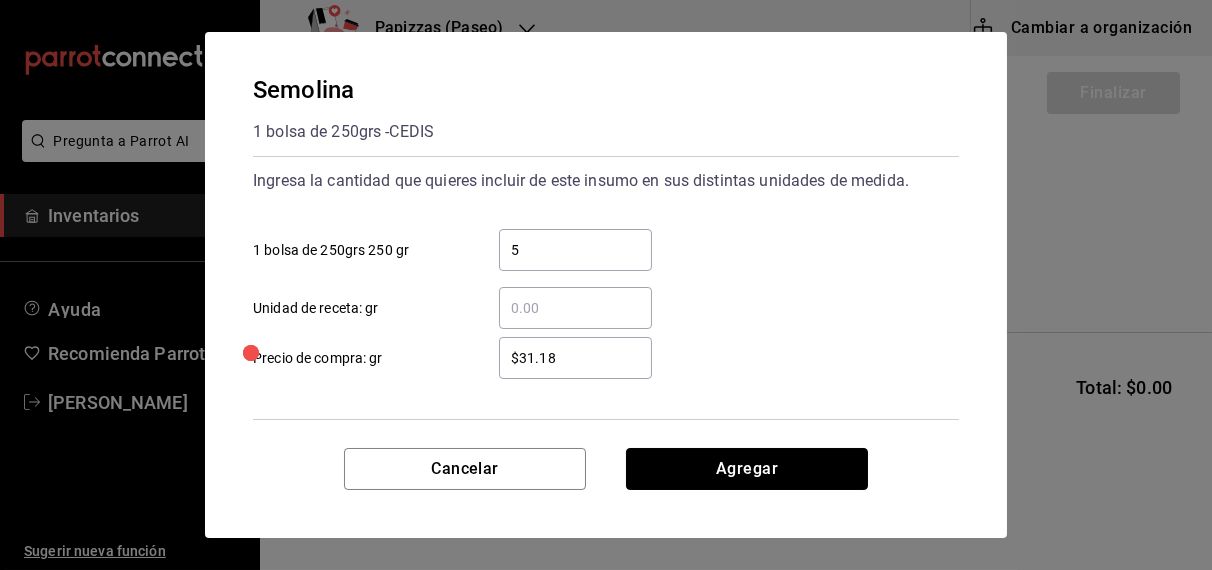 click on "Agregar" at bounding box center [747, 469] 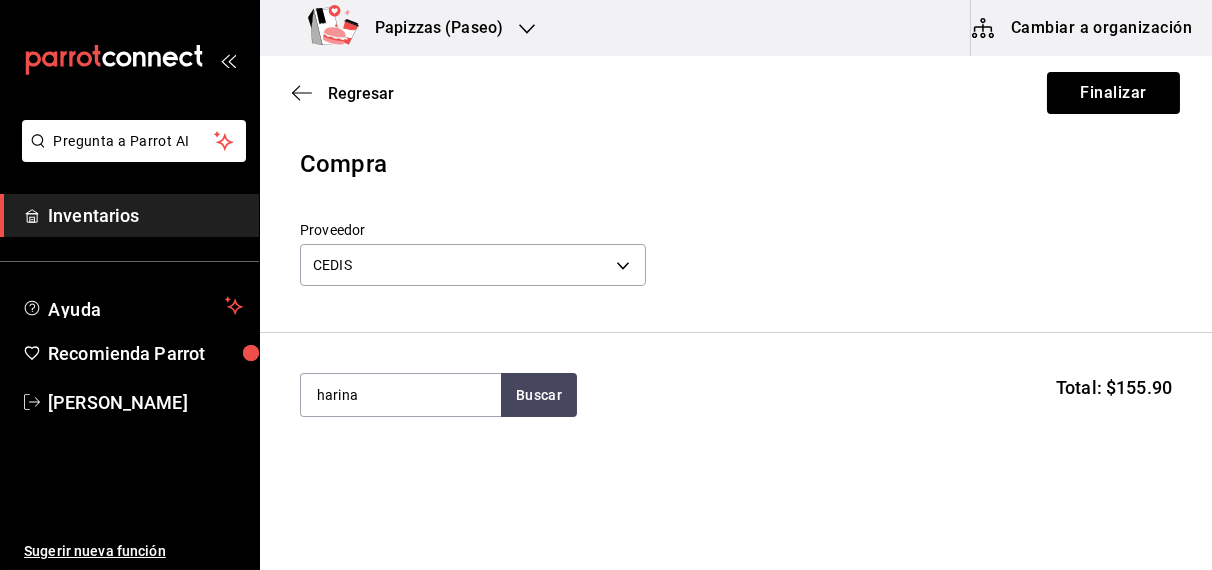 type on "harina" 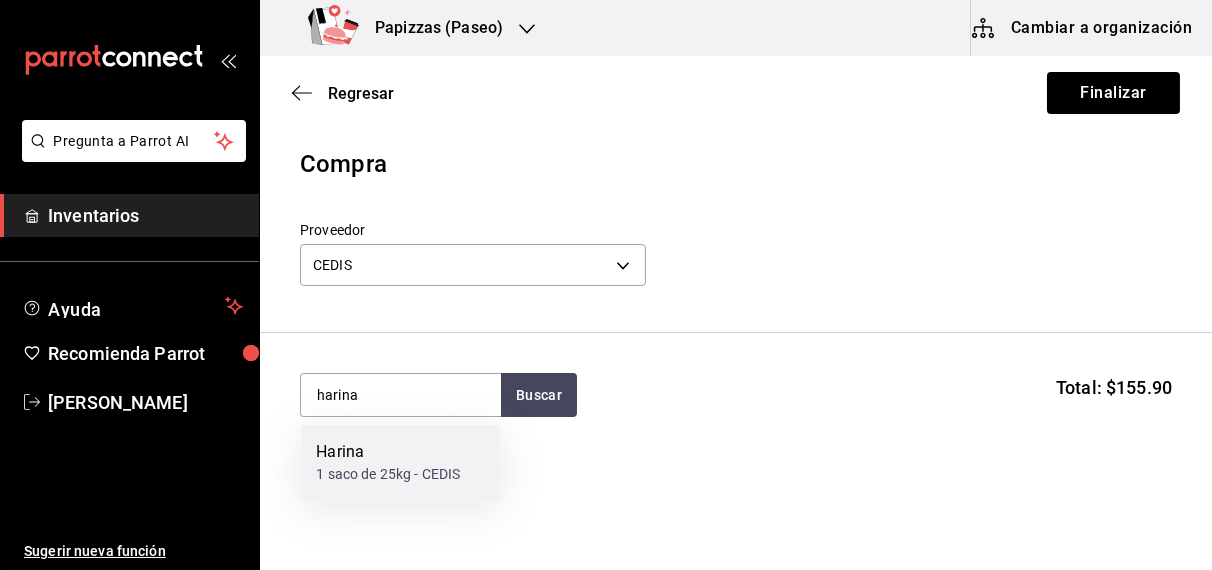 click on "Harina 1 saco de 25kg - CEDIS" at bounding box center (400, 463) 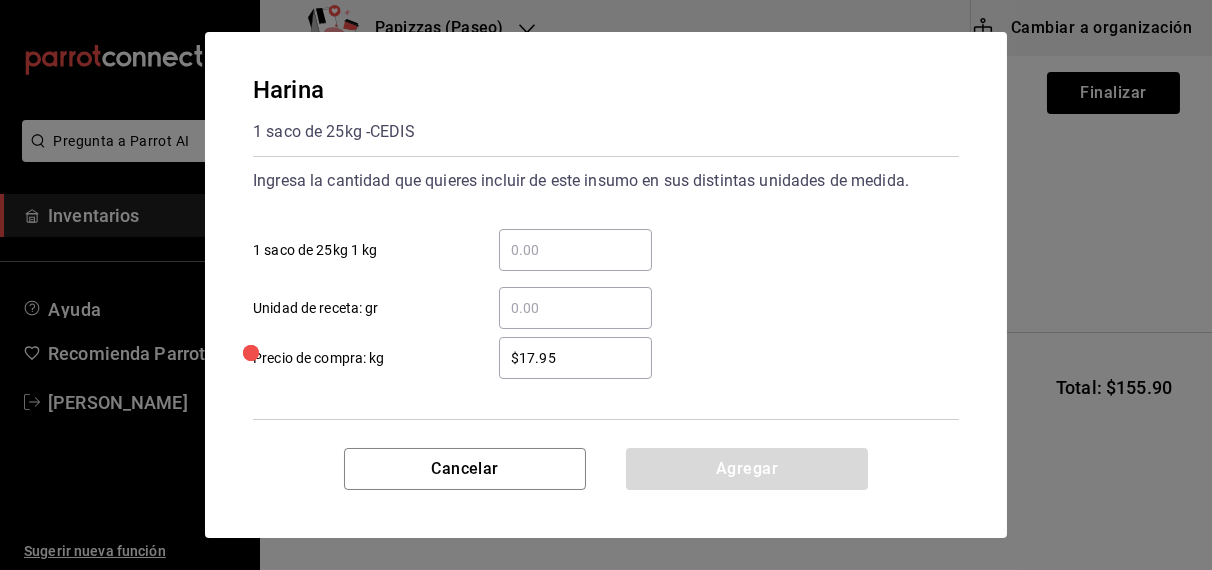 type 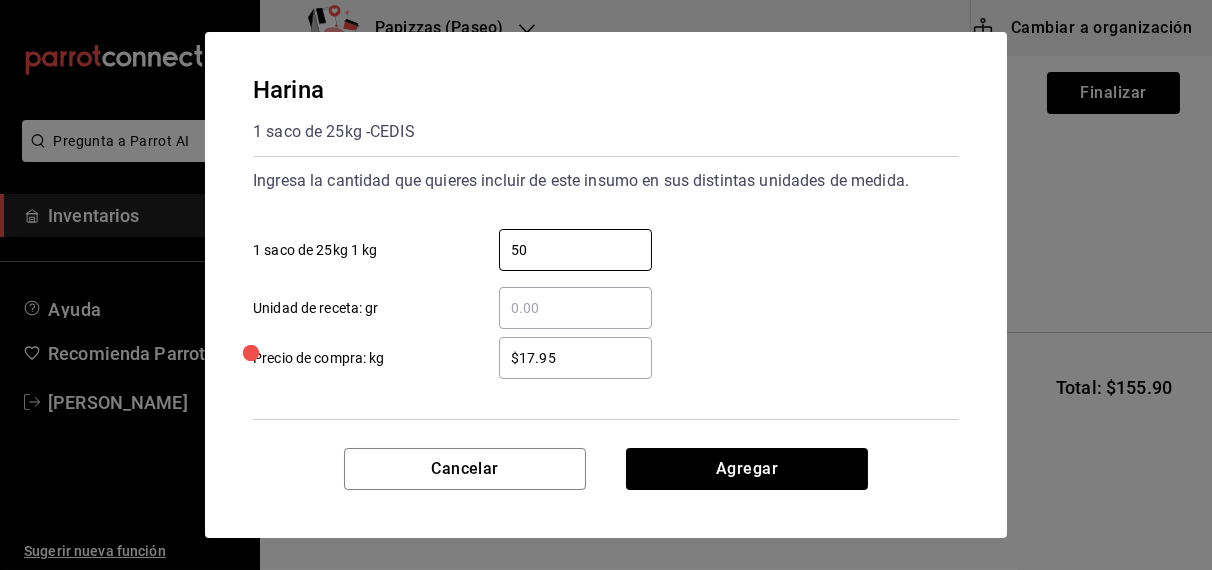 type on "50" 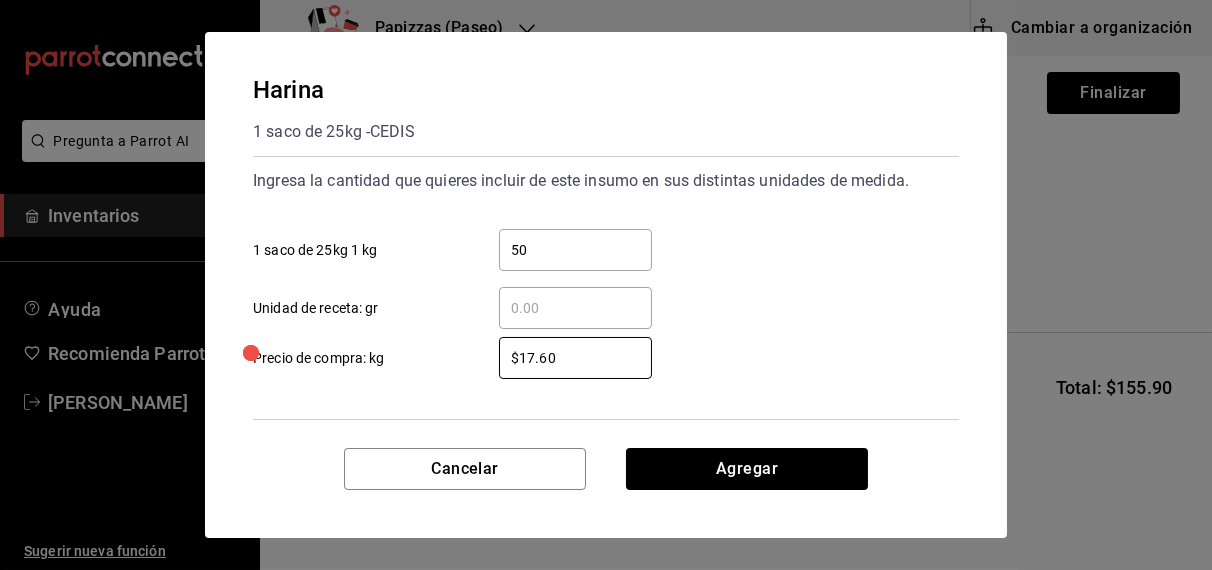 type on "$17.60" 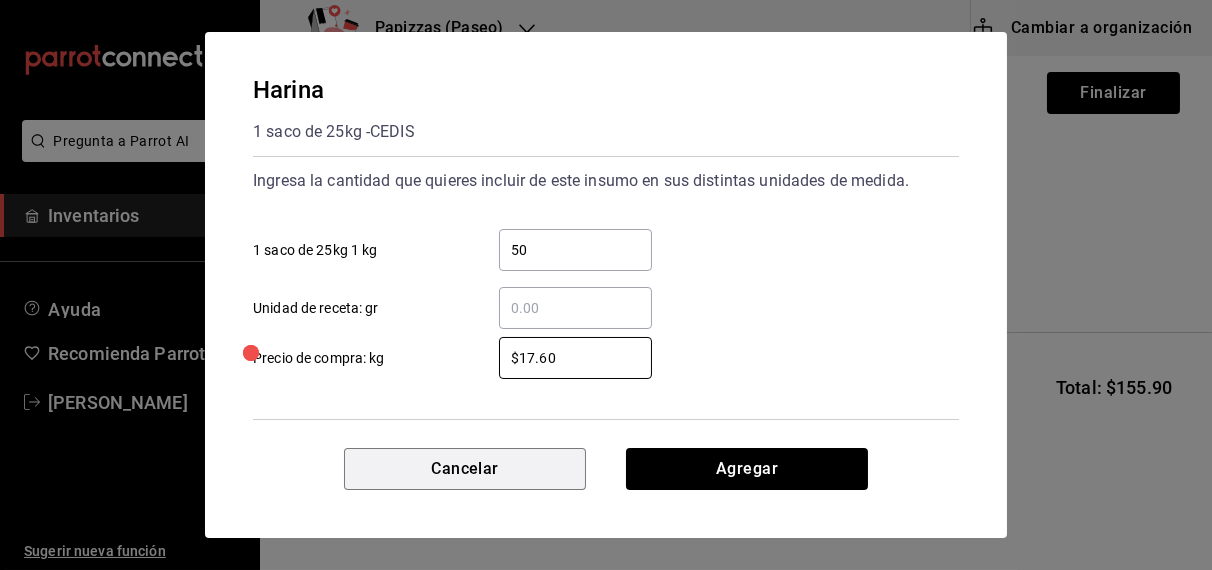type 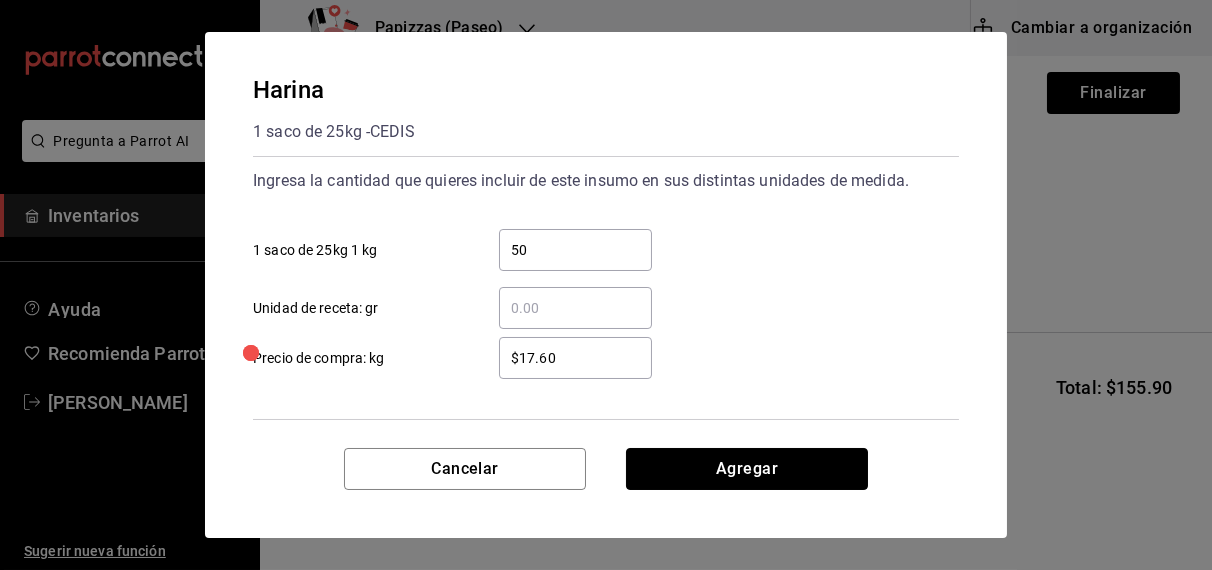 type 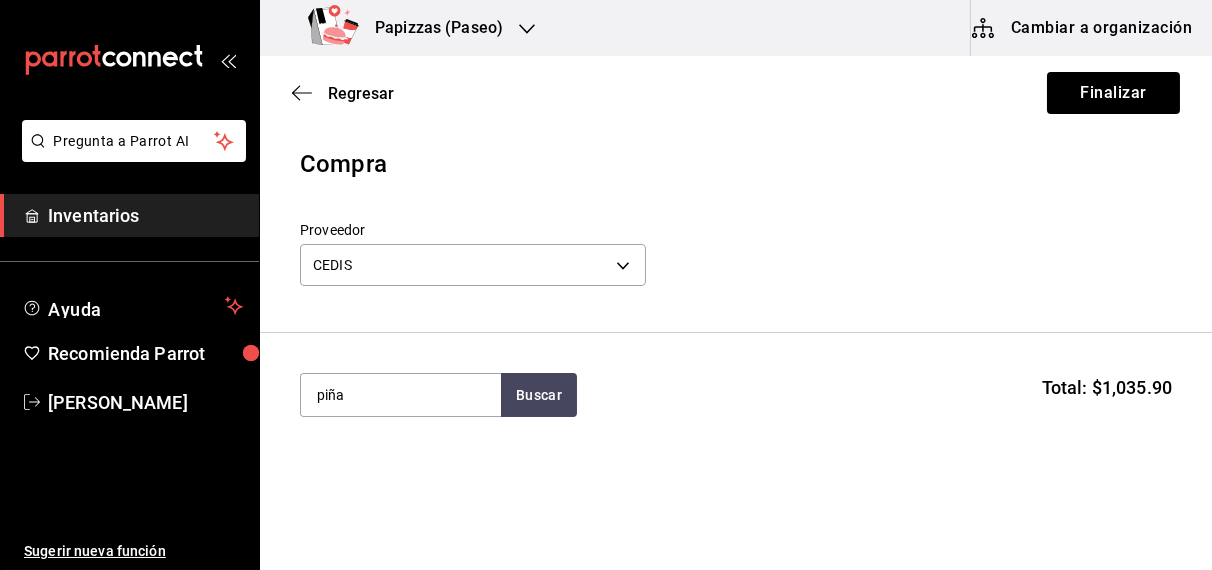 type on "piña" 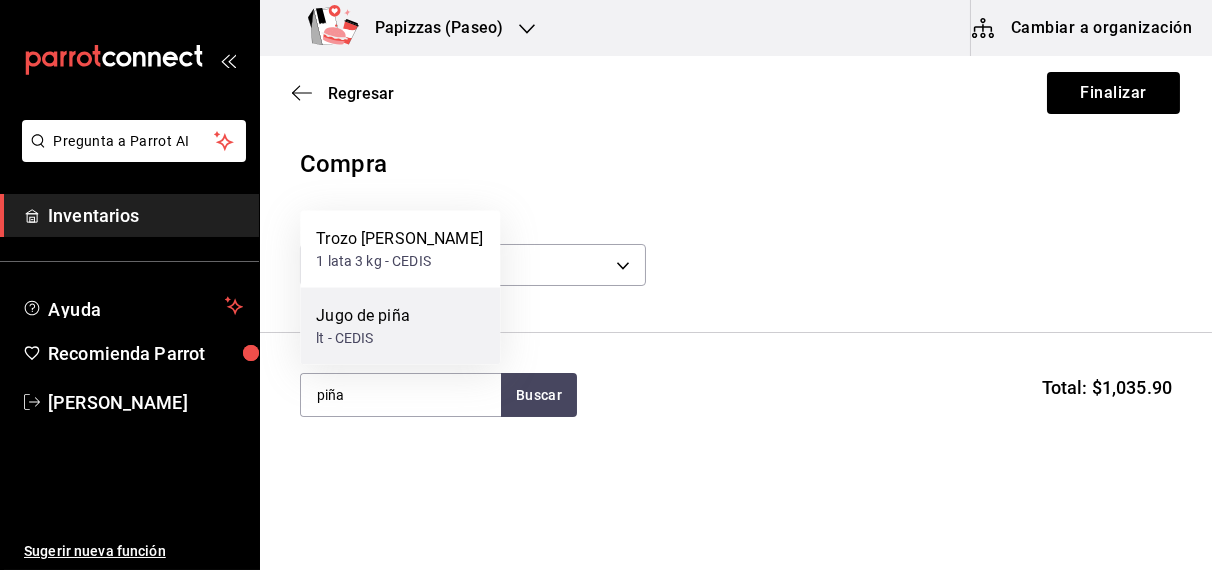 click on "Jugo de piña lt - CEDIS" at bounding box center (400, 326) 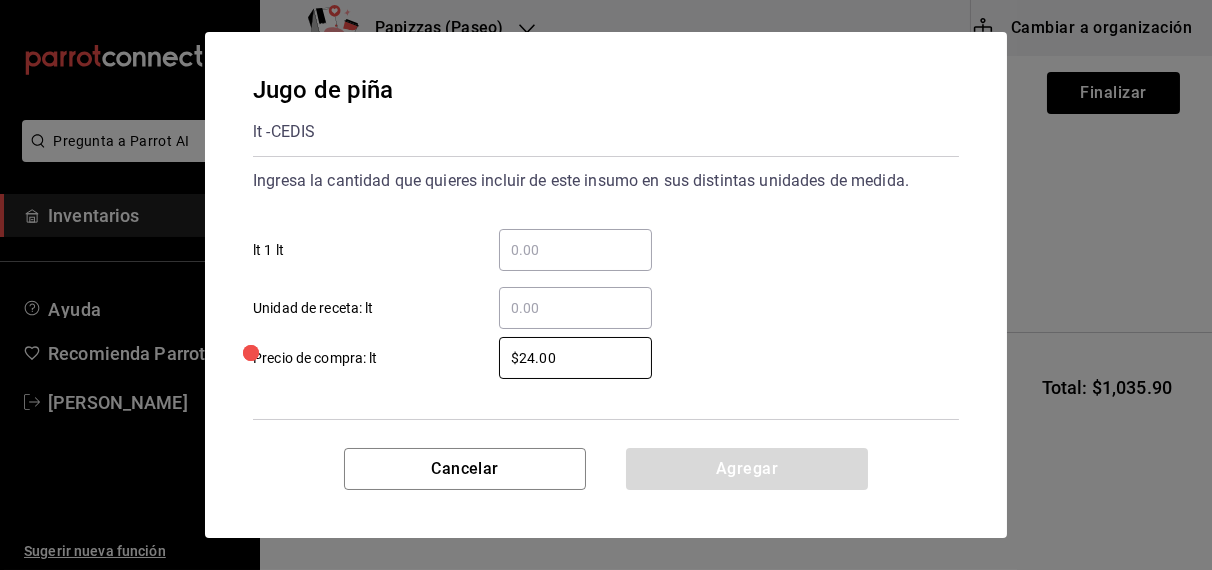 click on "​ lt 1 lt" at bounding box center [575, 250] 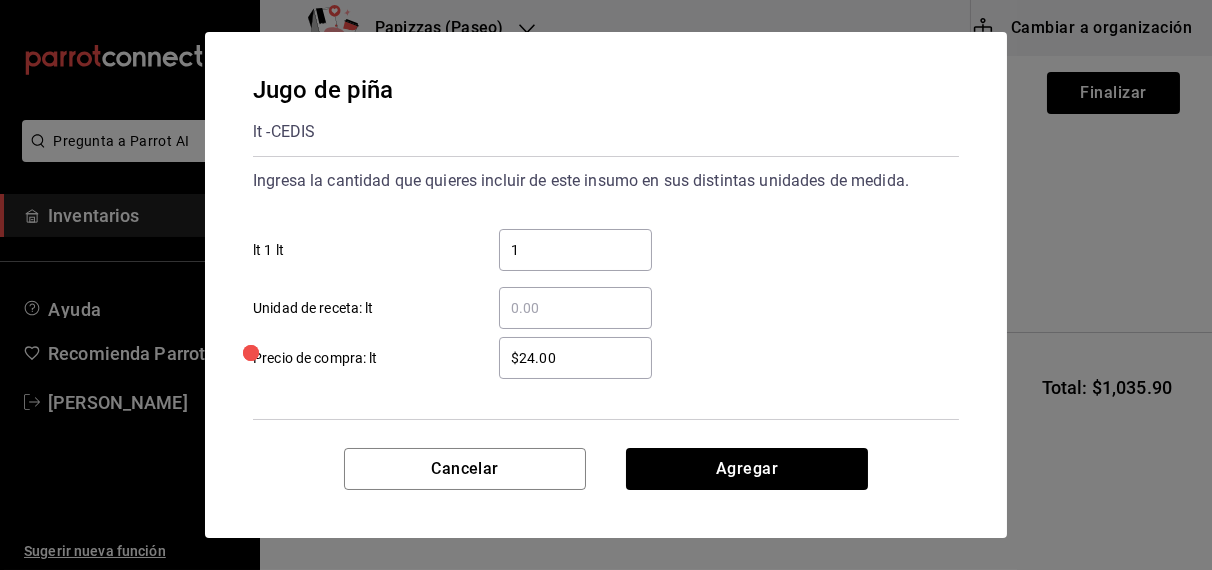 type on "1" 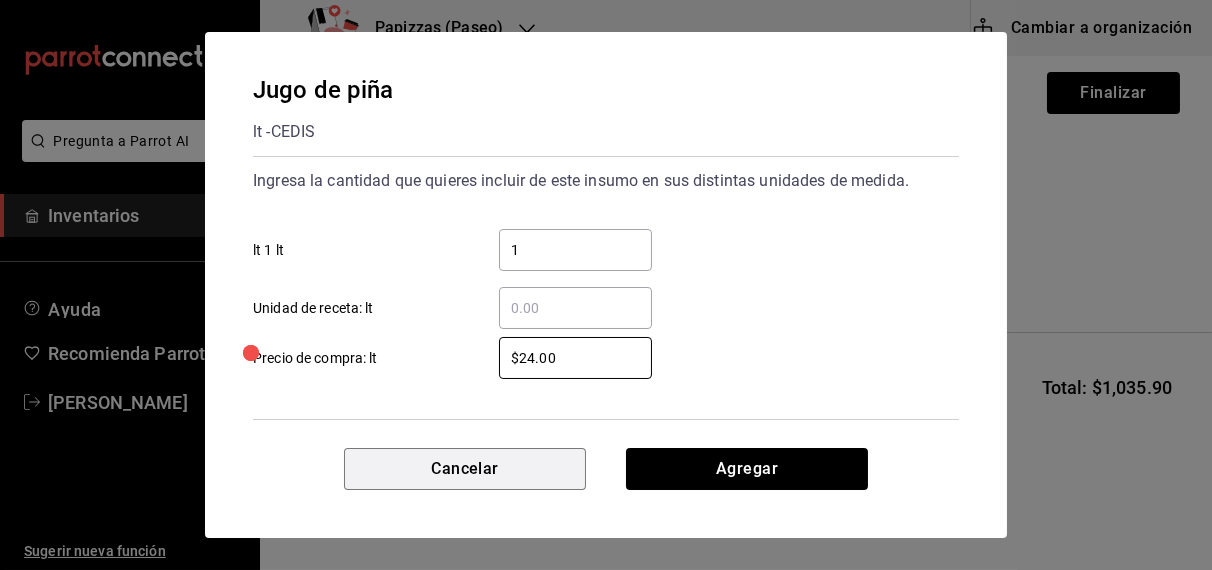 type 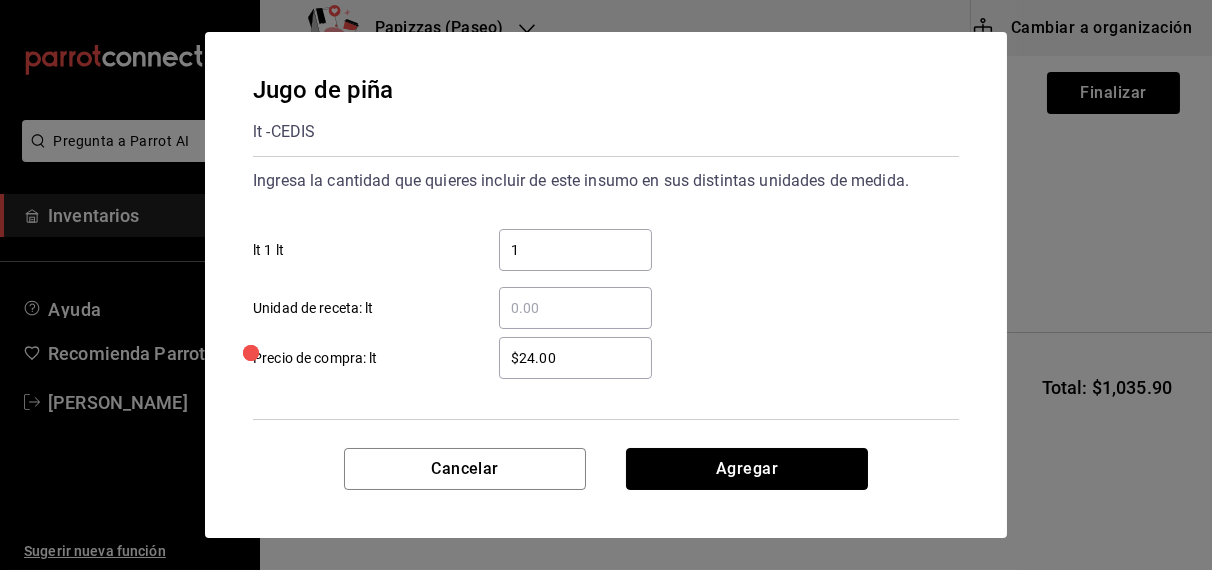 type 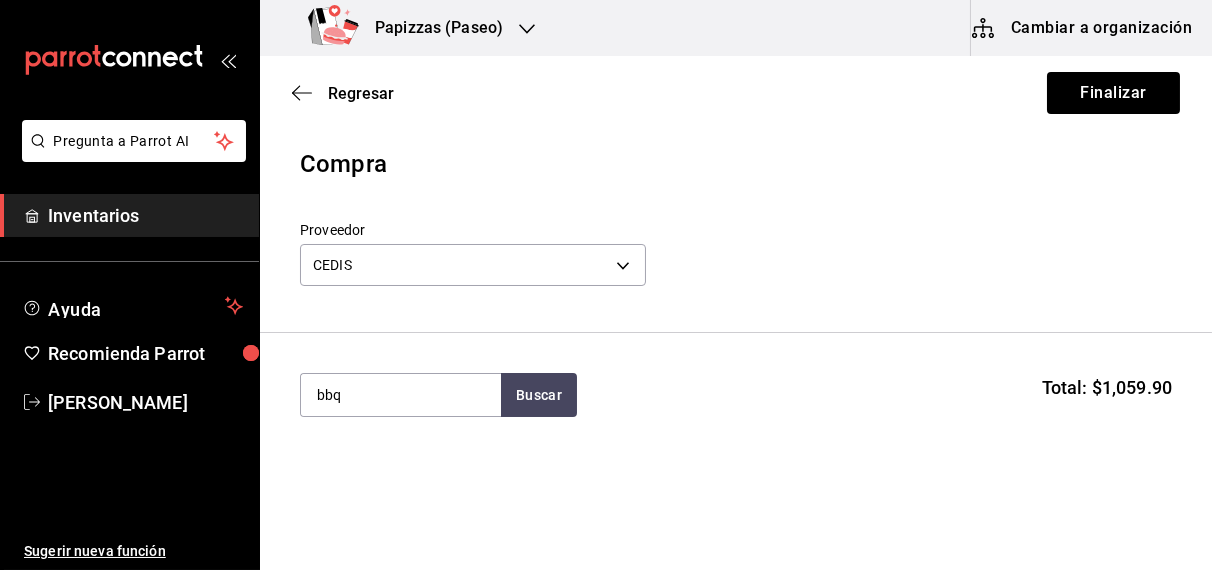 type on "bbq" 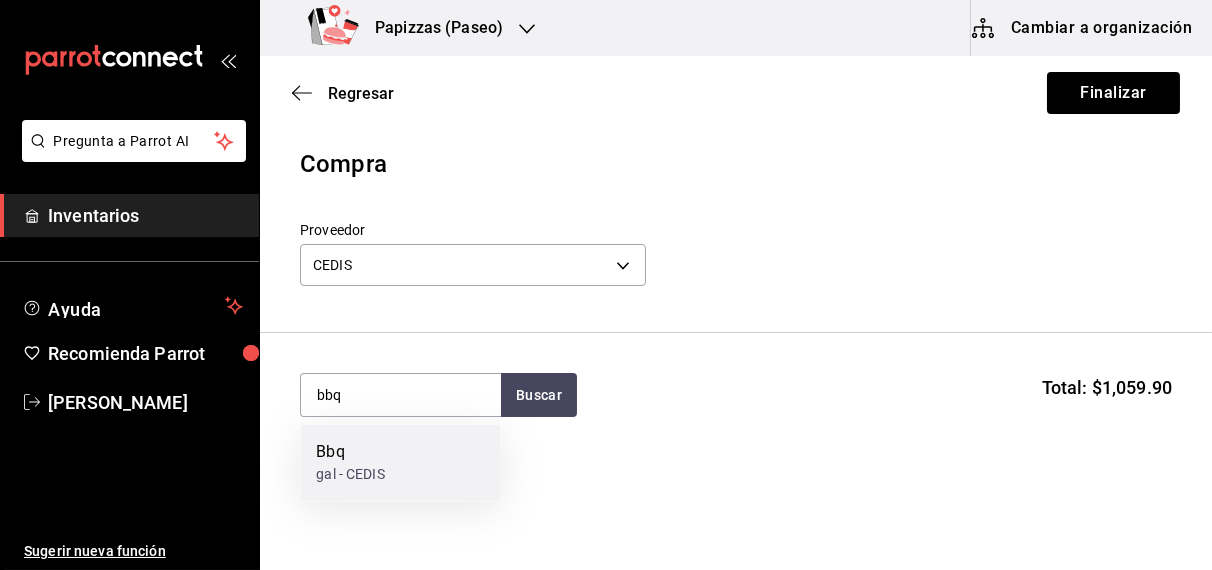 click on "gal - CEDIS" at bounding box center (350, 475) 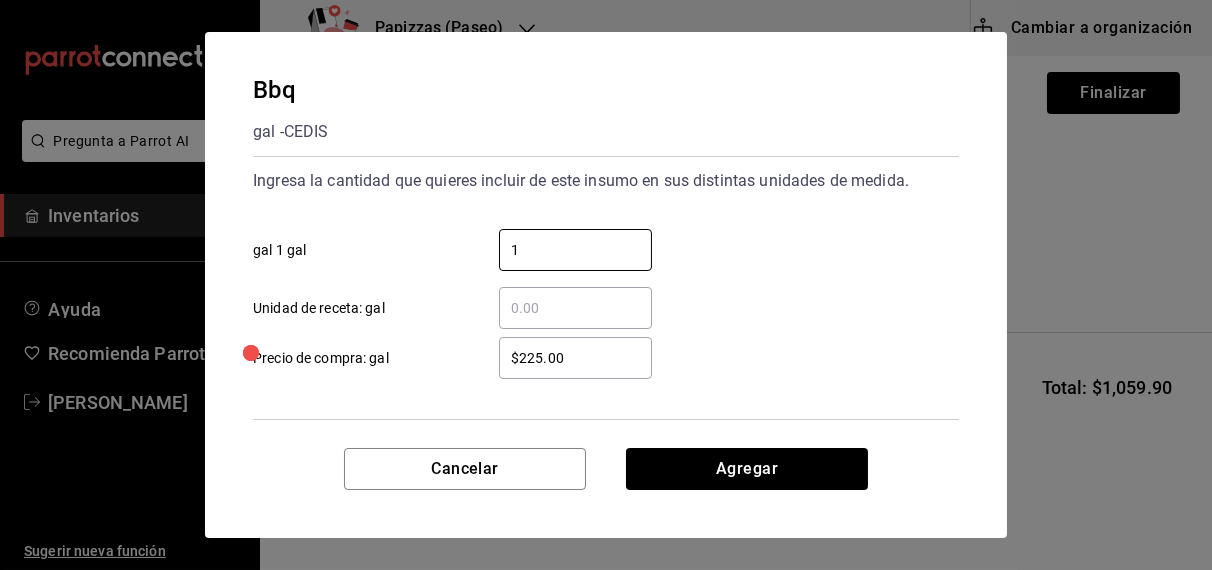 type on "1" 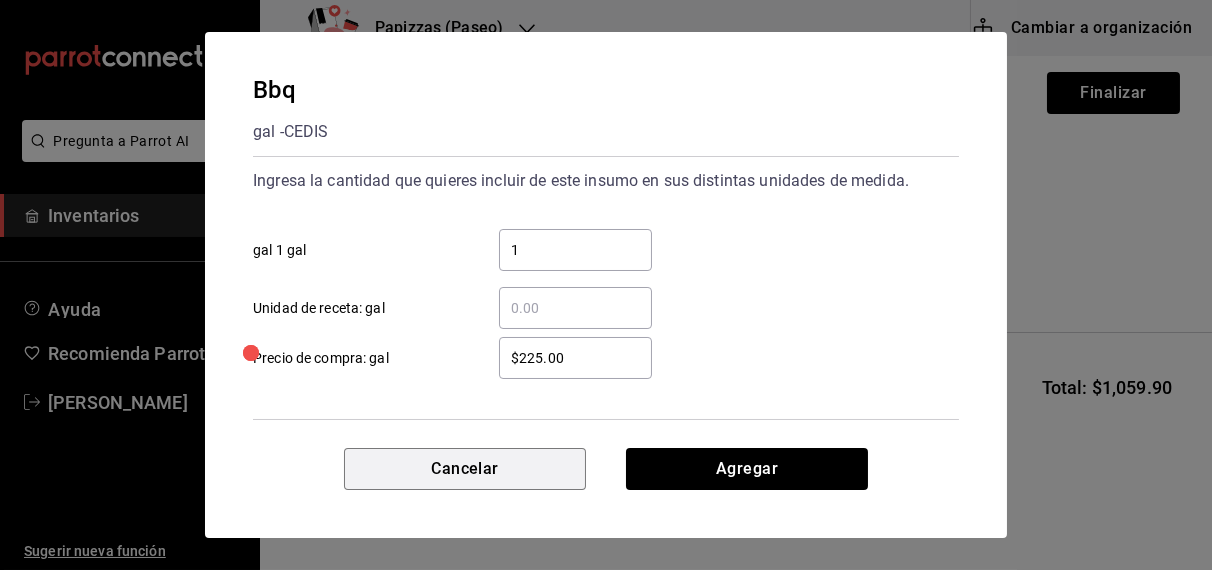 type 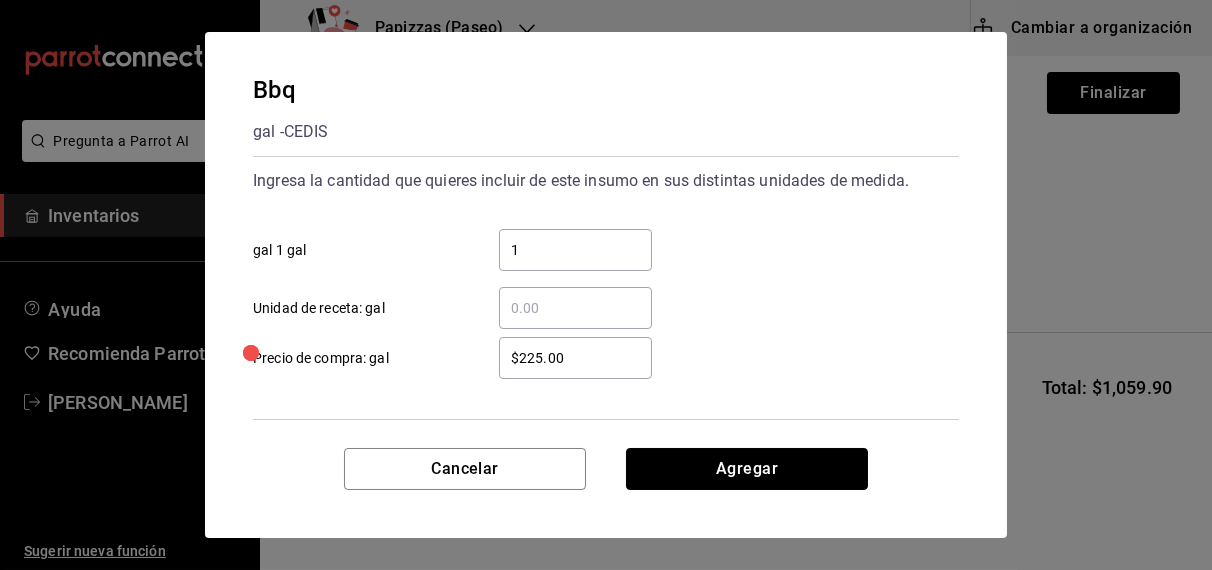 type 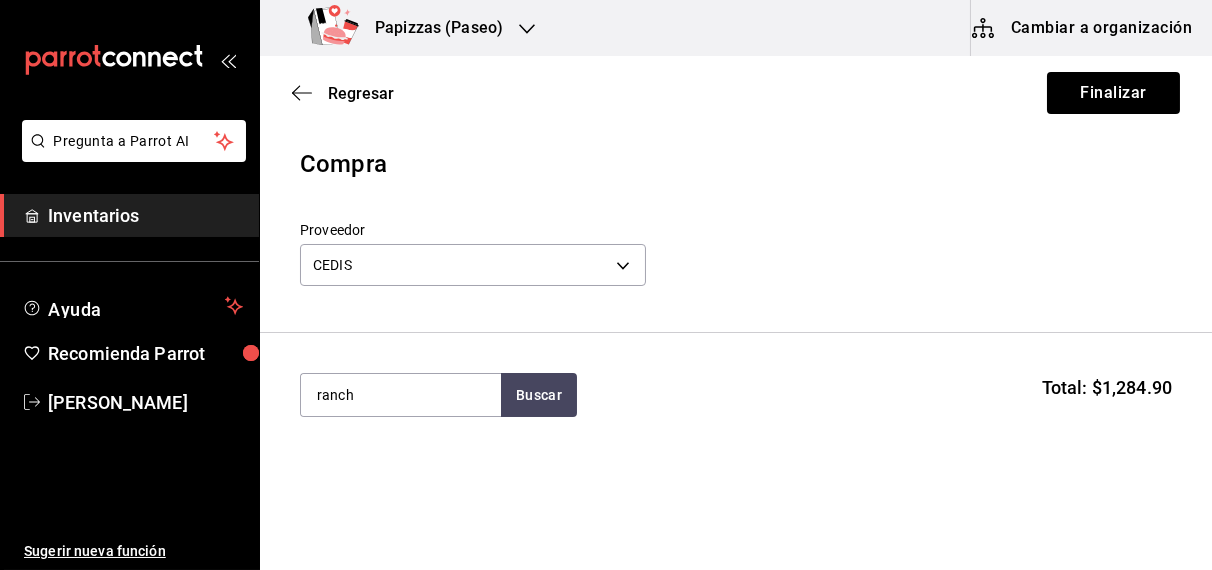 type on "ranch" 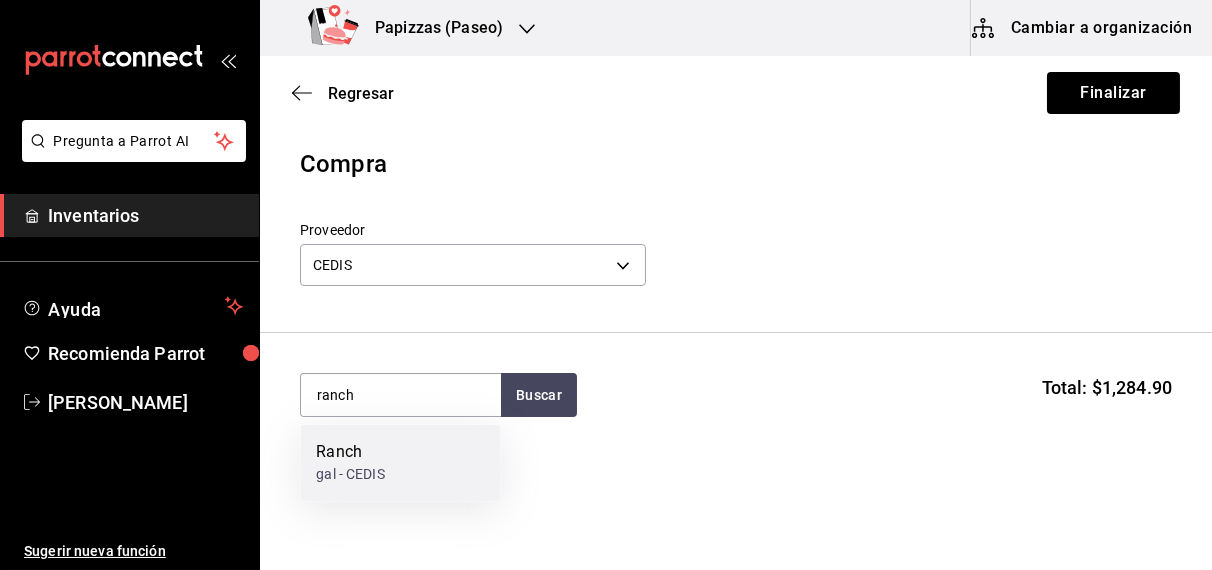 click on "Ranch" at bounding box center [350, 453] 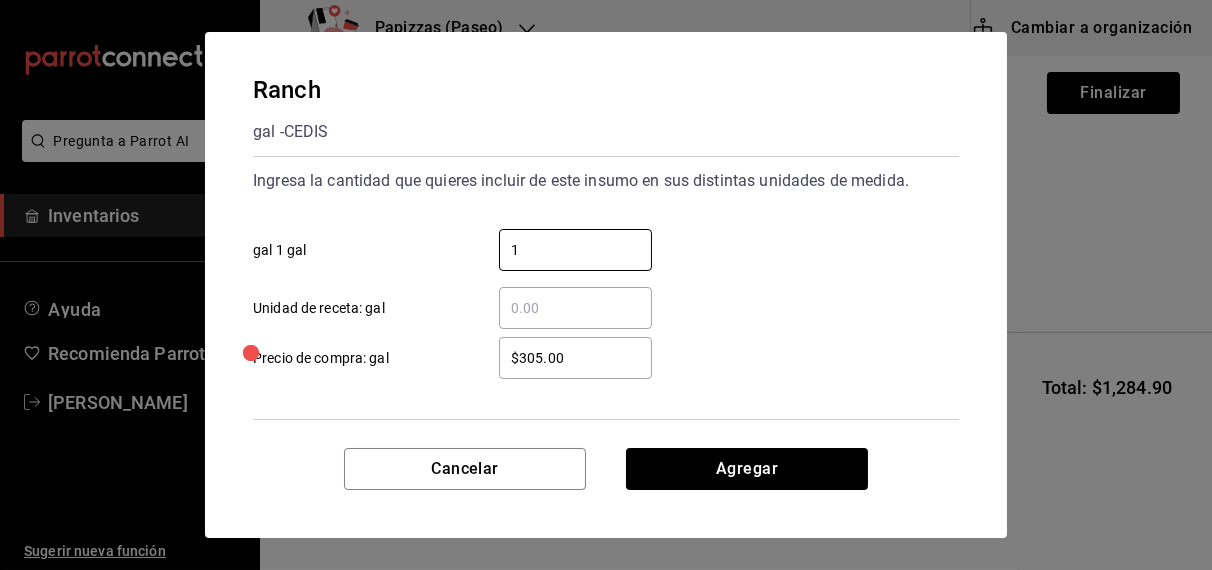 type on "1" 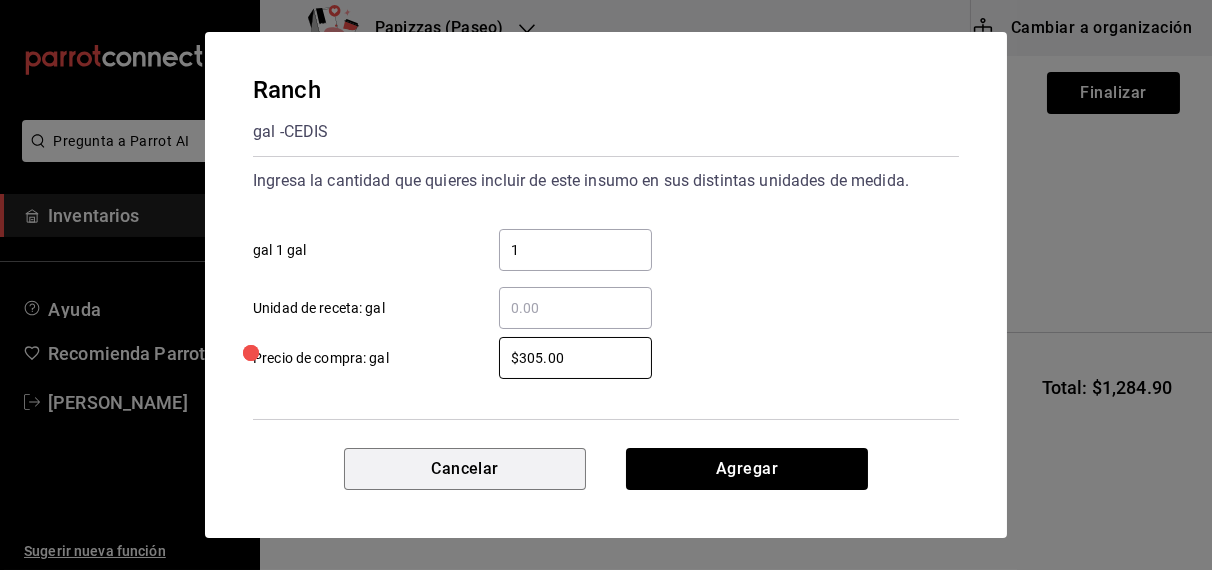 type 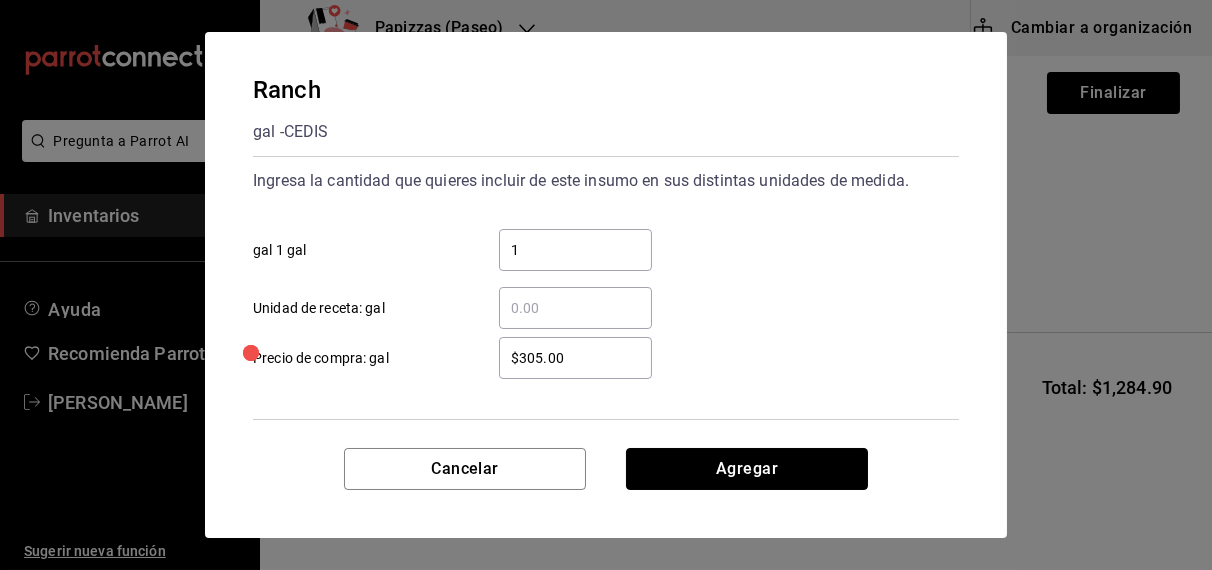 type 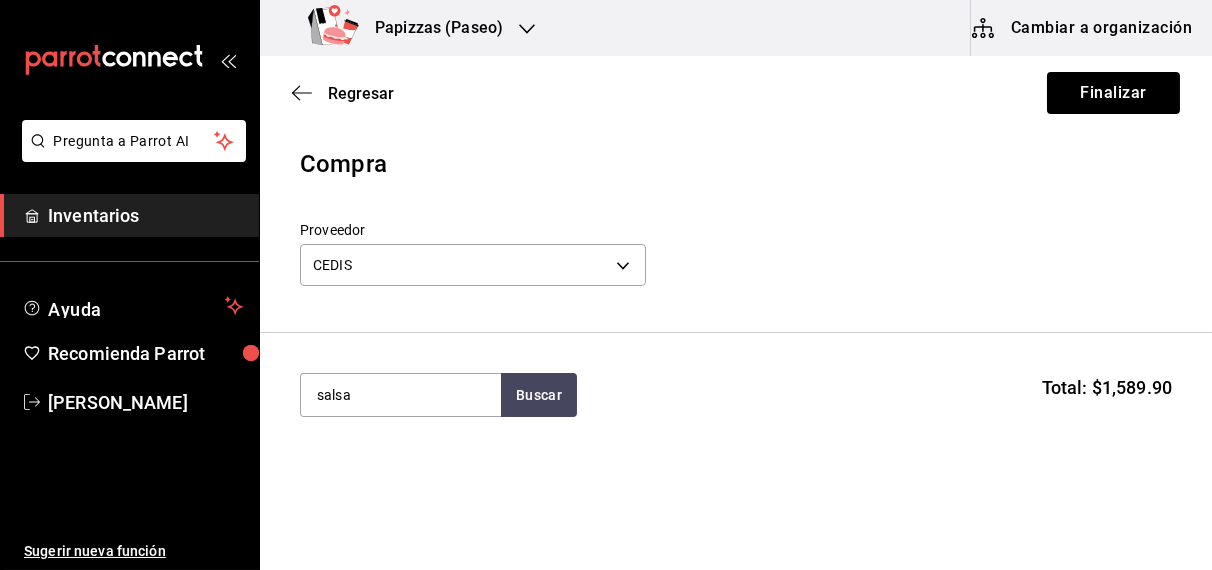 type on "salsa" 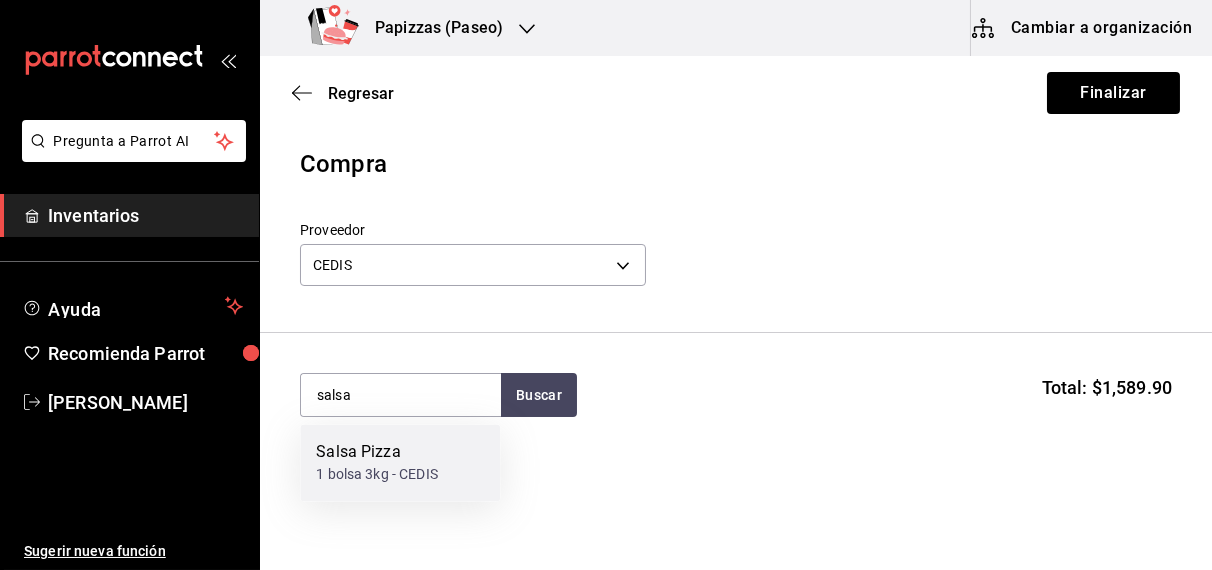 click on "Salsa Pizza 1 bolsa 3kg - CEDIS" at bounding box center [400, 463] 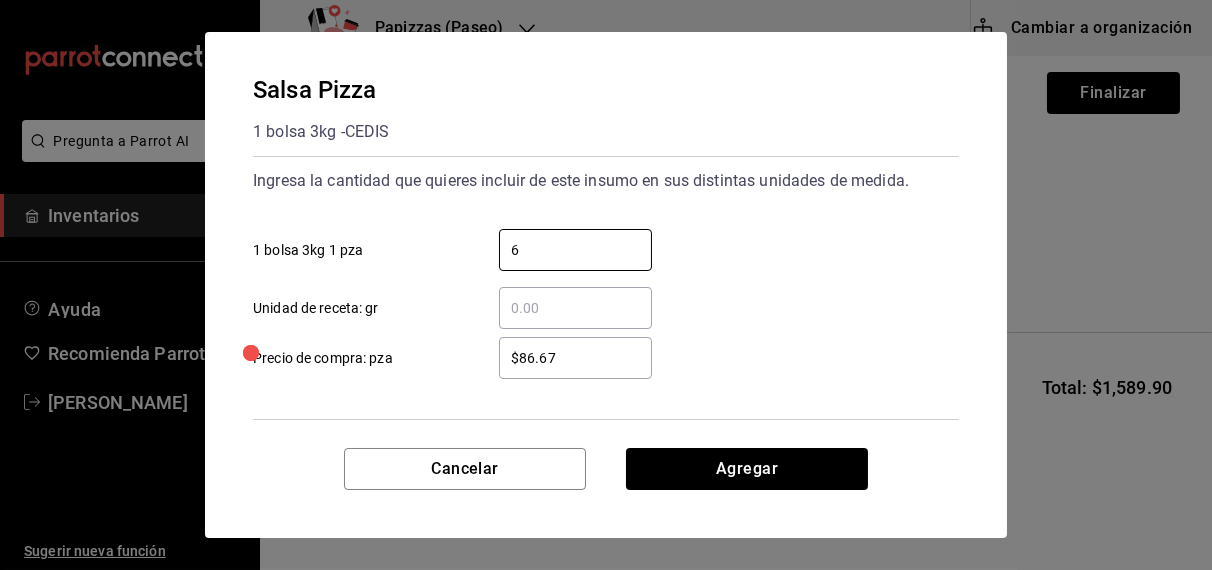 type on "6" 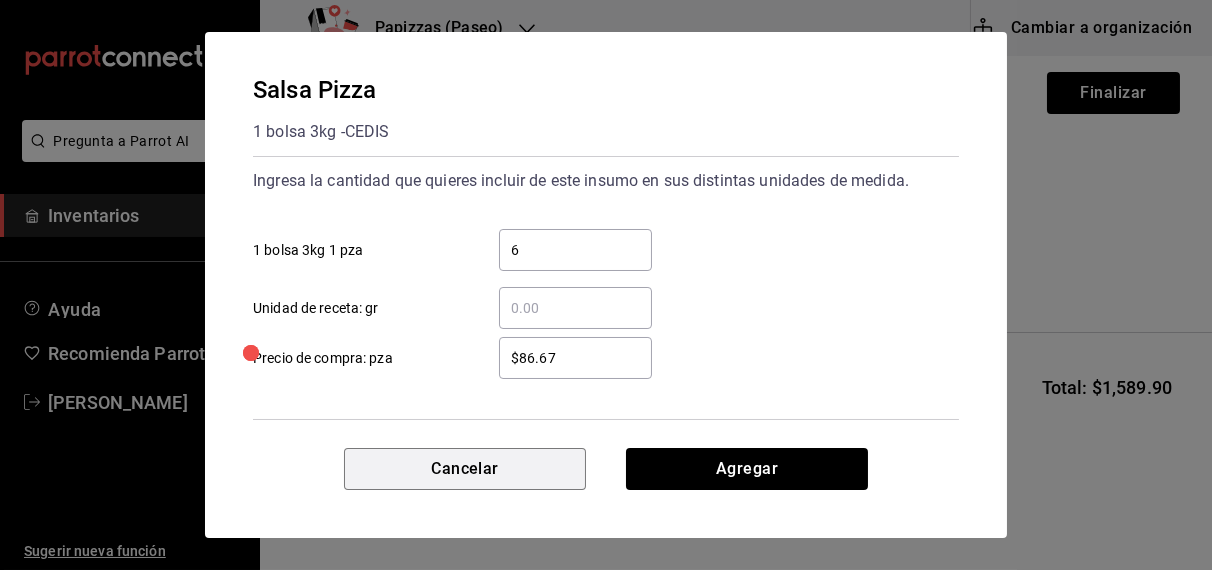 type 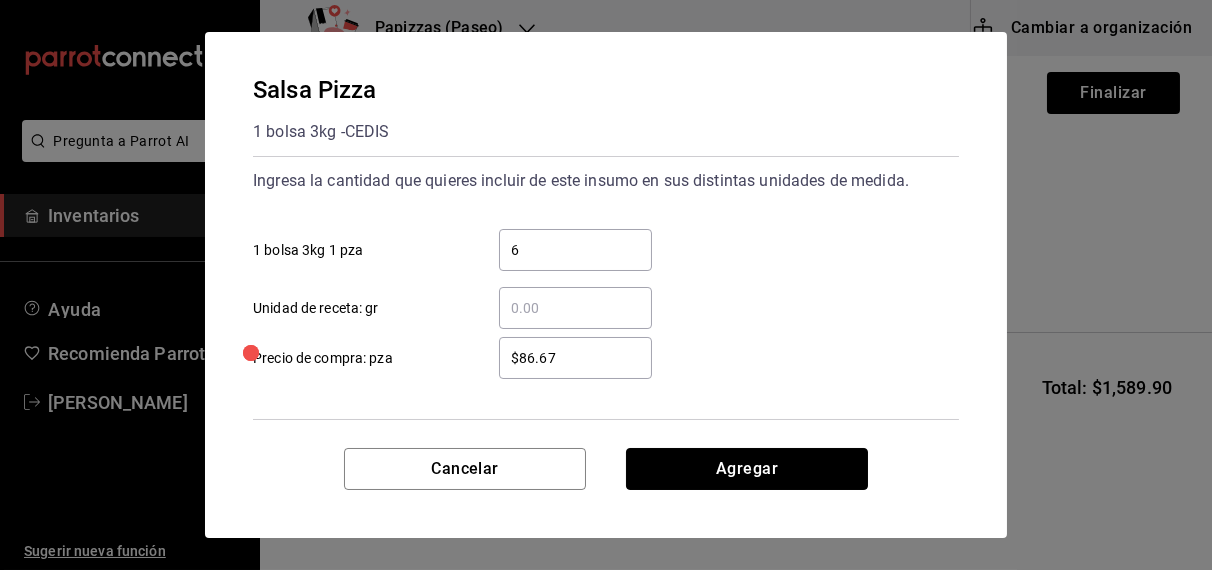 type 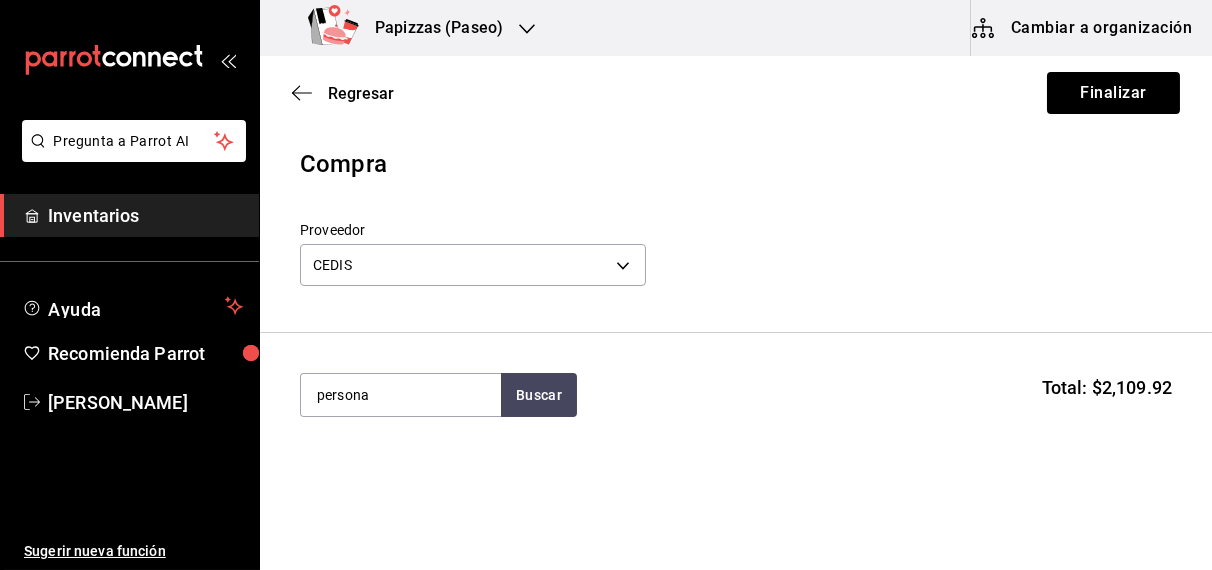 type on "persona" 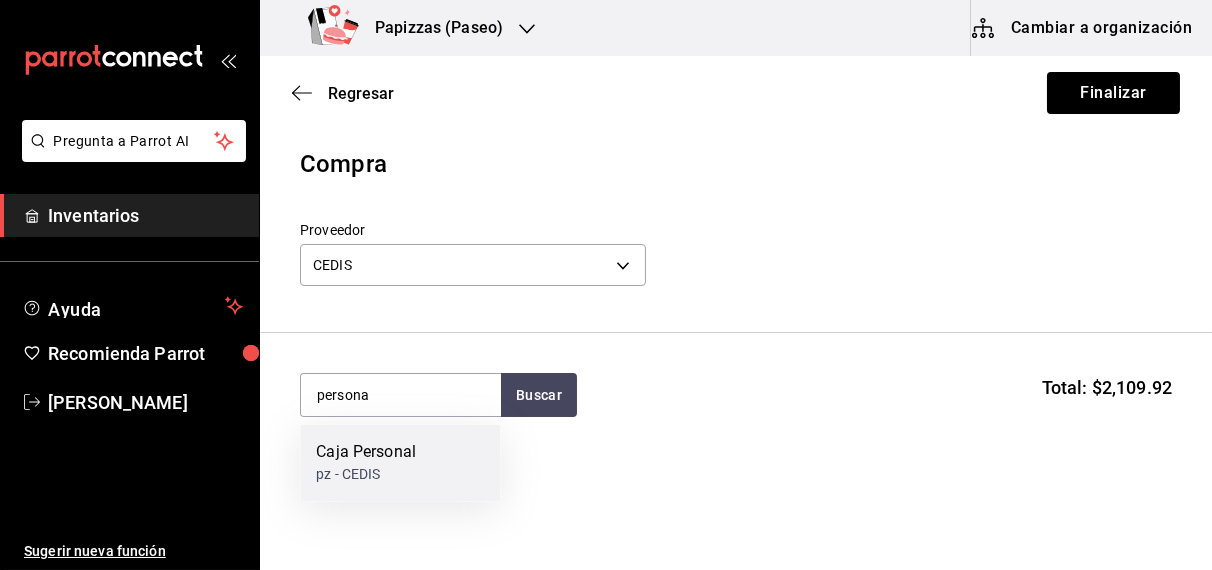 click on "pz - CEDIS" at bounding box center [366, 475] 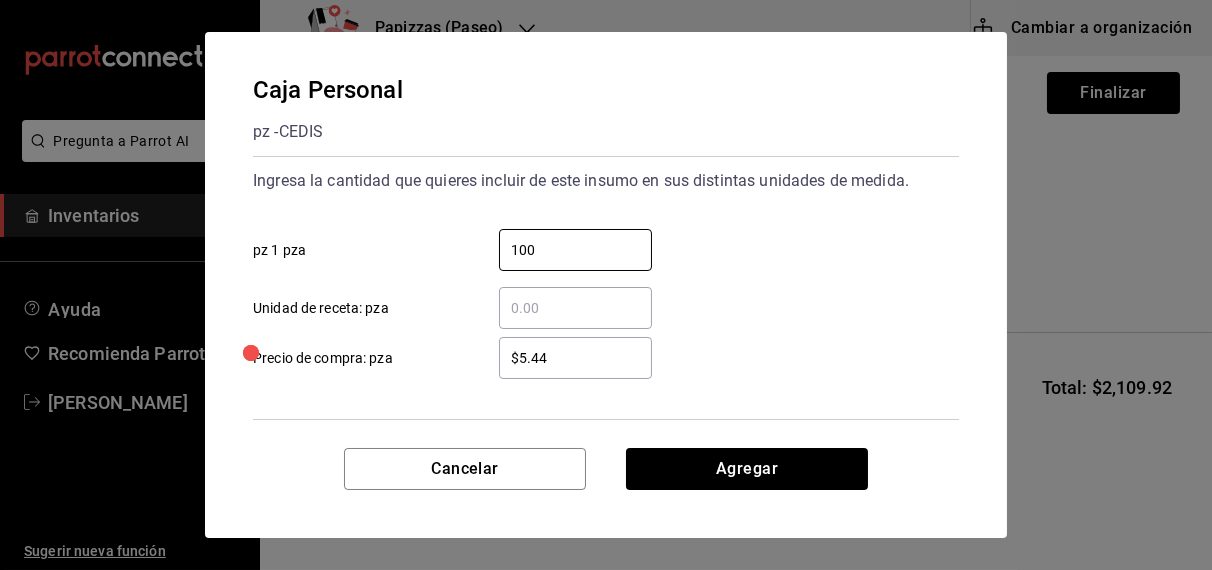type on "100" 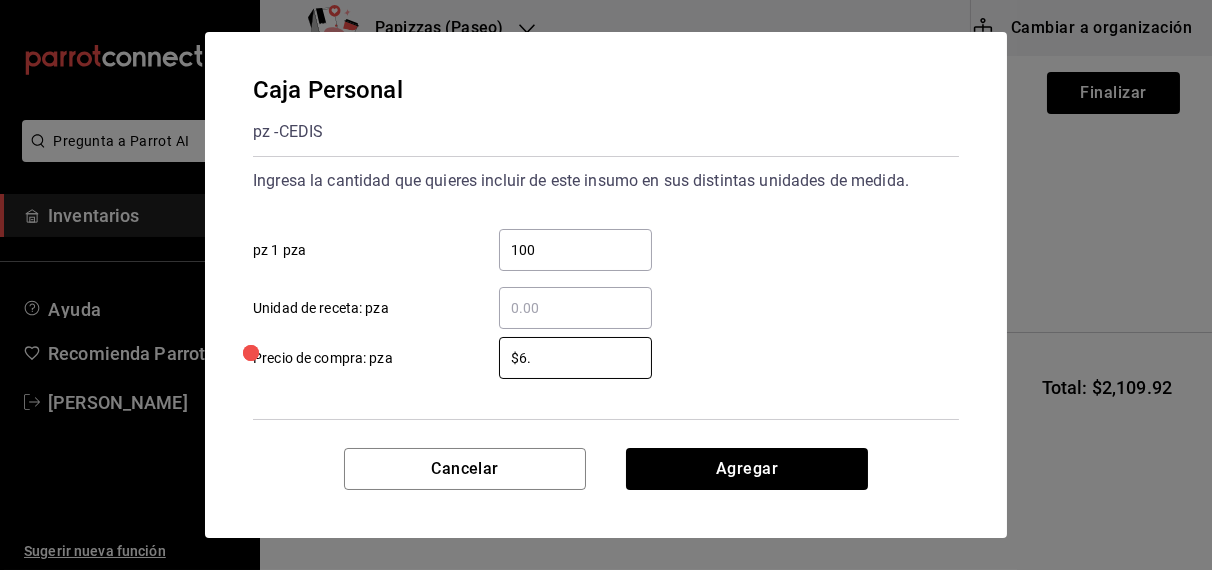 type on "$6.63" 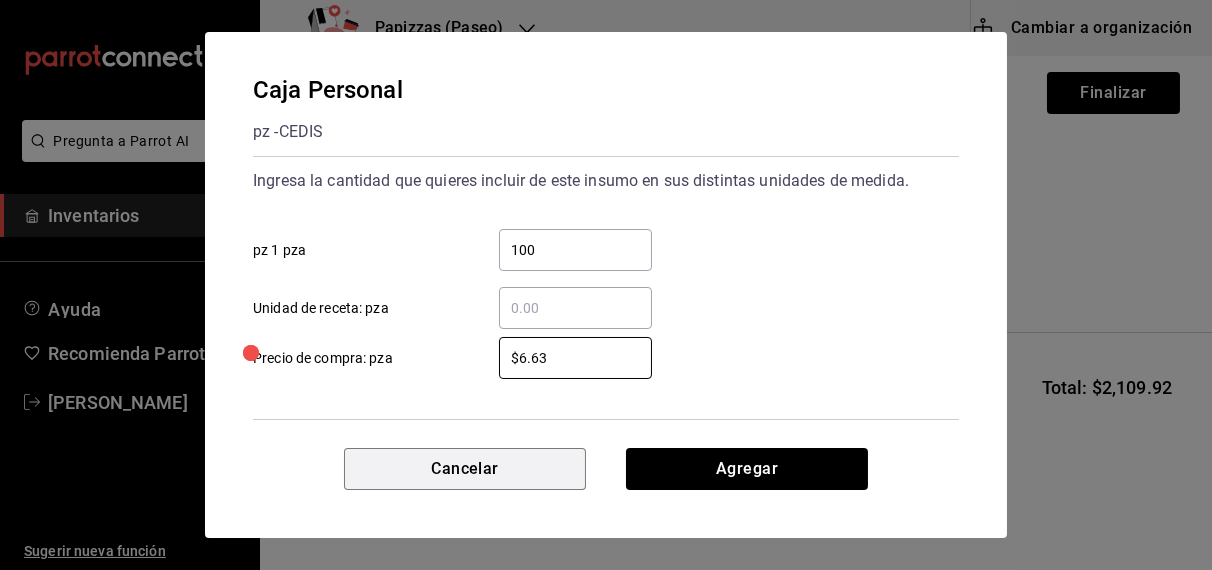 type 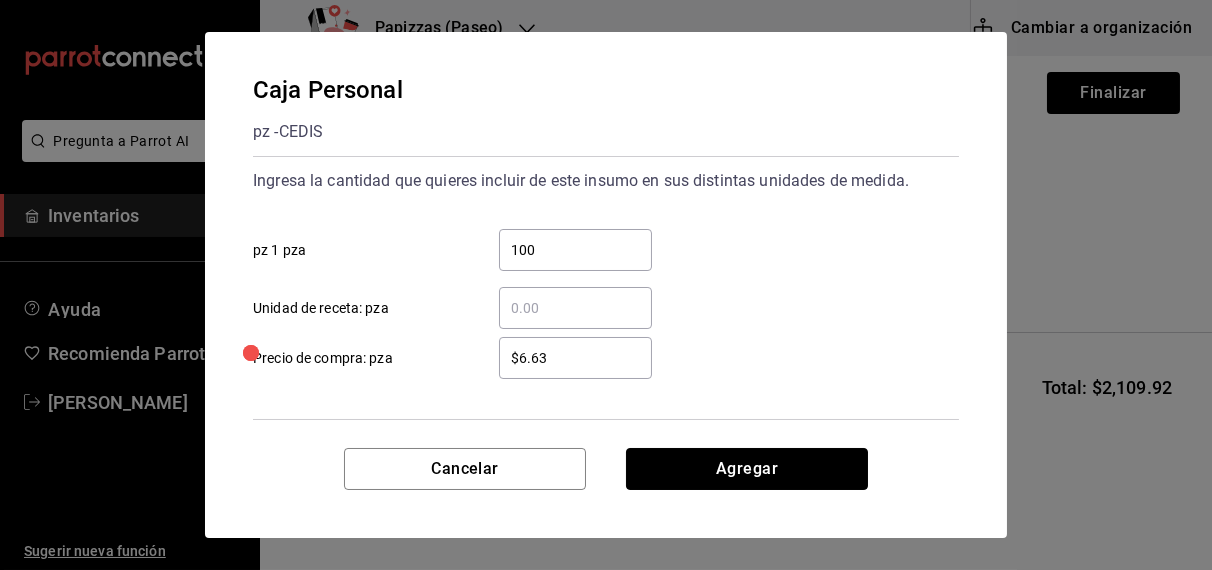 type 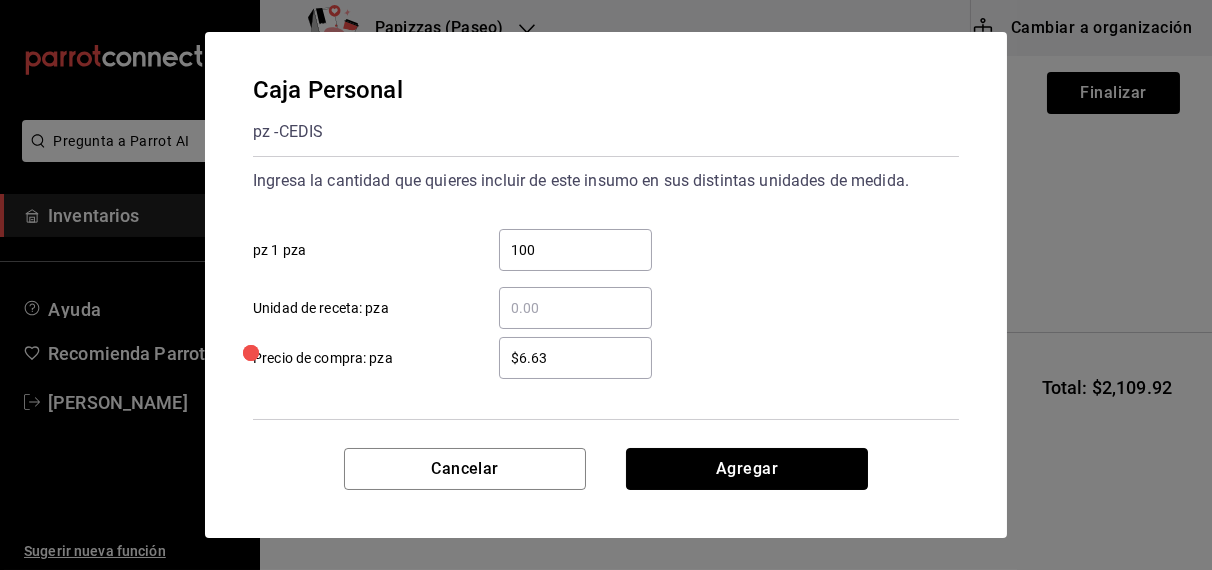 click on "Agregar" at bounding box center (747, 469) 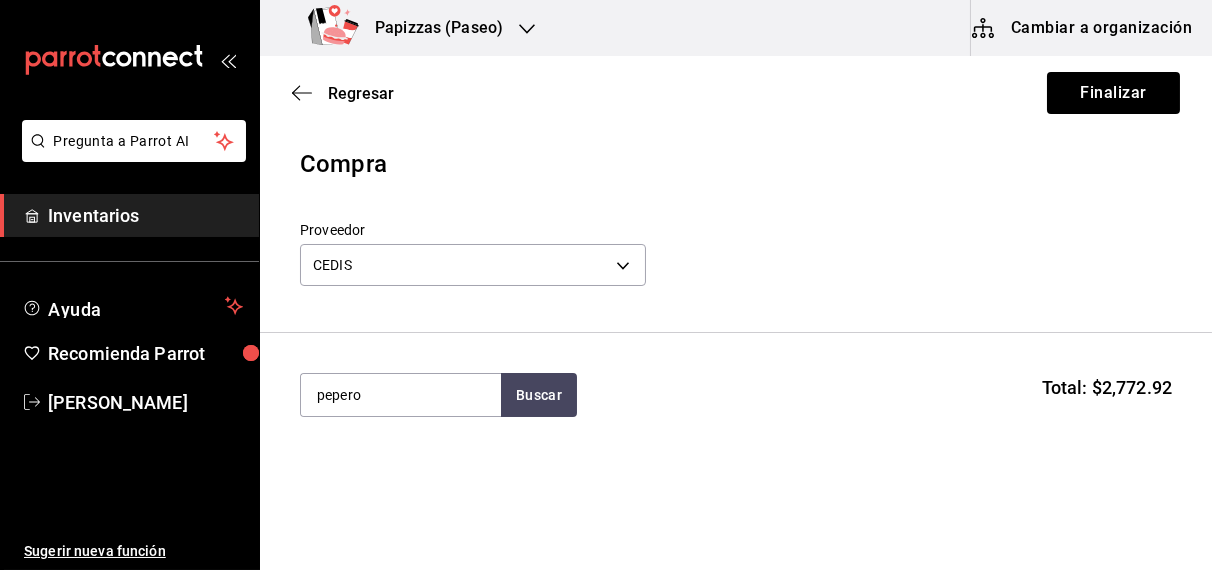 type on "pepero" 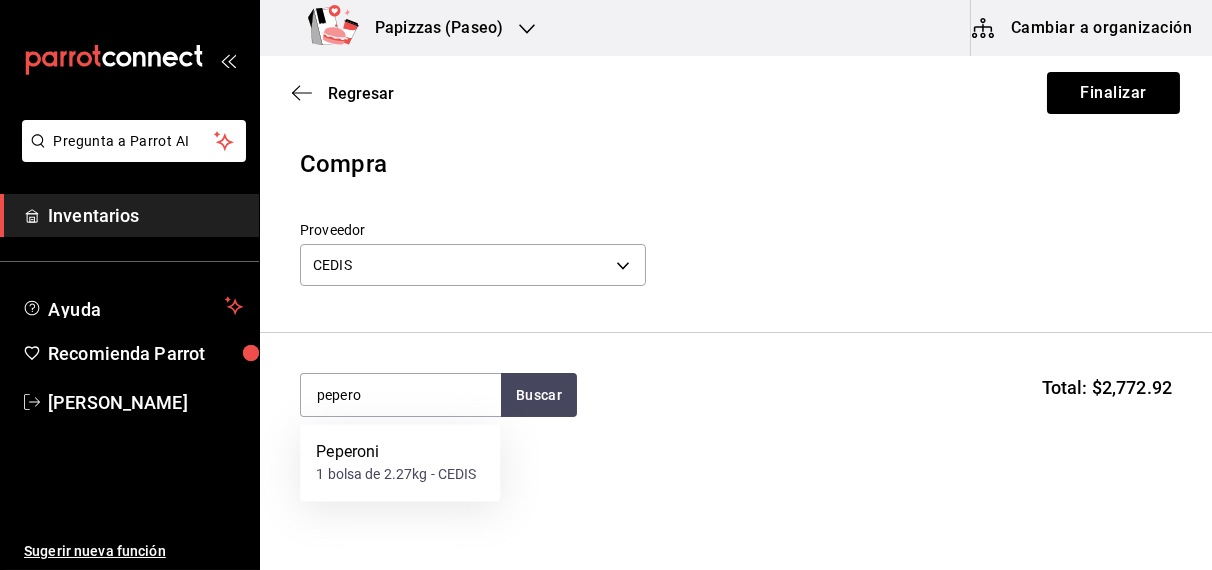 click on "1 bolsa de 2.27kg - CEDIS" at bounding box center (396, 475) 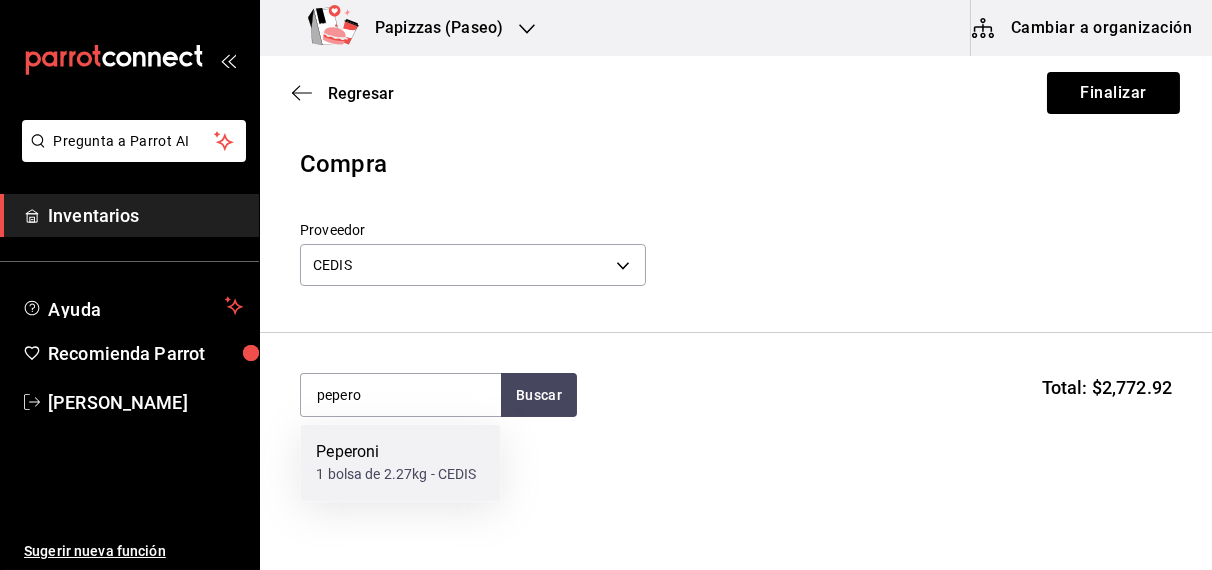 type 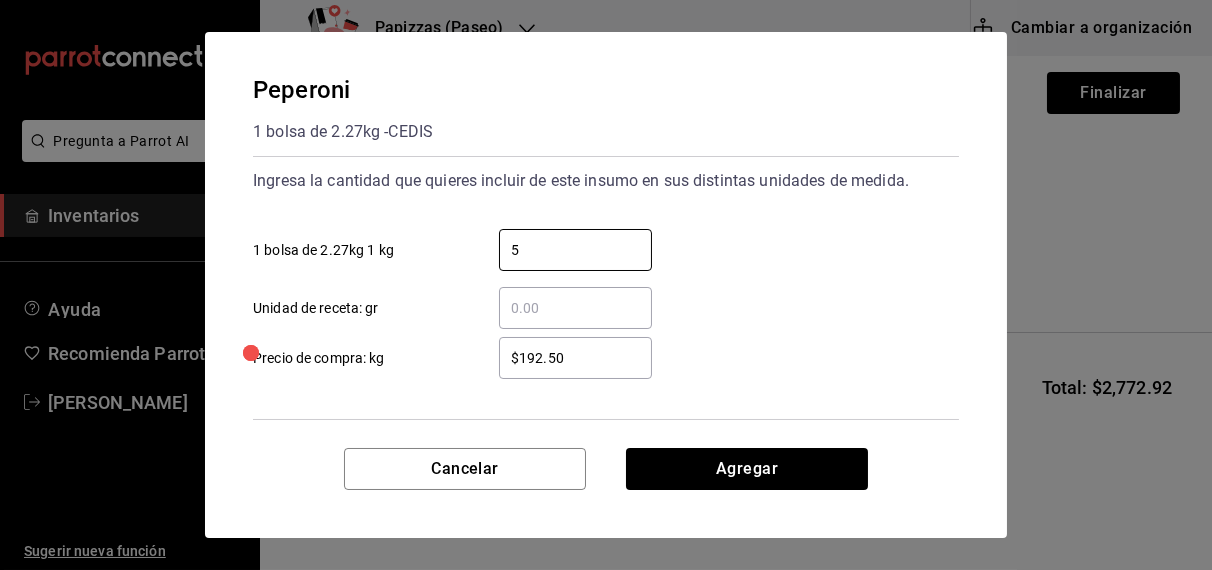 type on "5" 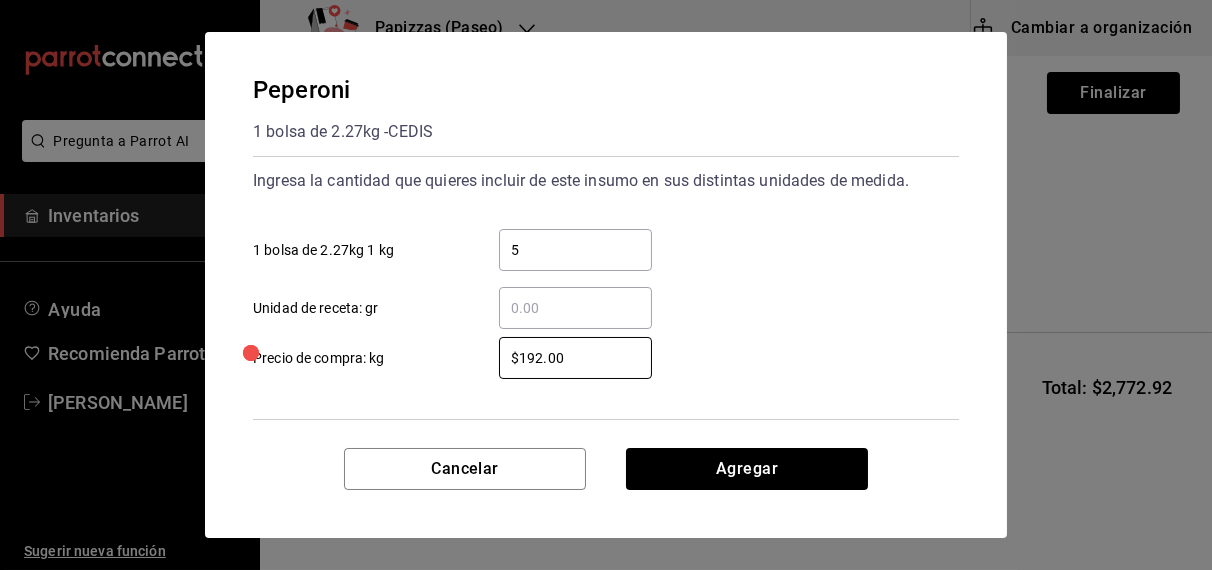 type on "$192.00" 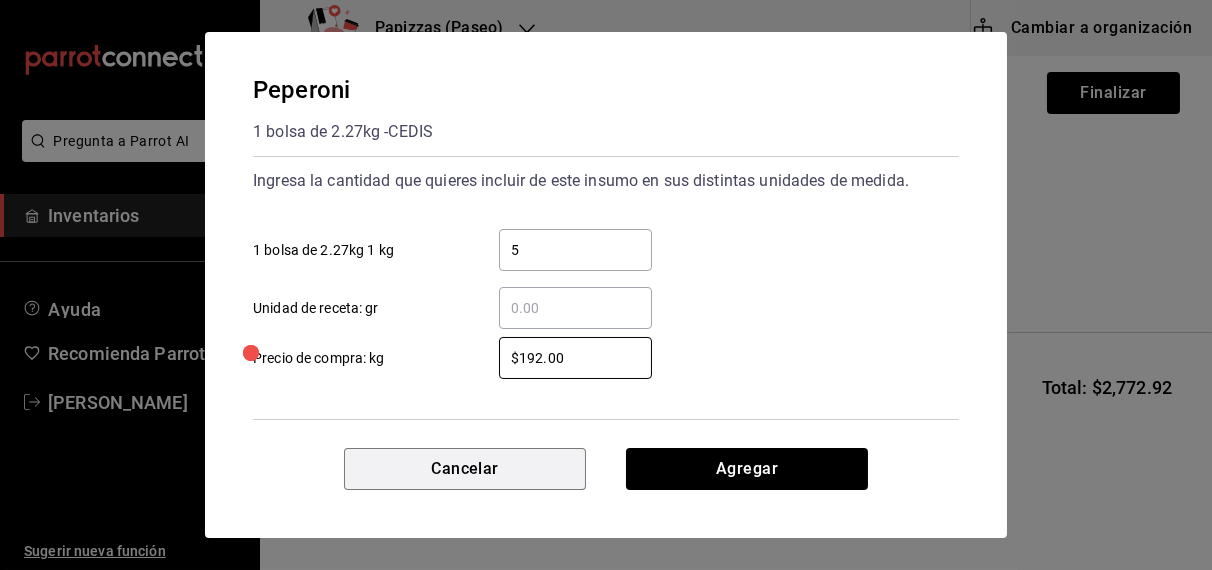 type 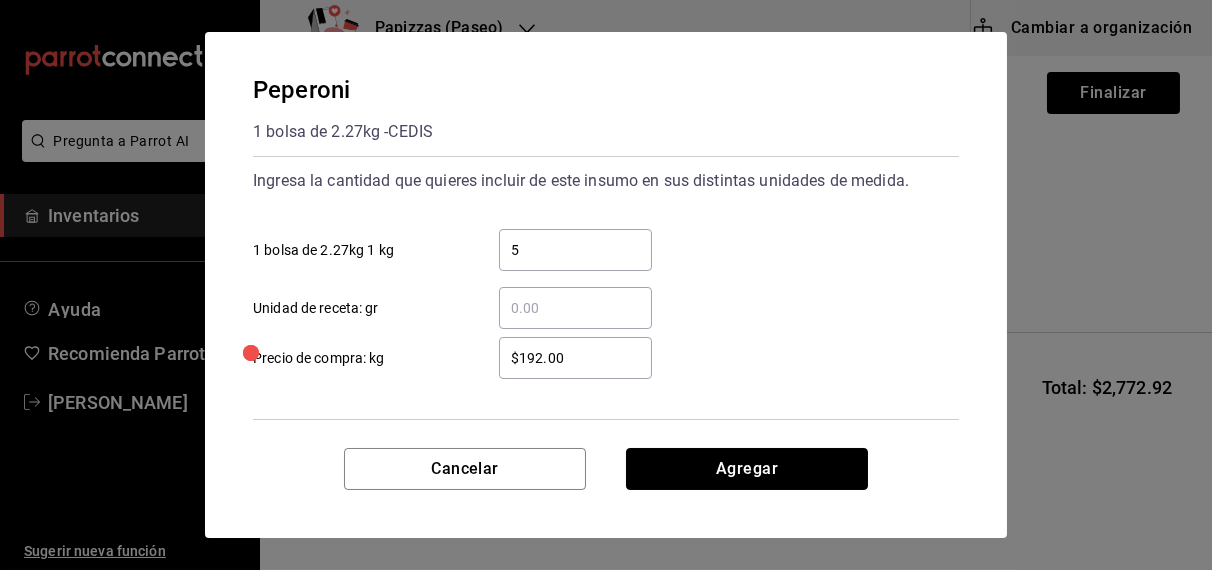 type 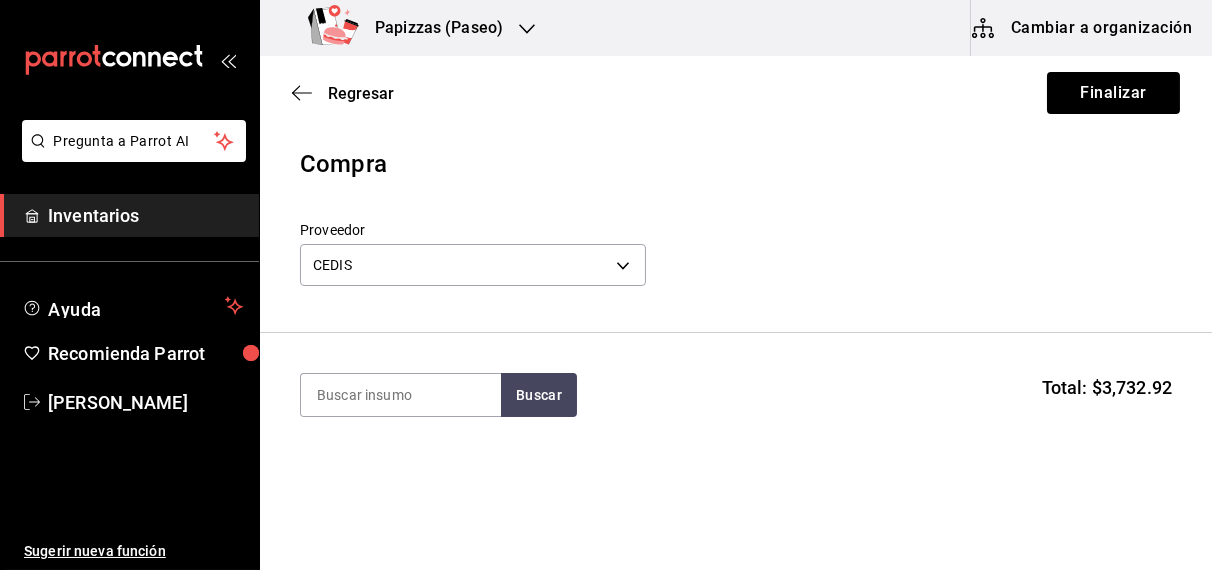 type on "u" 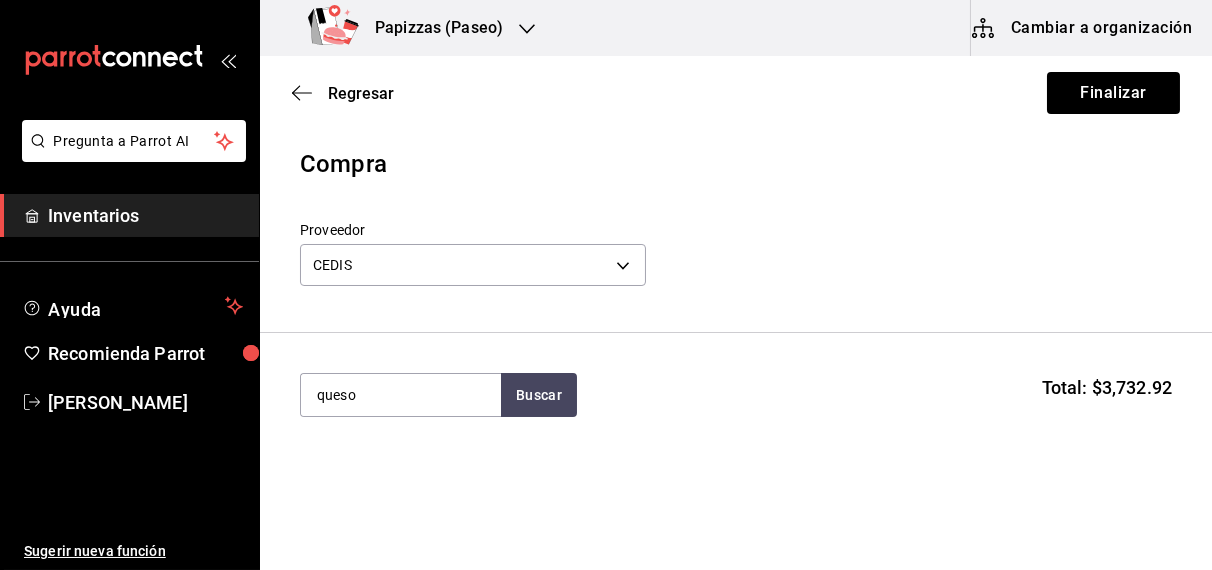 type on "queso" 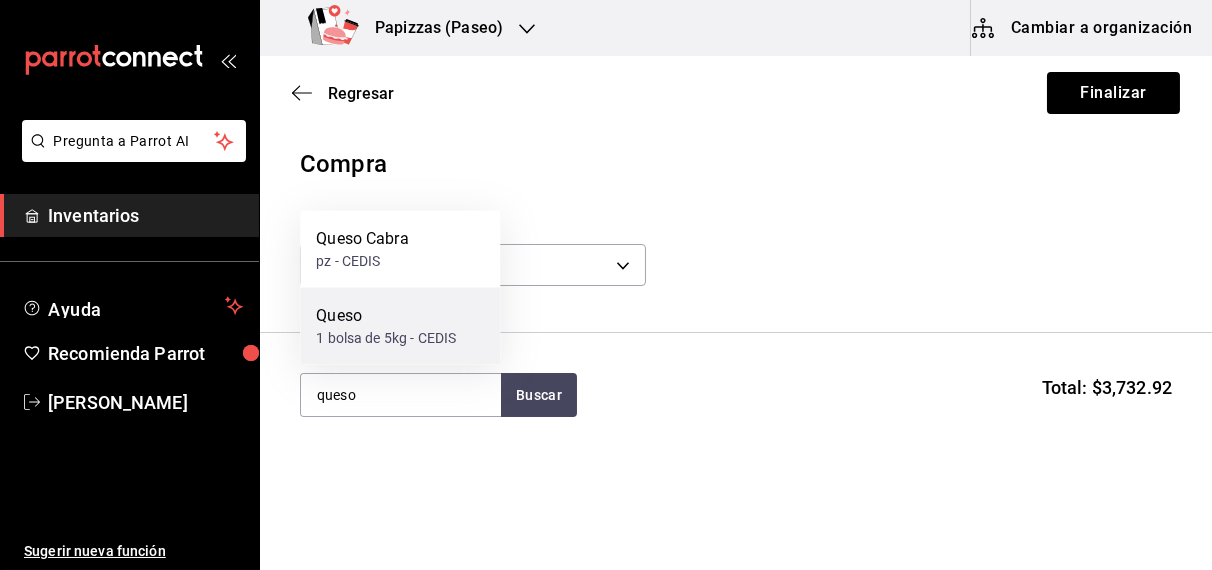 click on "1 bolsa de 5kg - CEDIS" at bounding box center [386, 338] 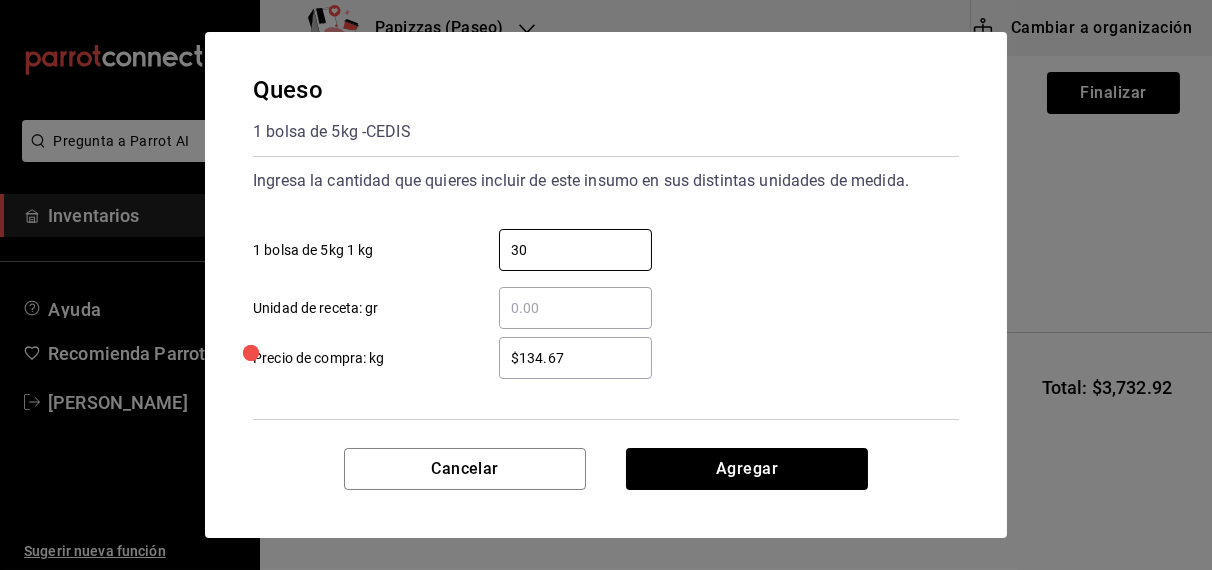 type on "30" 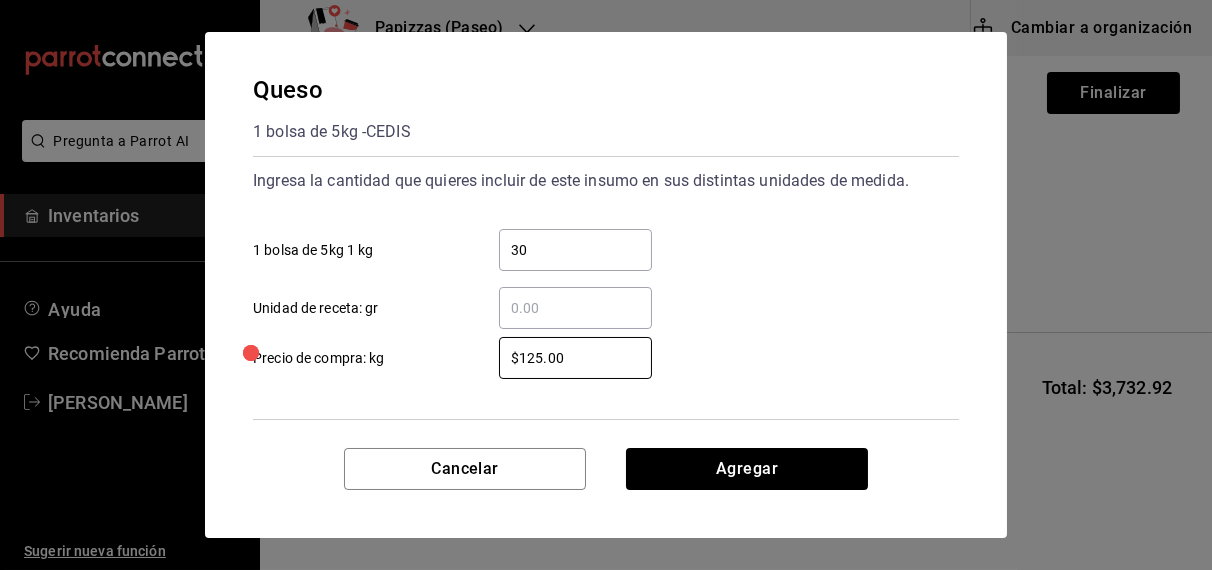 type on "$125.00" 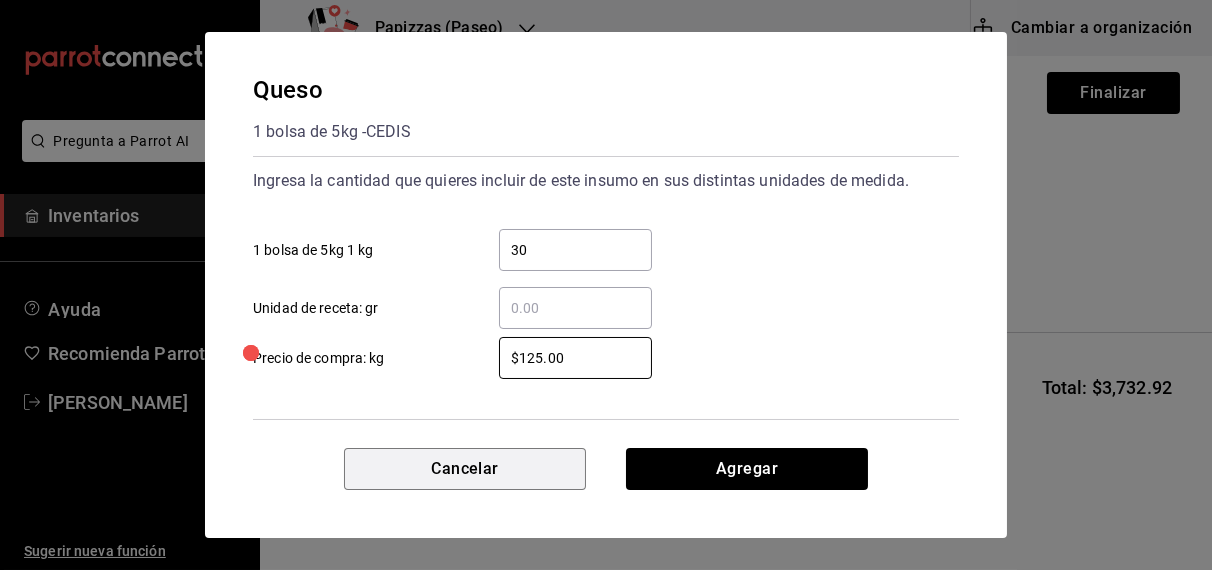 type 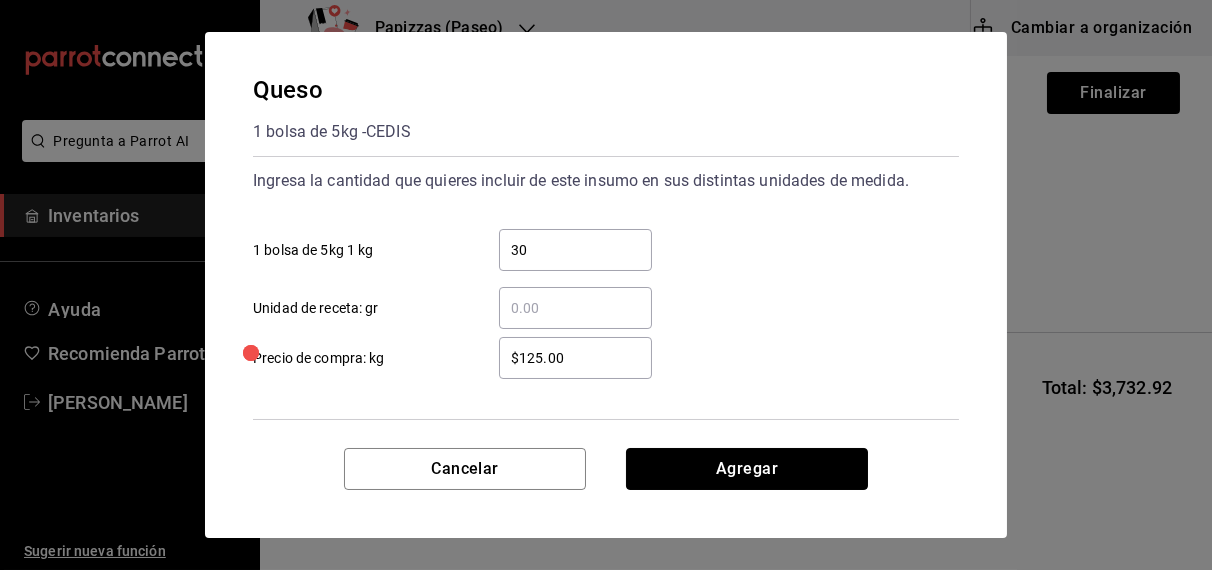 type 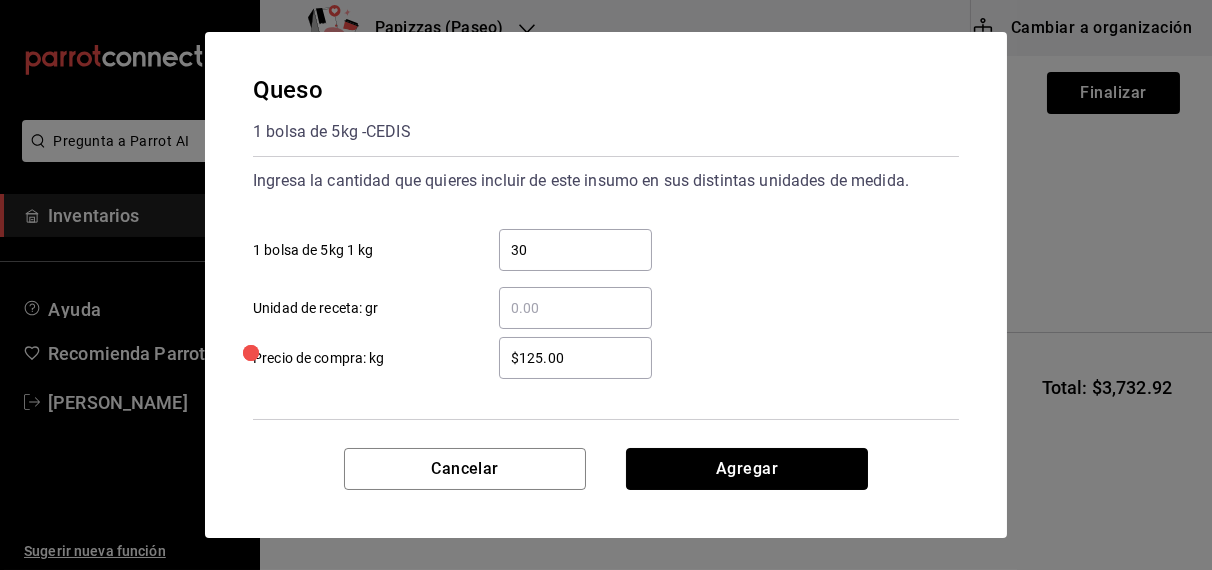 click on "Agregar" at bounding box center (747, 469) 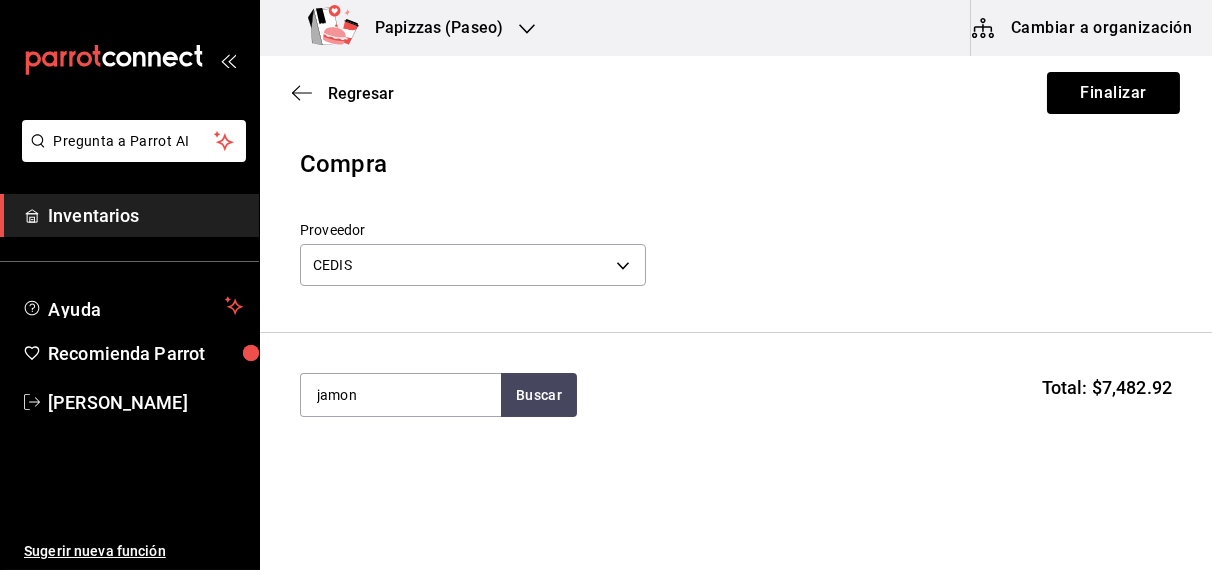 type on "jamon" 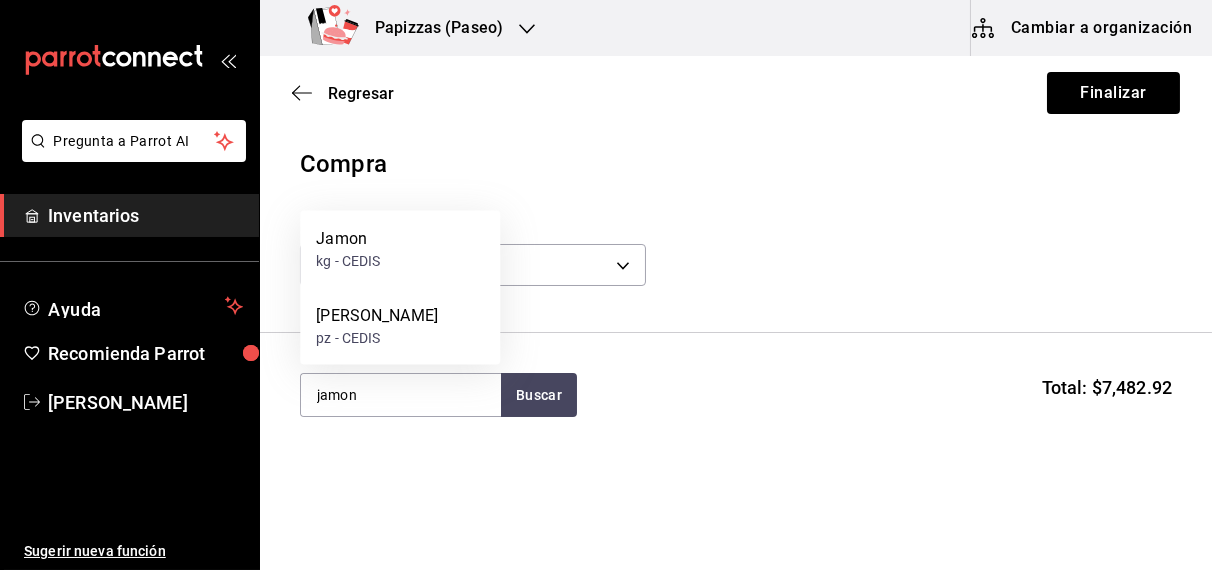 click on "kg - CEDIS" at bounding box center [348, 261] 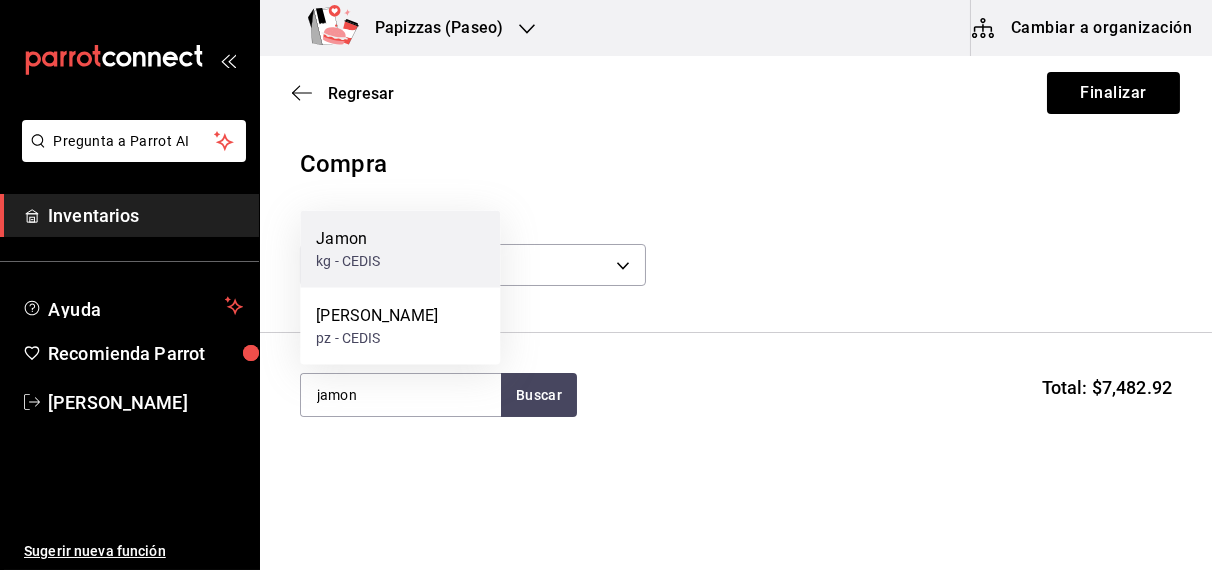 type 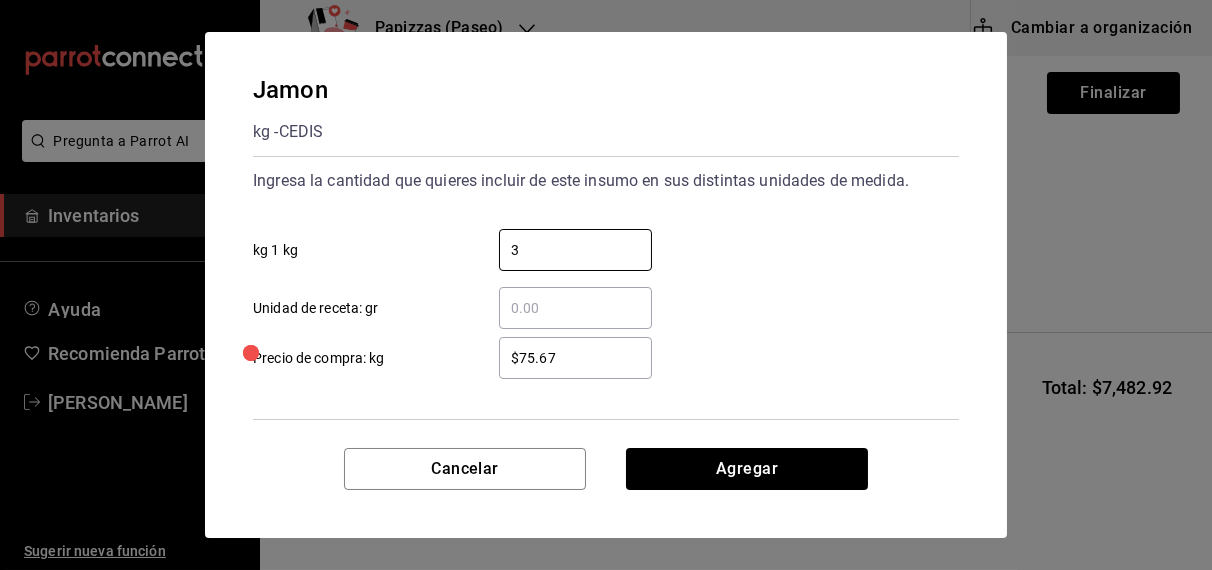 type on "3" 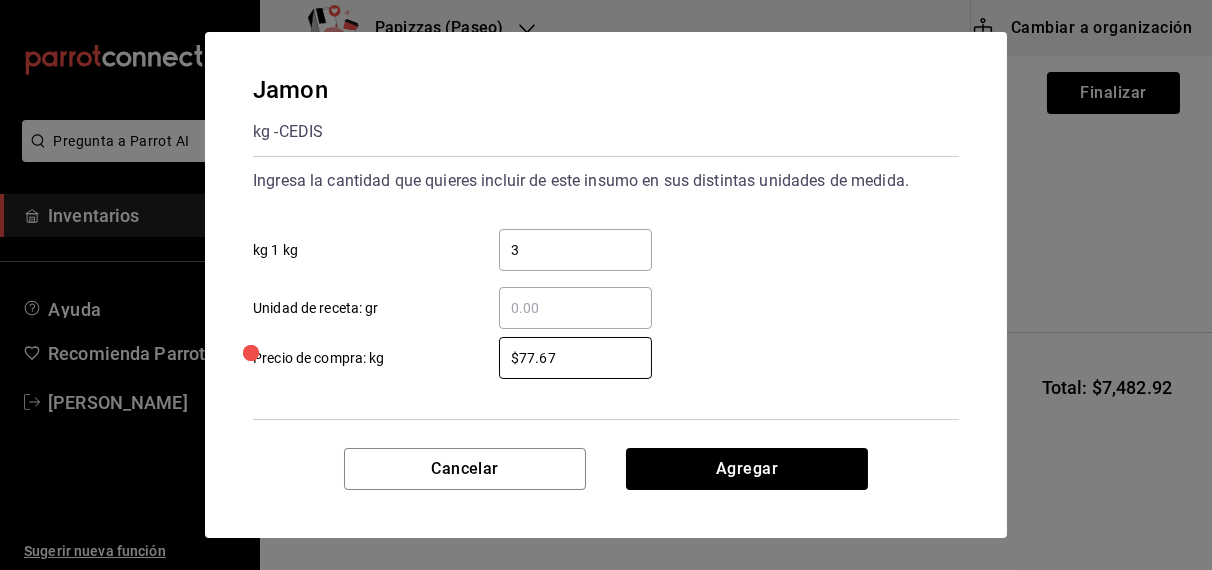 type on "$77.67" 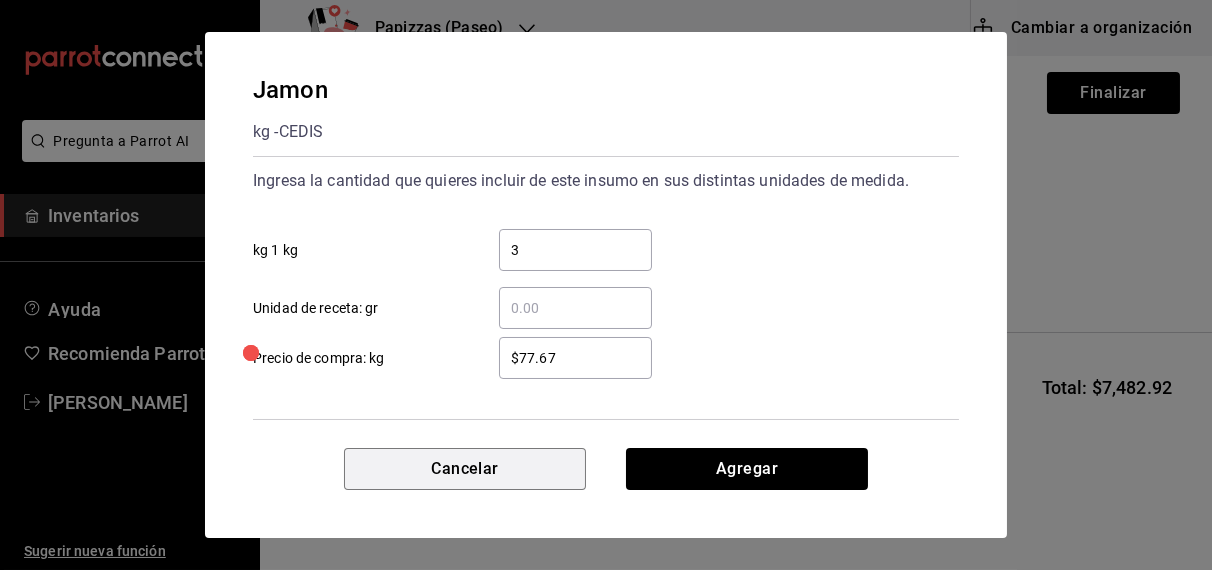 type 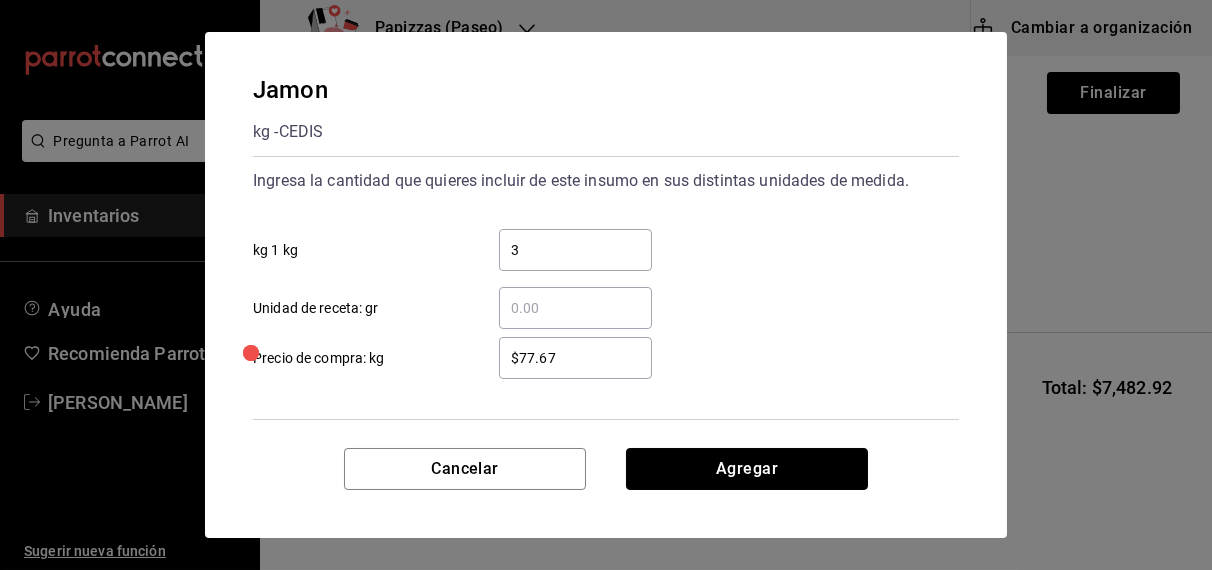 type 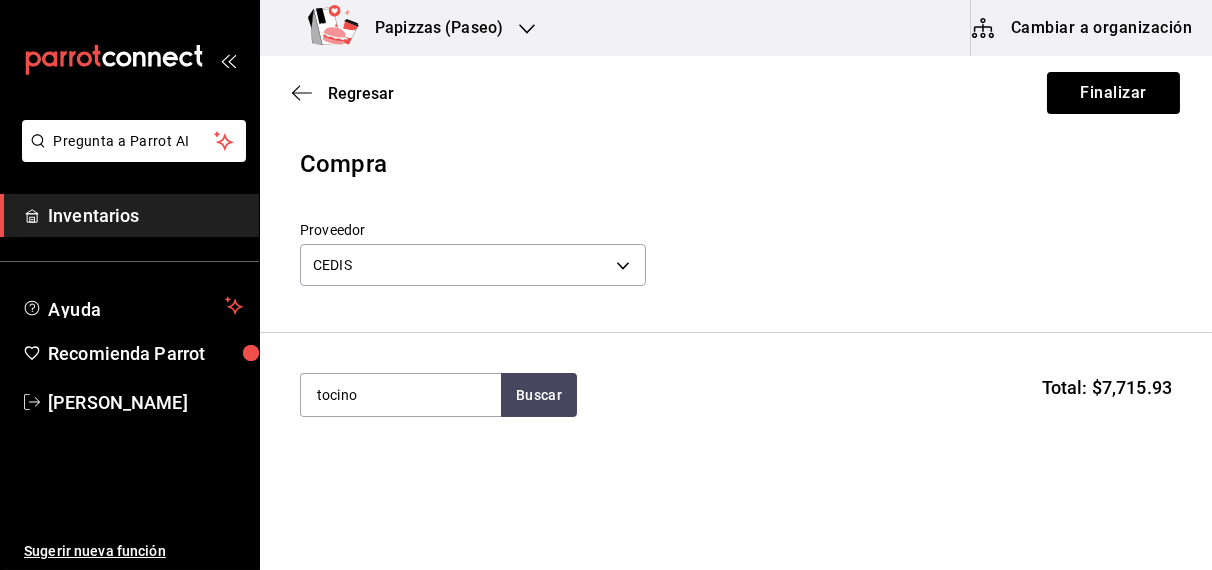 type on "tocino" 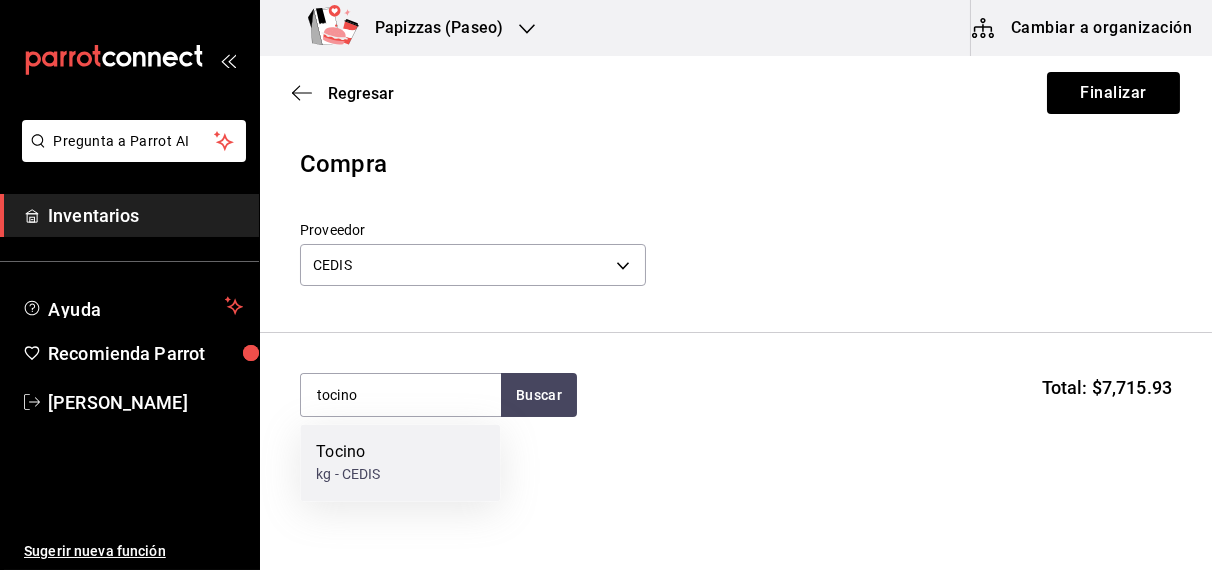 click on "kg - CEDIS" at bounding box center [348, 475] 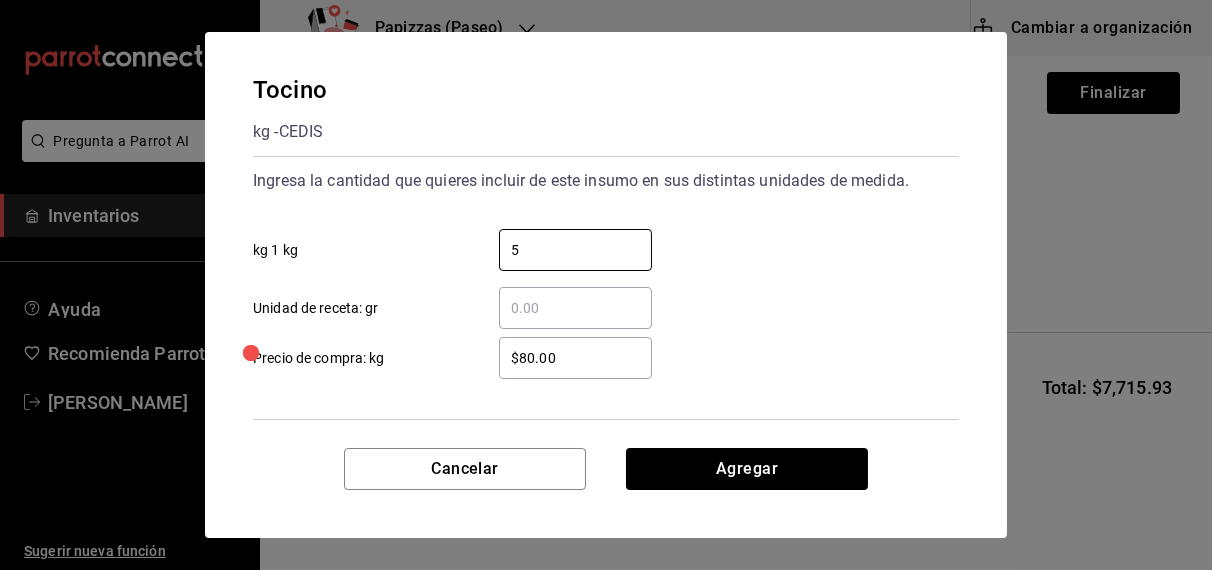type on "5" 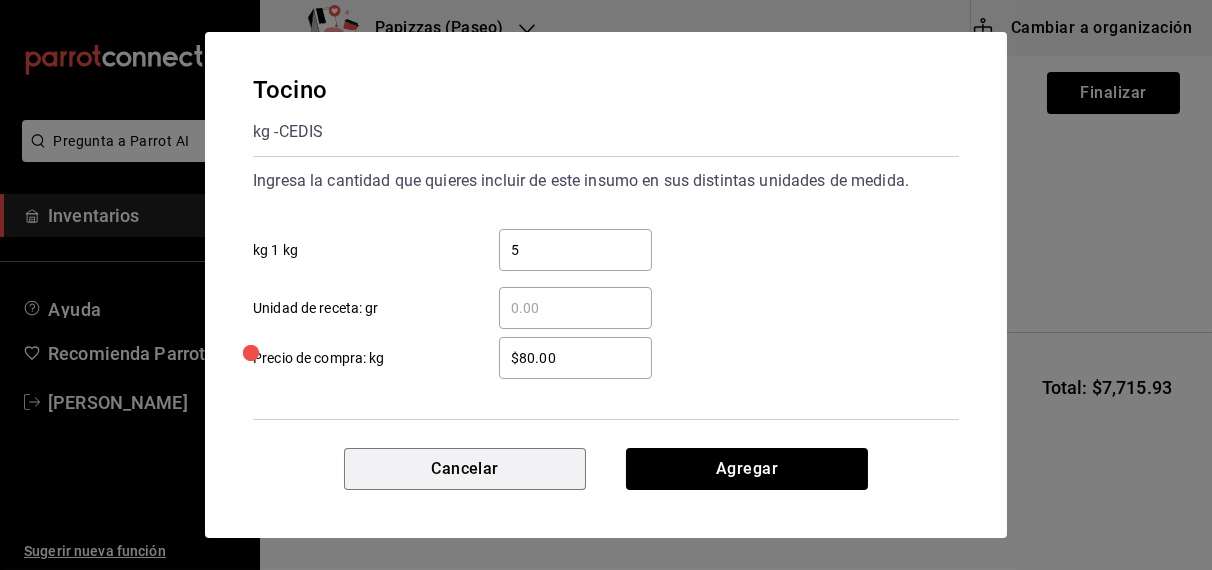 type 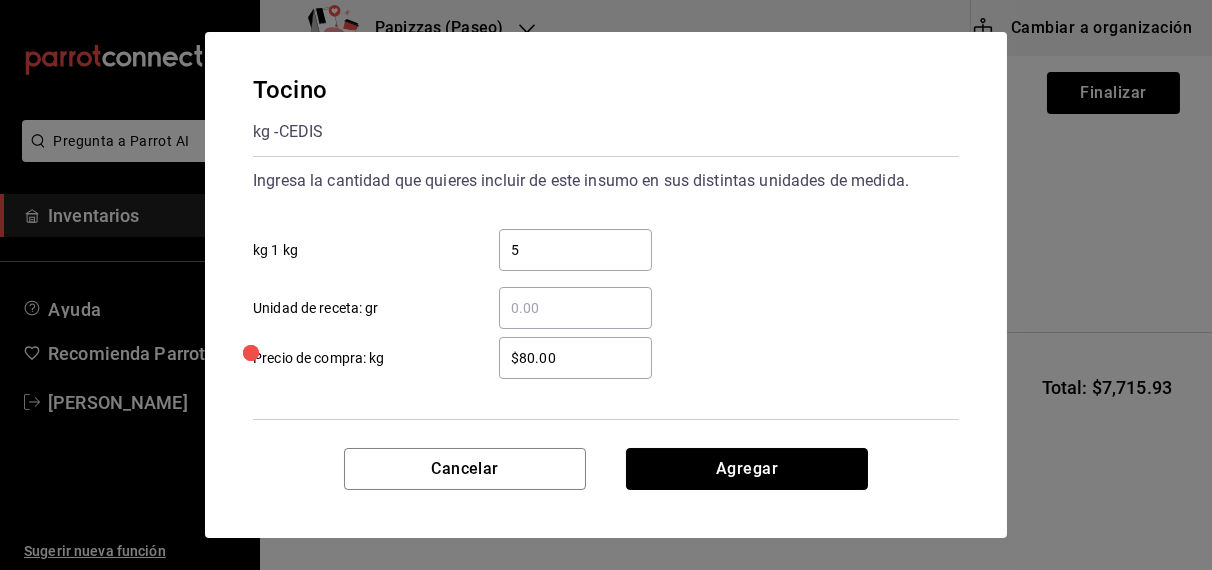 type 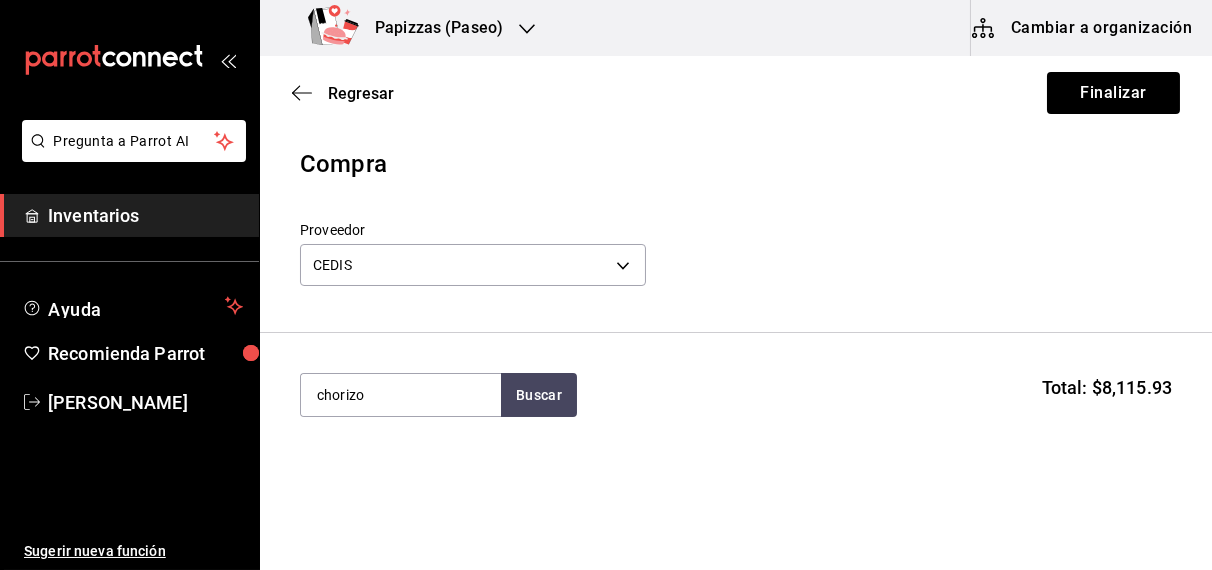 type on "chorizo" 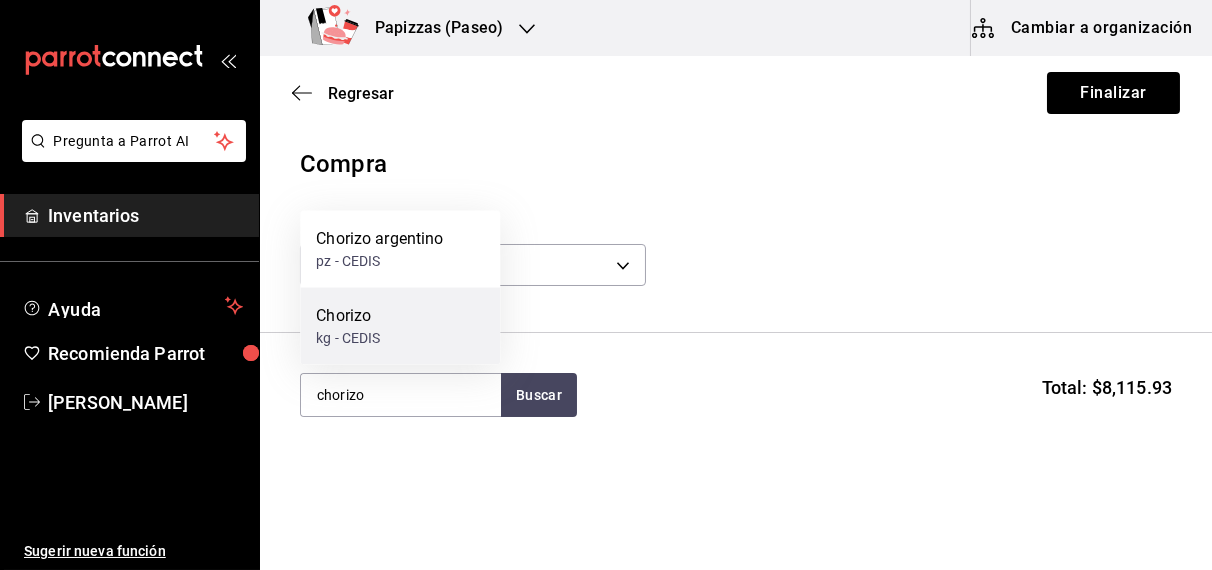 click on "kg - CEDIS" at bounding box center (348, 338) 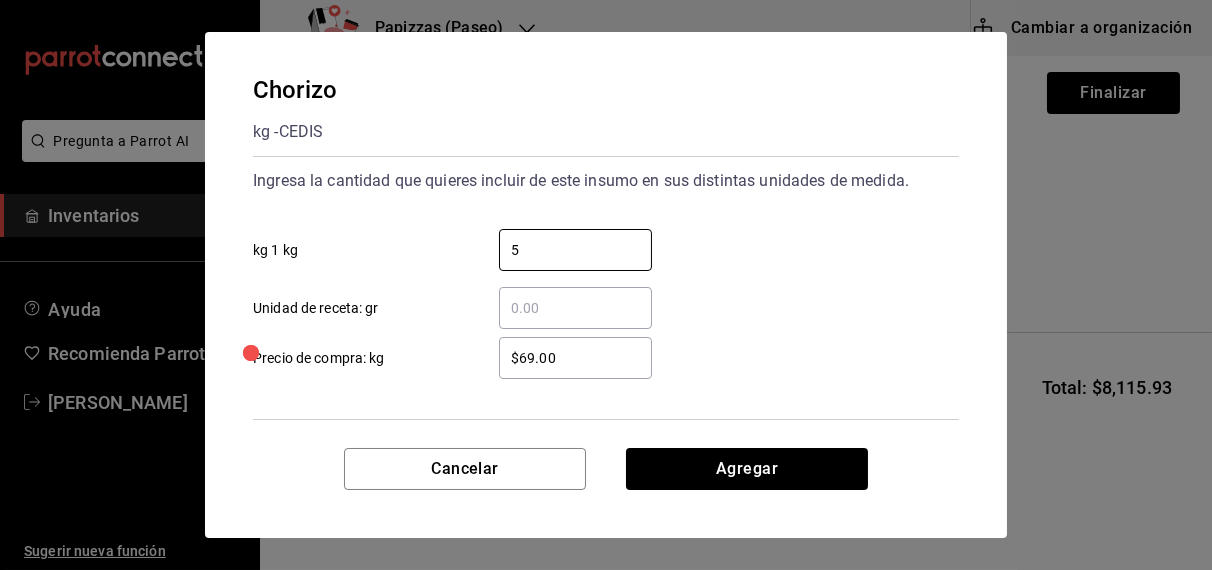 type on "5" 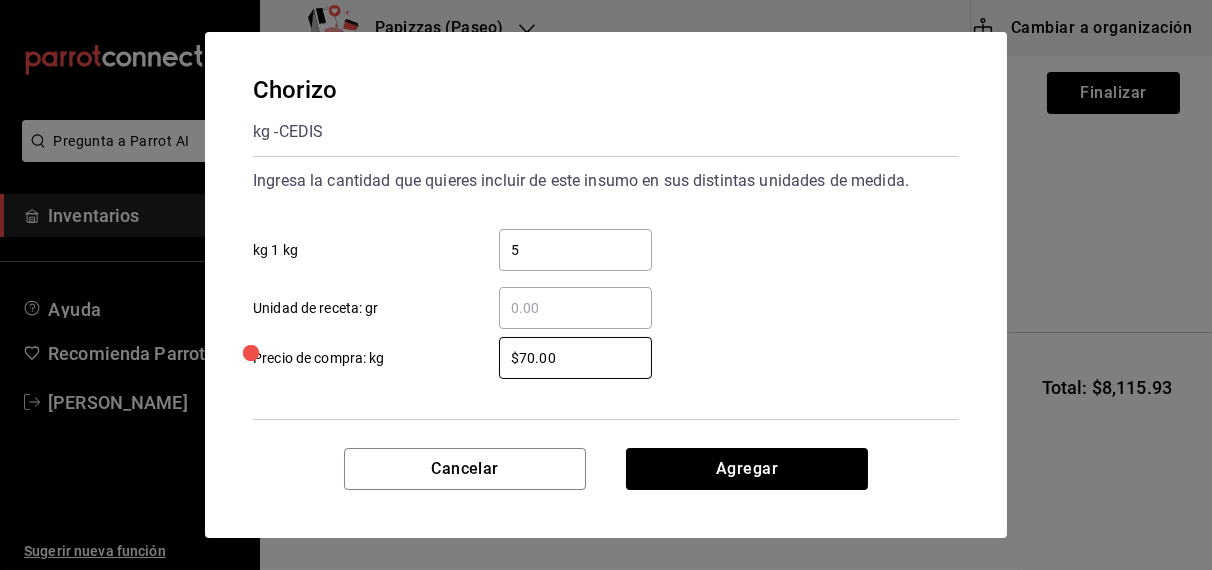 type on "$70.00" 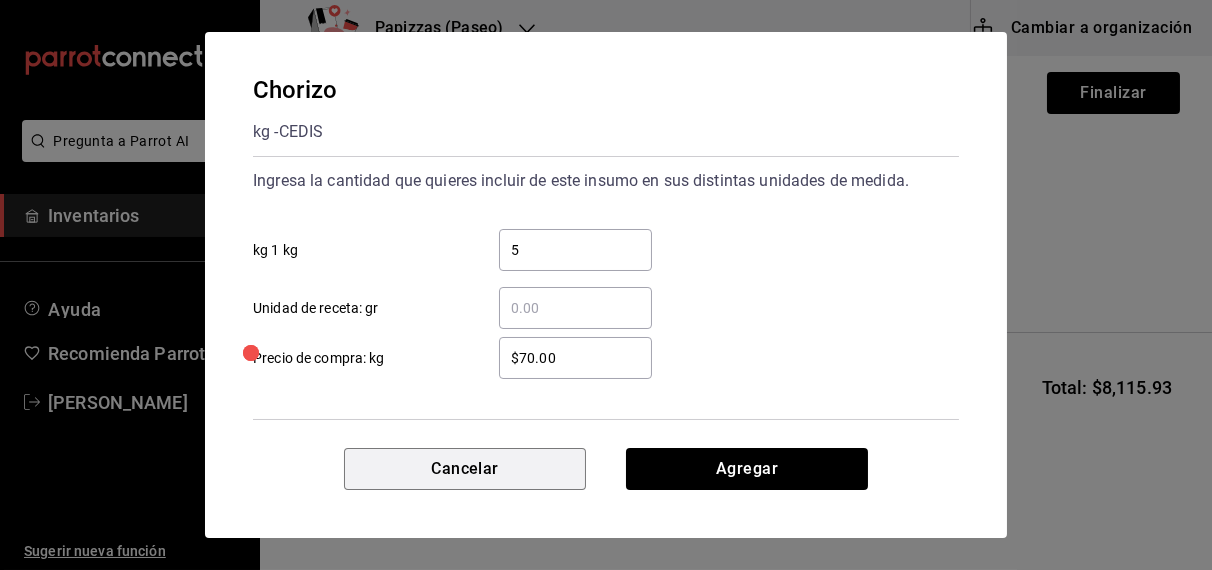 type 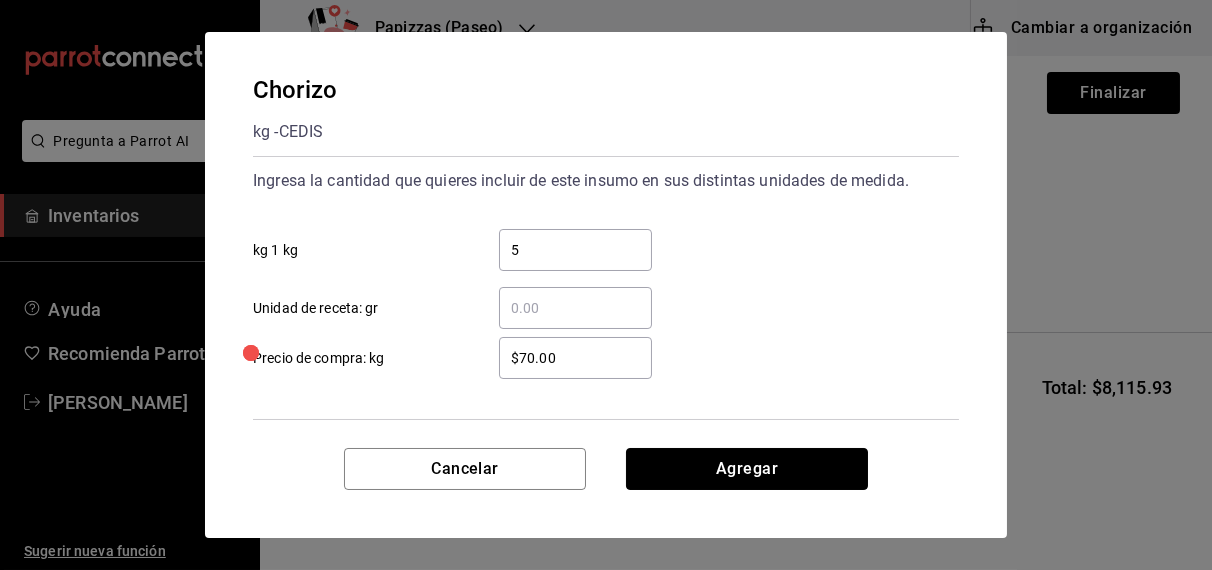 type 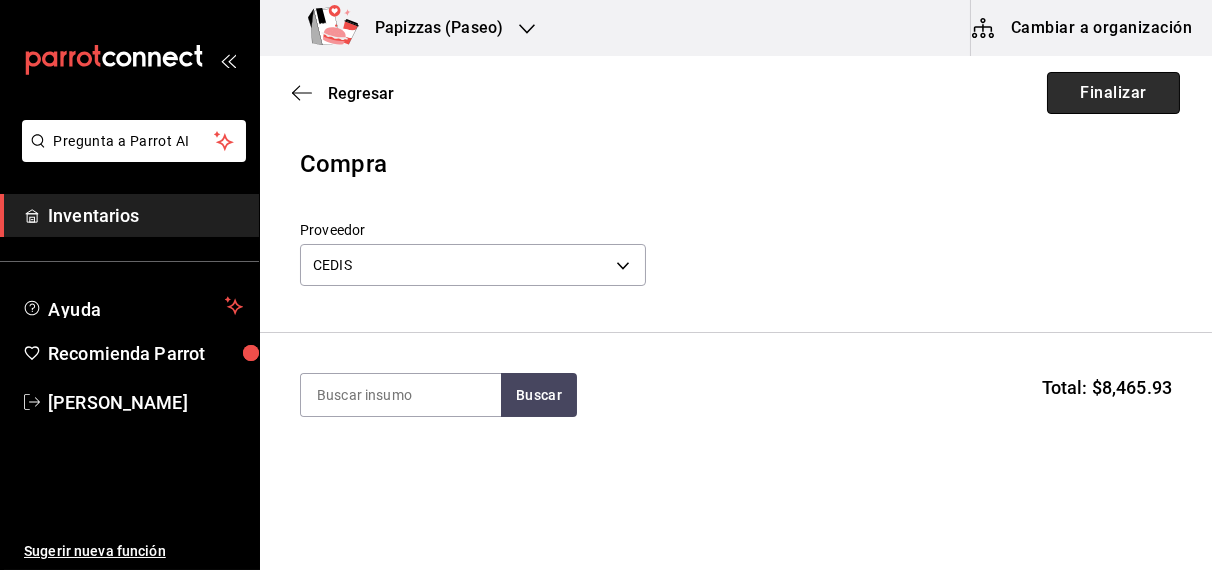 click on "Finalizar" at bounding box center (1113, 93) 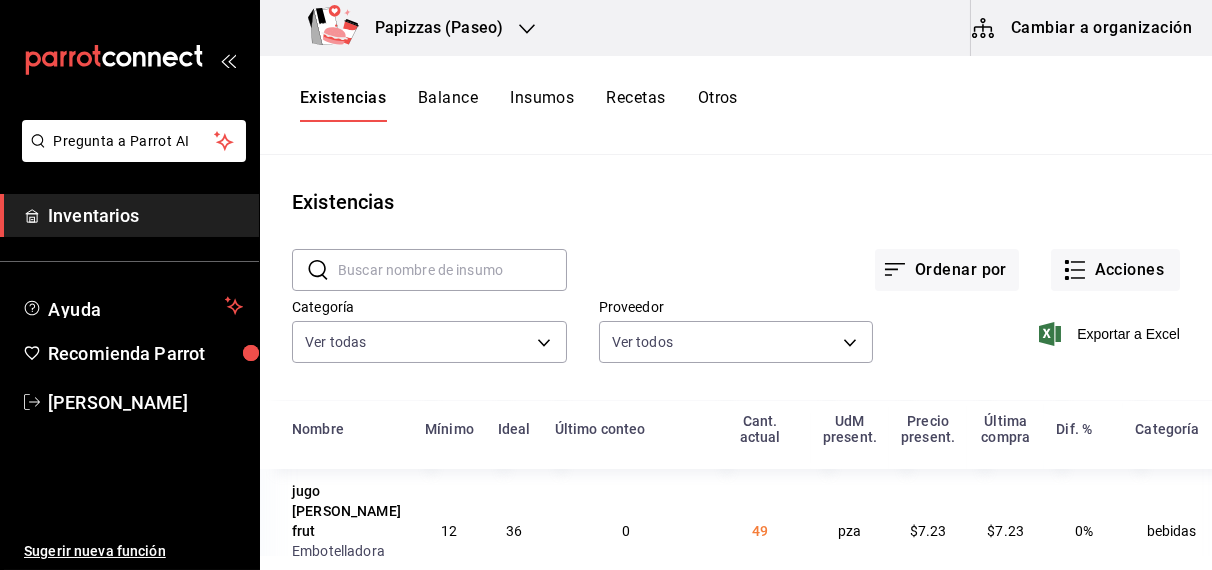 click on "Papizzas (Paseo)" at bounding box center [431, 28] 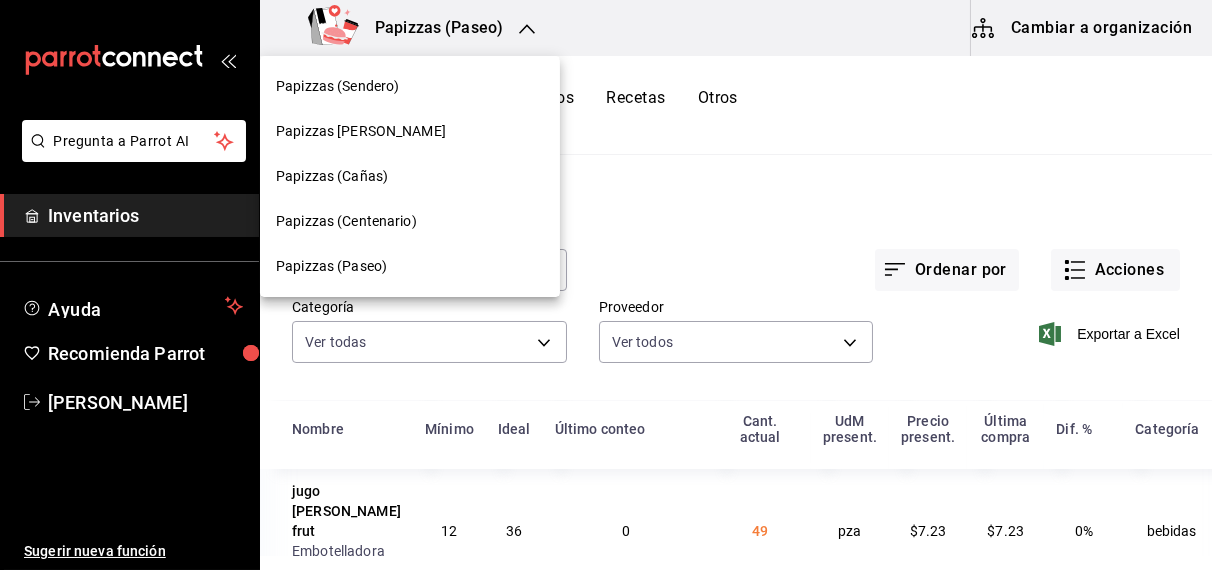 click on "Papizzas (Cañas)" at bounding box center [332, 176] 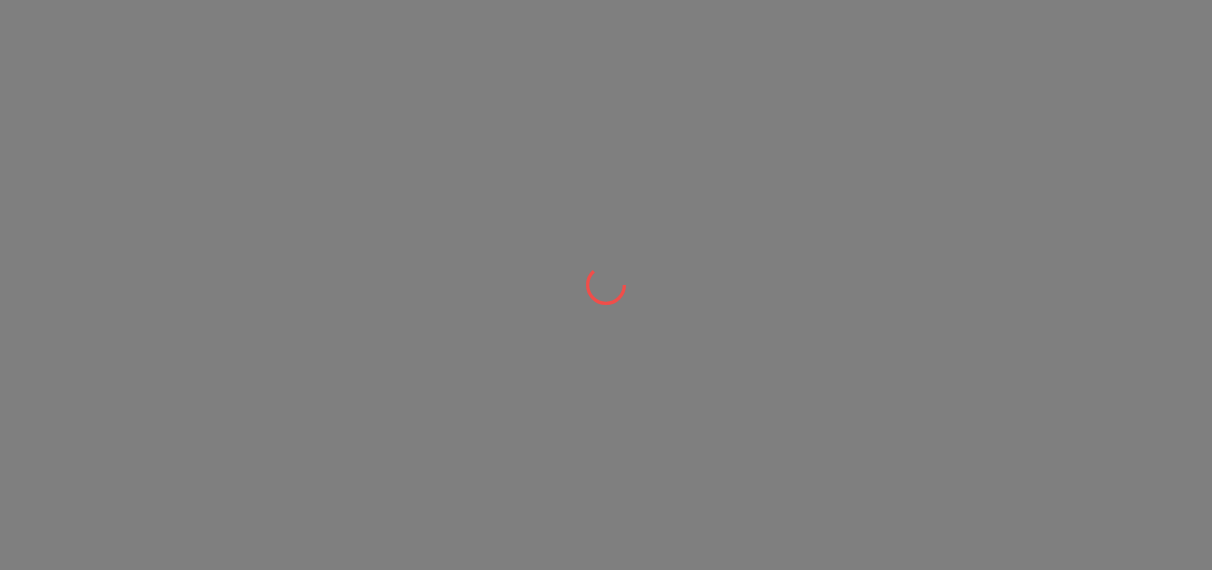 scroll, scrollTop: 0, scrollLeft: 0, axis: both 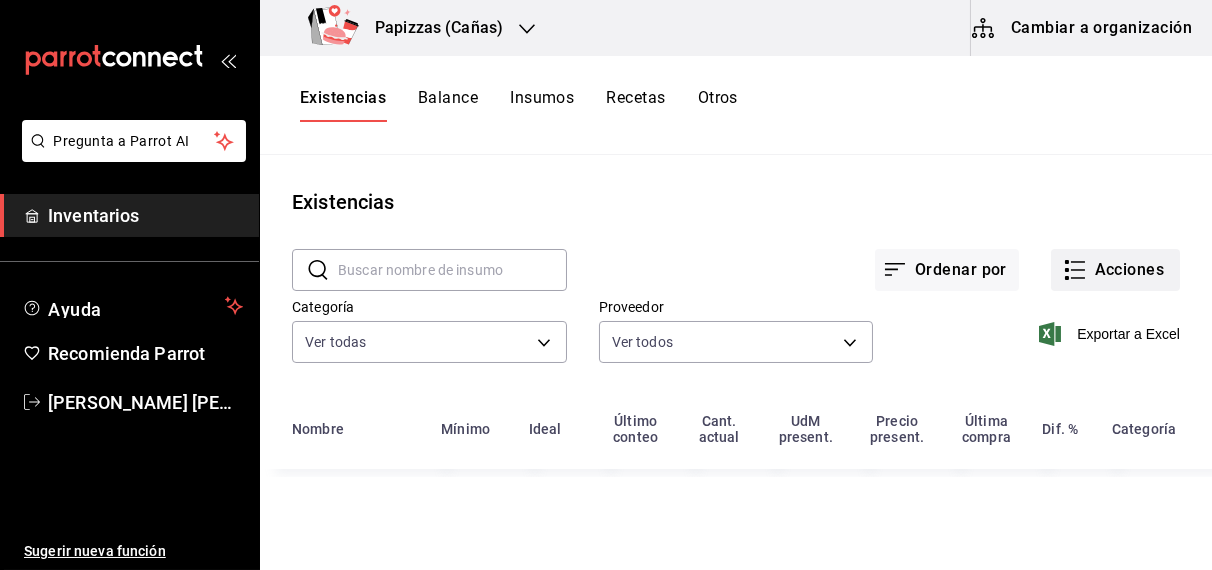 click on "Acciones" at bounding box center (1115, 270) 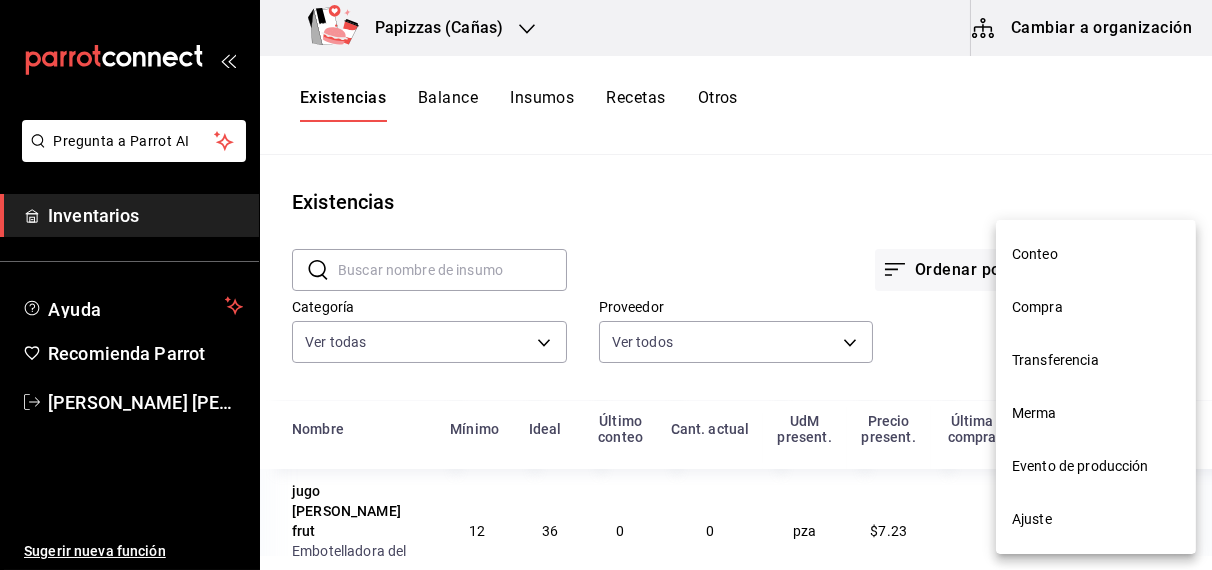click on "Compra" at bounding box center (1096, 307) 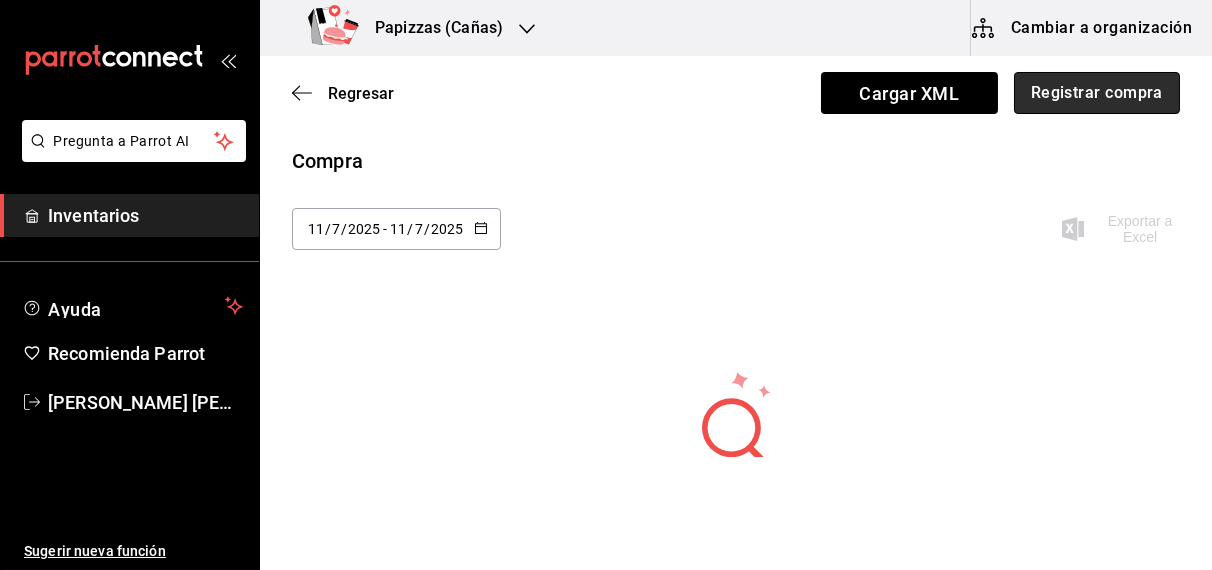 click on "Registrar compra" at bounding box center (1097, 93) 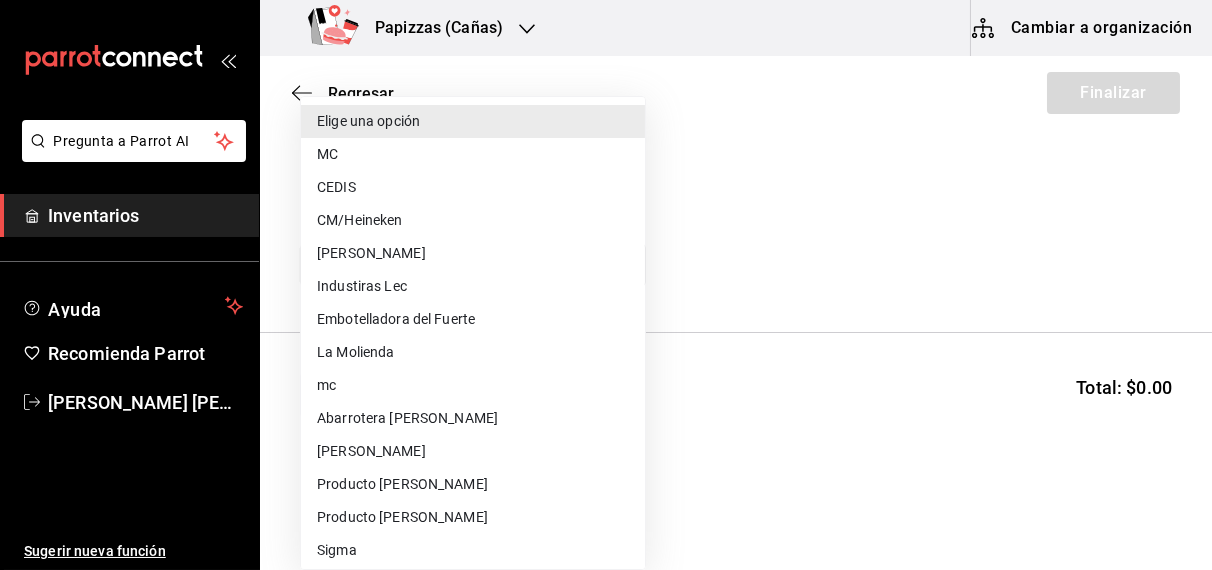 click on "Pregunta a Parrot AI Inventarios   Ayuda Recomienda Parrot   OBDULIA JANNETH CASTRO ESCALANTE   Sugerir nueva función   Papizzas (Cañas) Cambiar a organización Regresar Finalizar Compra Proveedor Elige una opción default Buscar Total: $0.00 No hay insumos a mostrar. Busca un insumo para agregarlo a la lista Pregunta a Parrot AI Inventarios   Ayuda Recomienda Parrot   OBDULIA JANNETH CASTRO ESCALANTE   Sugerir nueva función   Editar Eliminar Visitar centro de ayuda (81) 2046 6363 soporte@parrotsoftware.io Visitar centro de ayuda (81) 2046 6363 soporte@parrotsoftware.io Elige una opción MC CEDIS CM/Heineken Pescaderia Robles Industiras Lec Embotelladora del Fuerte La Molienda mc Abarrotera Cruz samuel Producto Ponce Producto Meza Sigma Uzziel Azul Chicken Liren  Sukarne Walmart Carne Mart Sam's Club Interno" at bounding box center [606, 228] 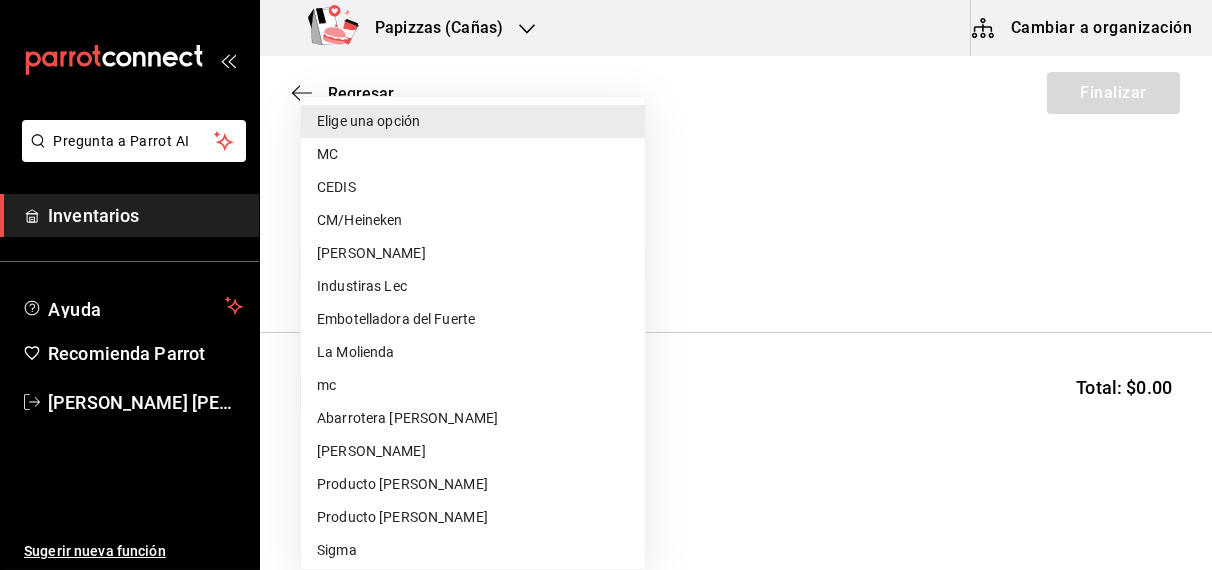 click on "Embotelladora del Fuerte" at bounding box center [473, 319] 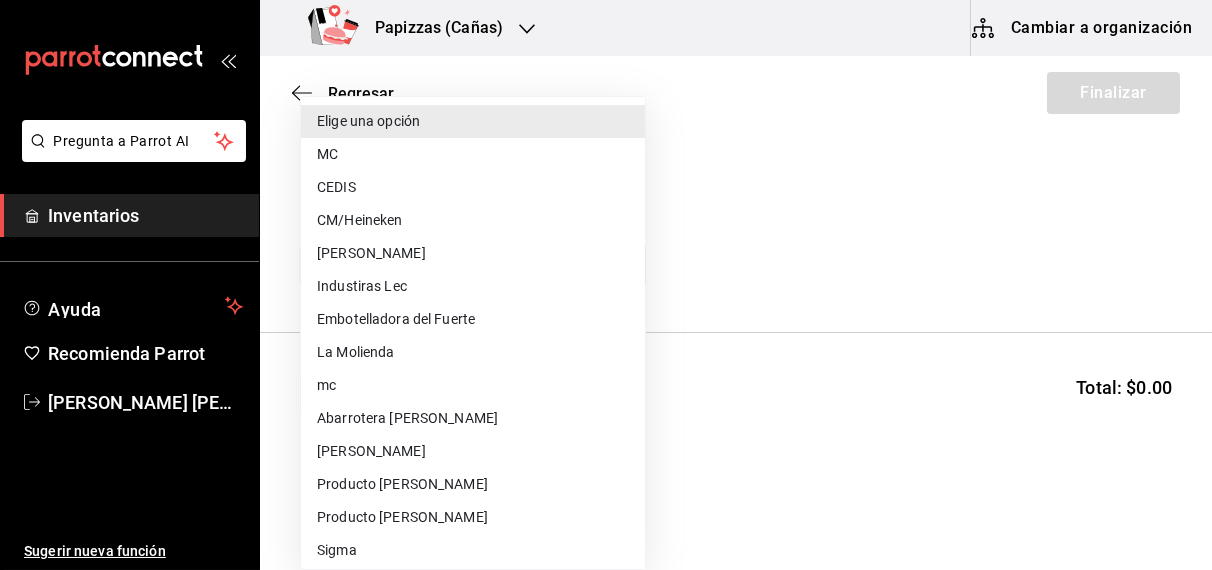 type on "2a449e60-1878-40e8-ba60-5a9907f89e6b" 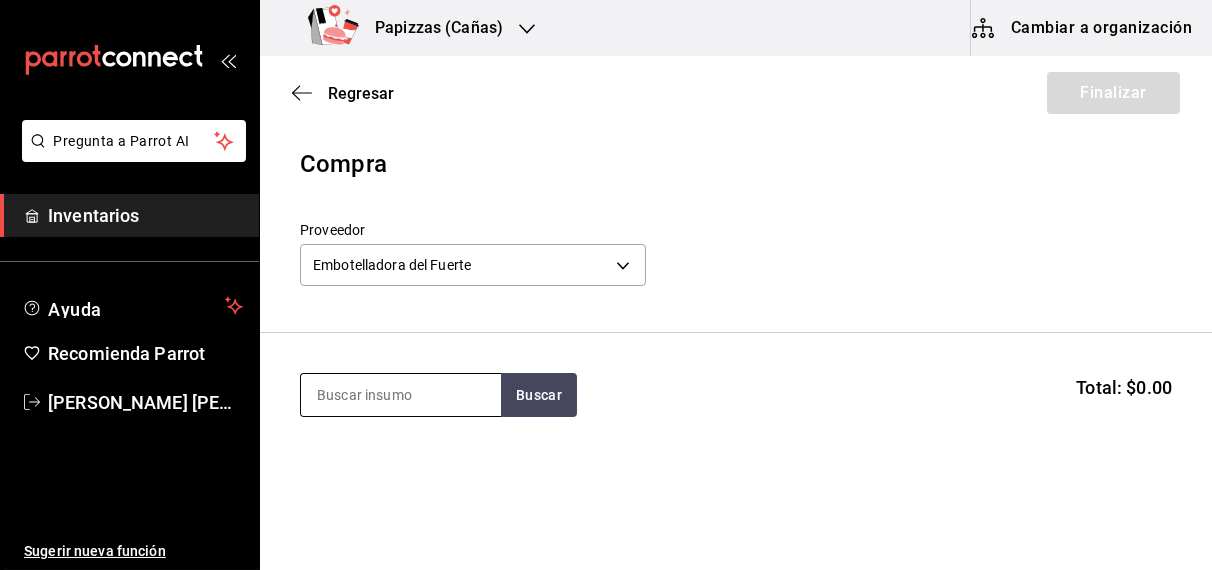click at bounding box center [401, 395] 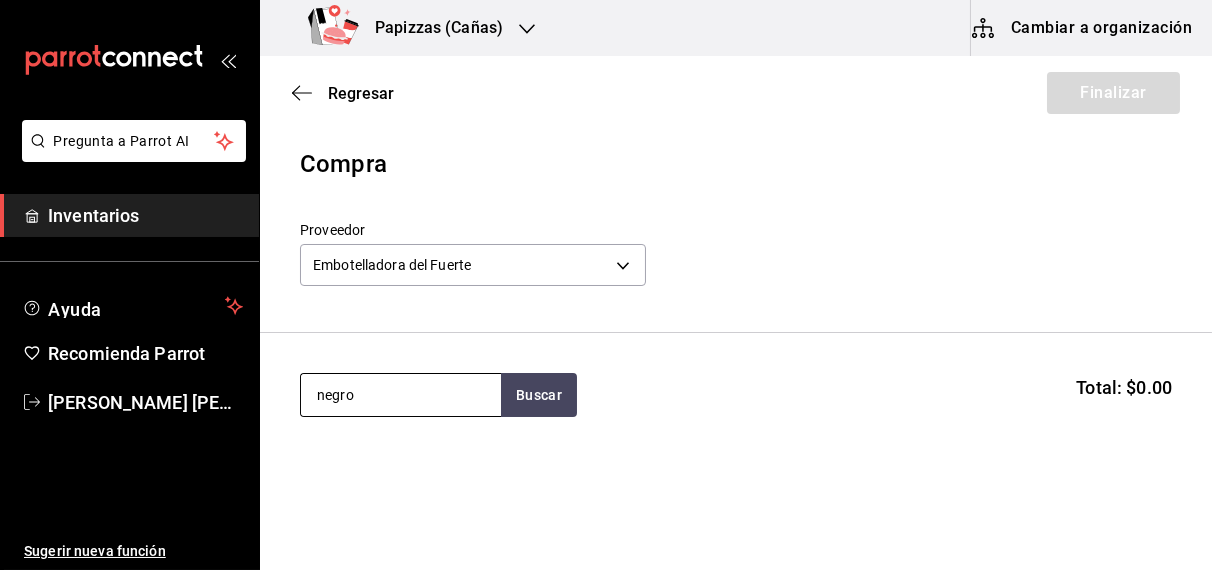 type on "negro" 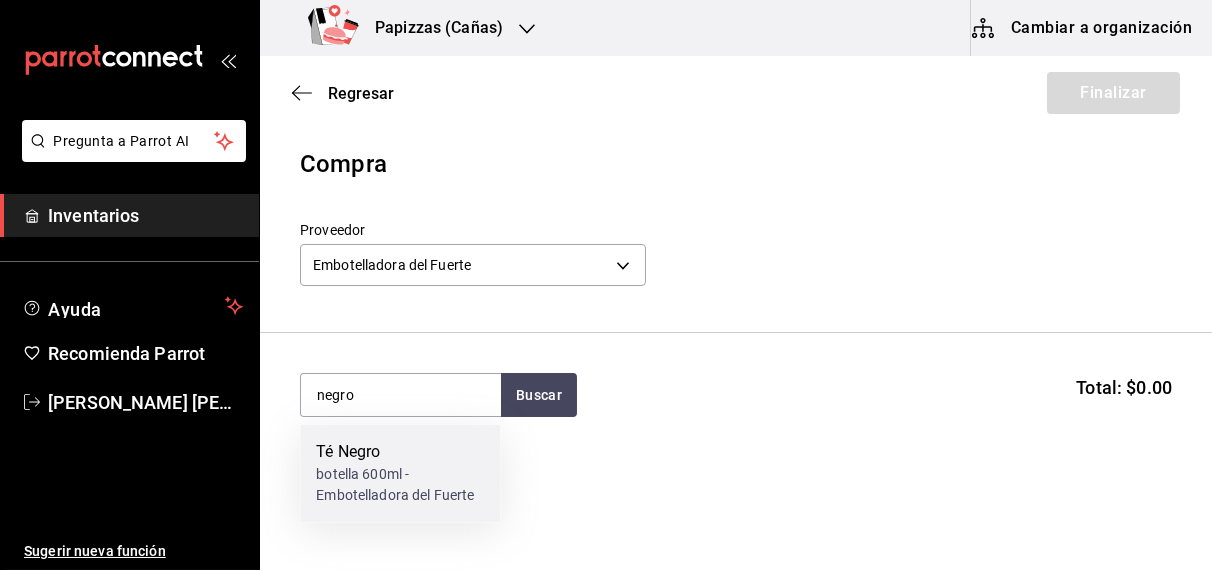 click on "botella 600ml - Embotelladora del Fuerte" at bounding box center (400, 486) 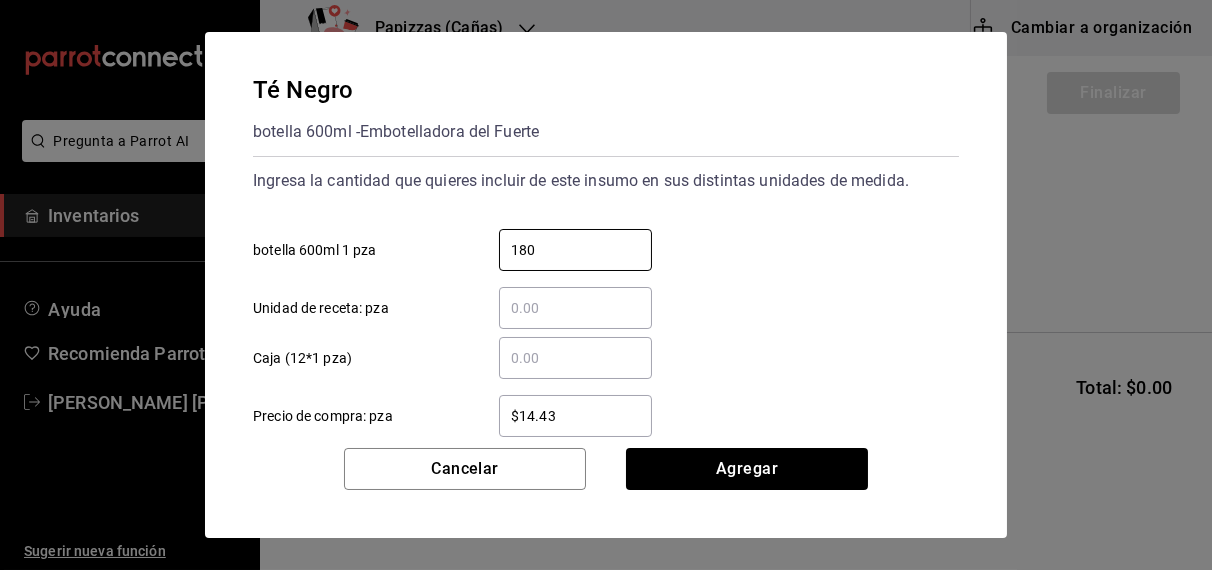 type on "180" 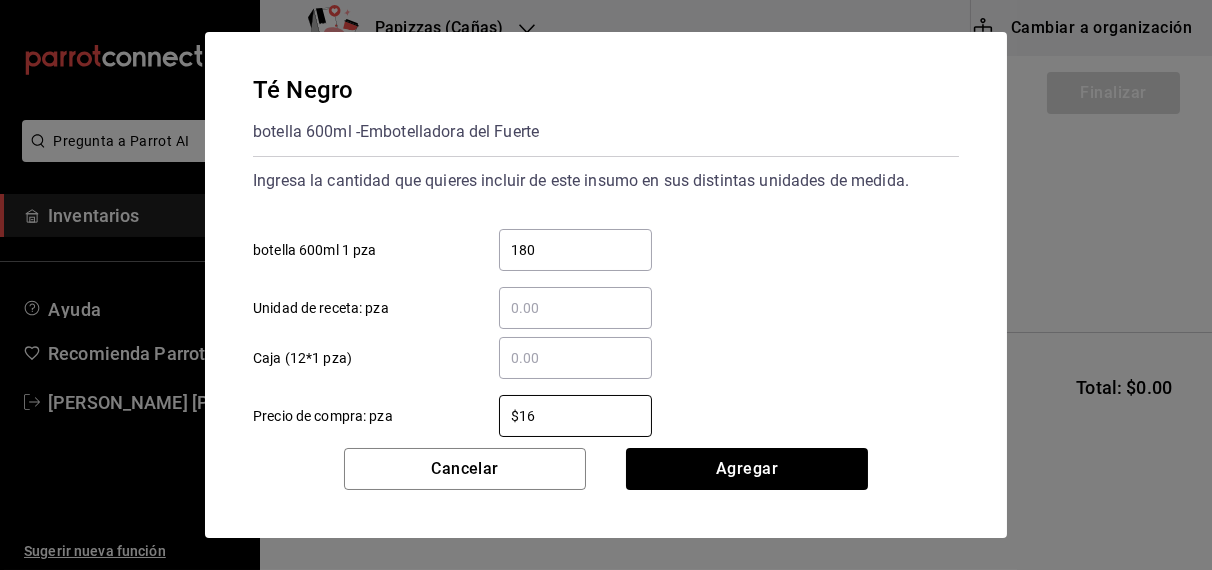 type on "$16.75" 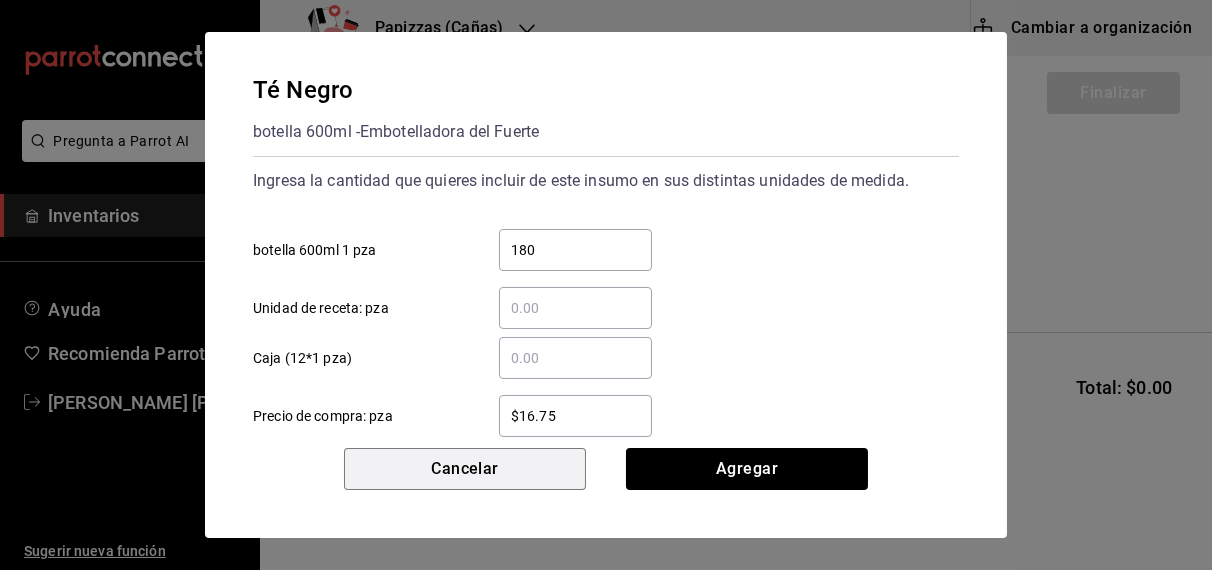 type 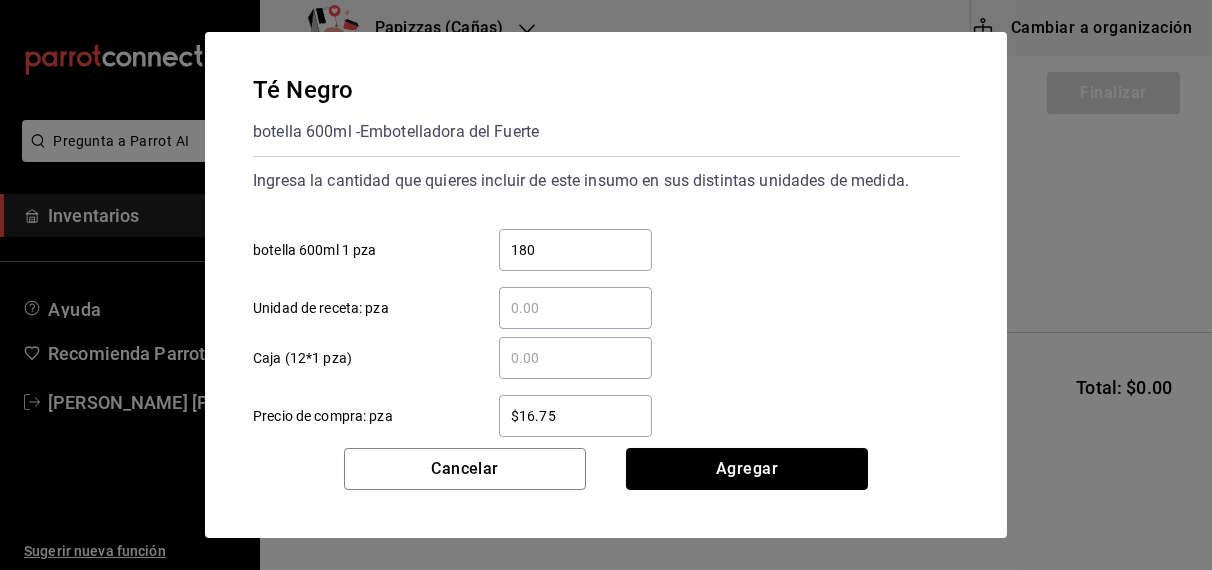 type 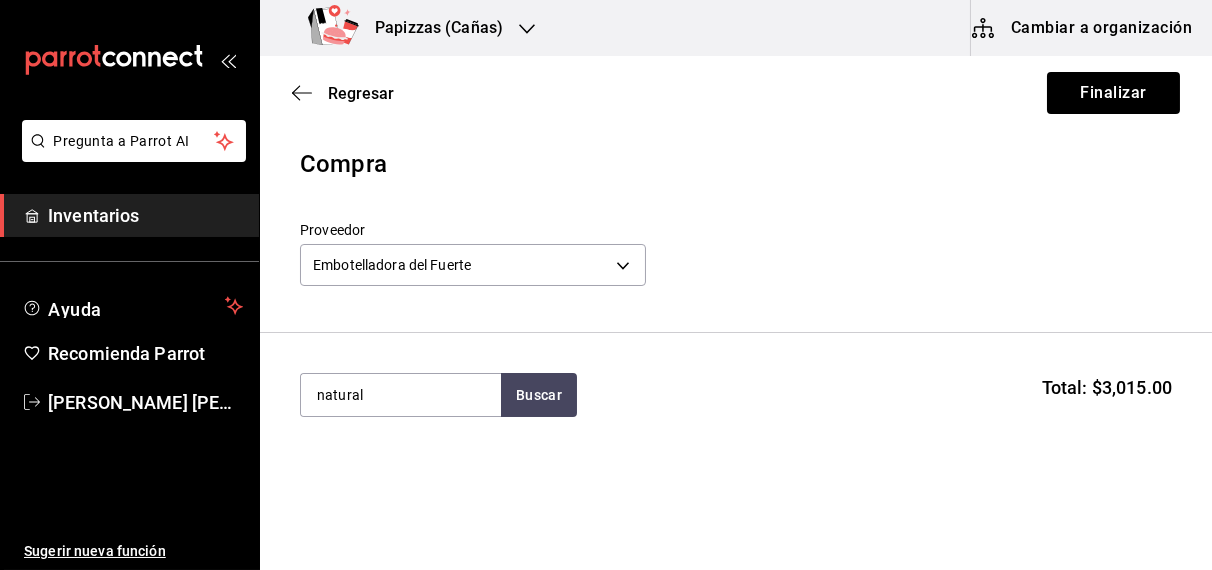 type on "natural" 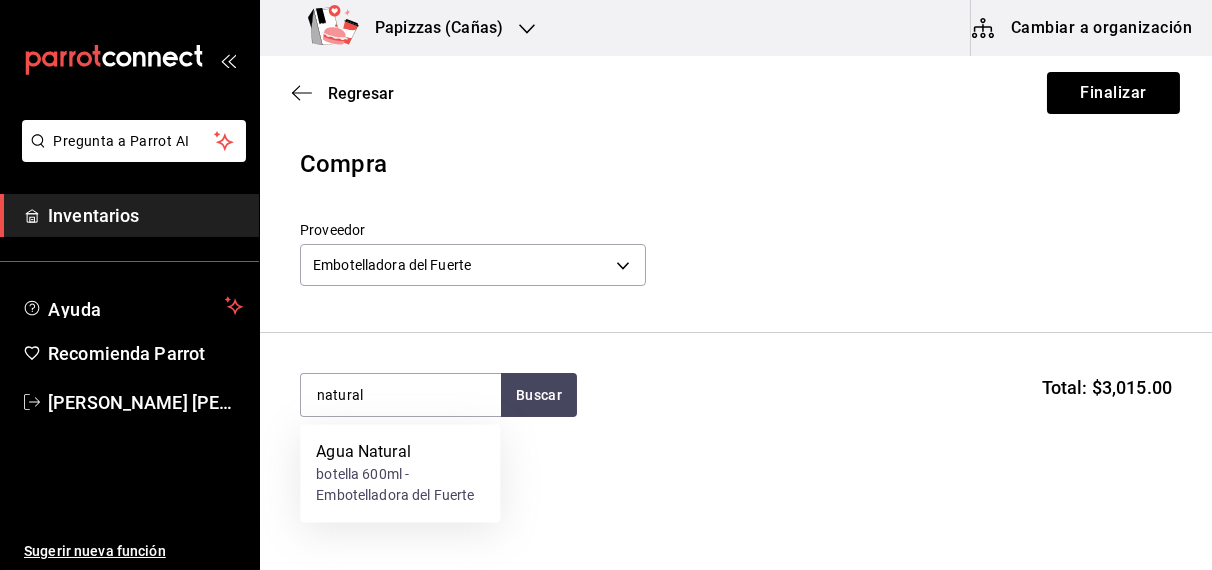 click on "botella 600ml - Embotelladora del Fuerte" at bounding box center (400, 486) 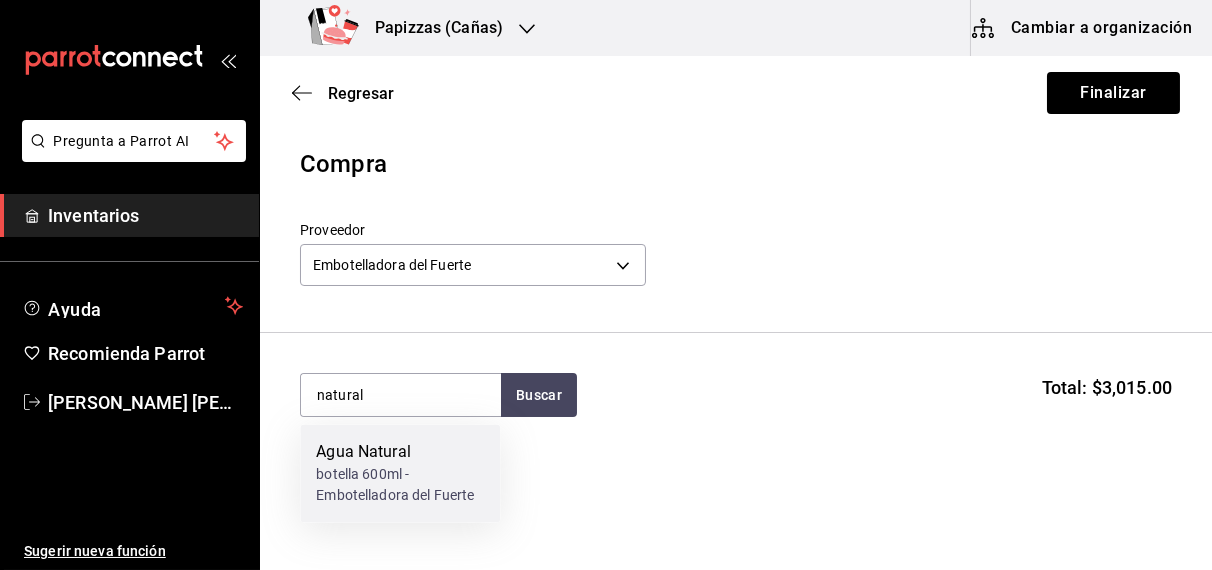 type 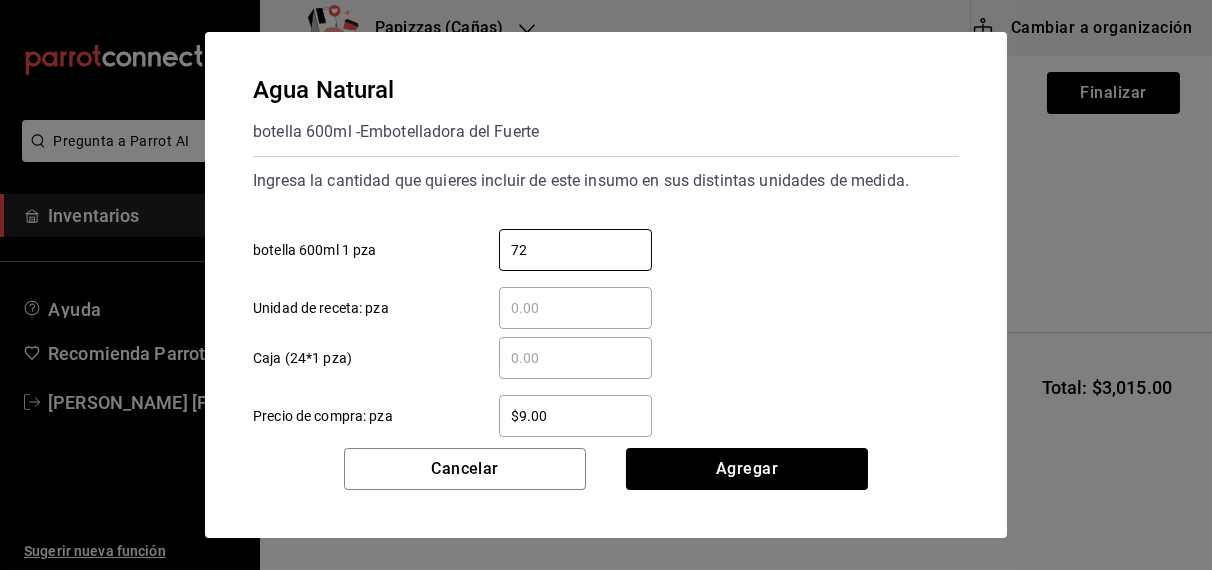 type on "72" 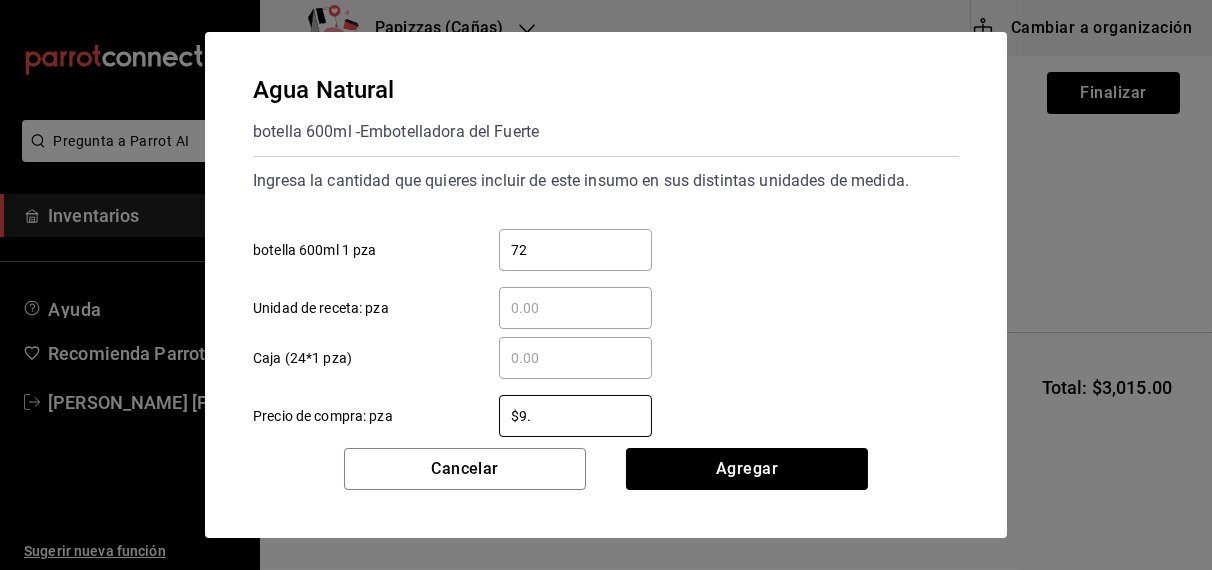 type on "$9.75" 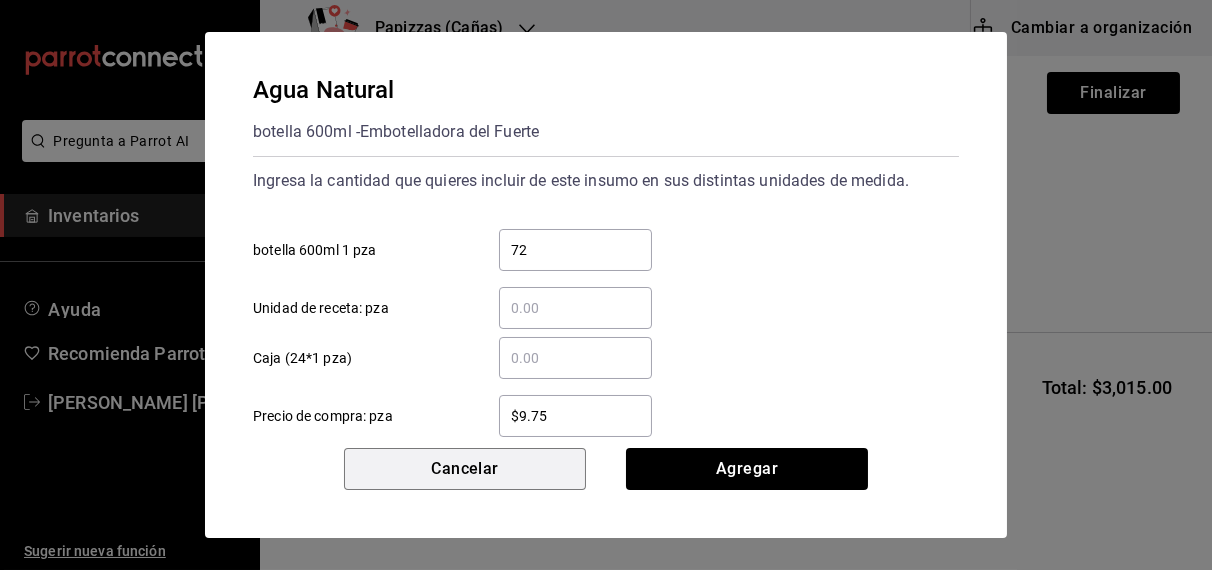 type 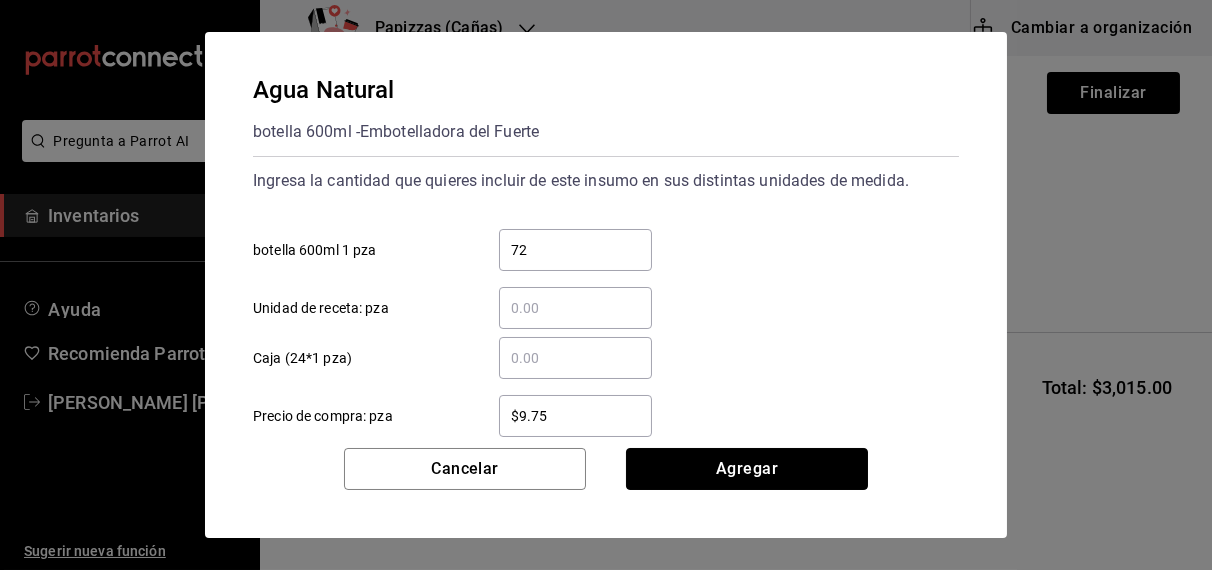 type 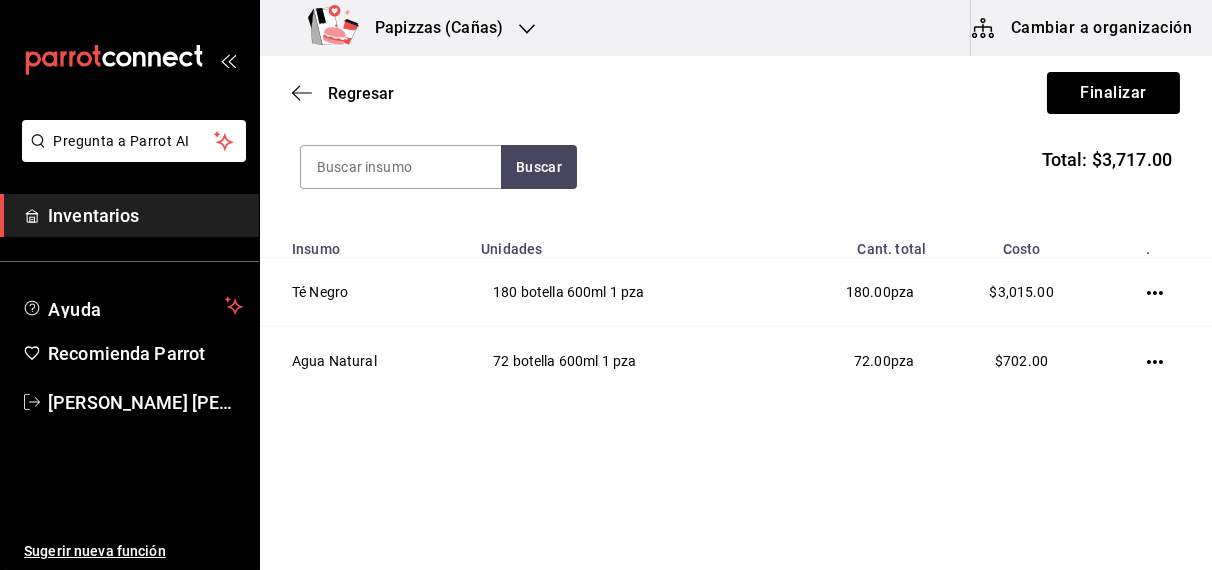 scroll, scrollTop: 227, scrollLeft: 0, axis: vertical 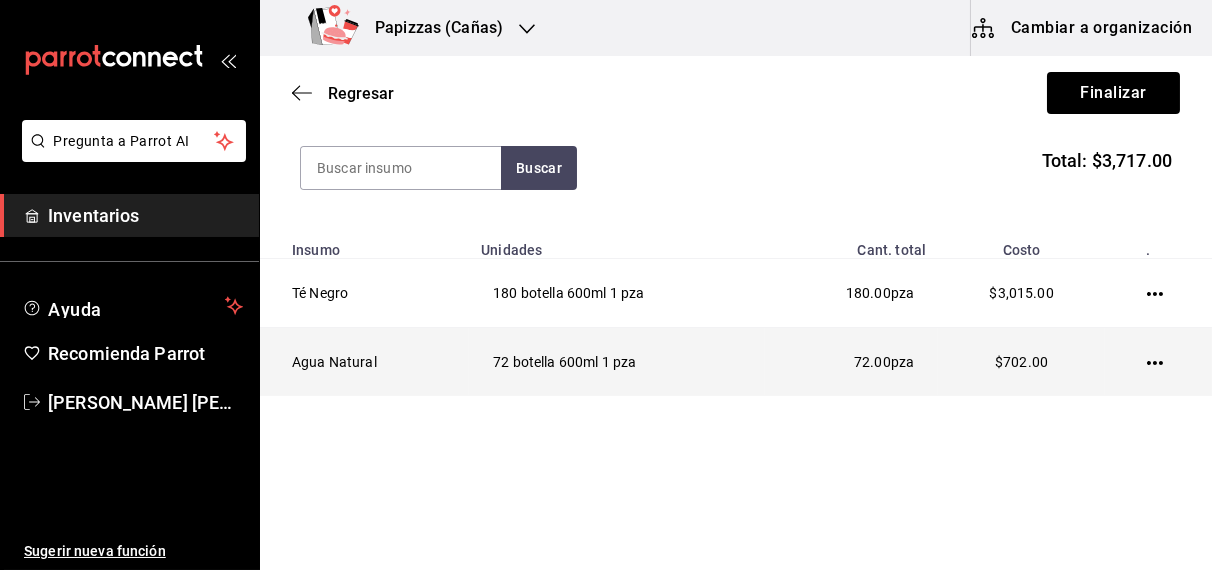 click 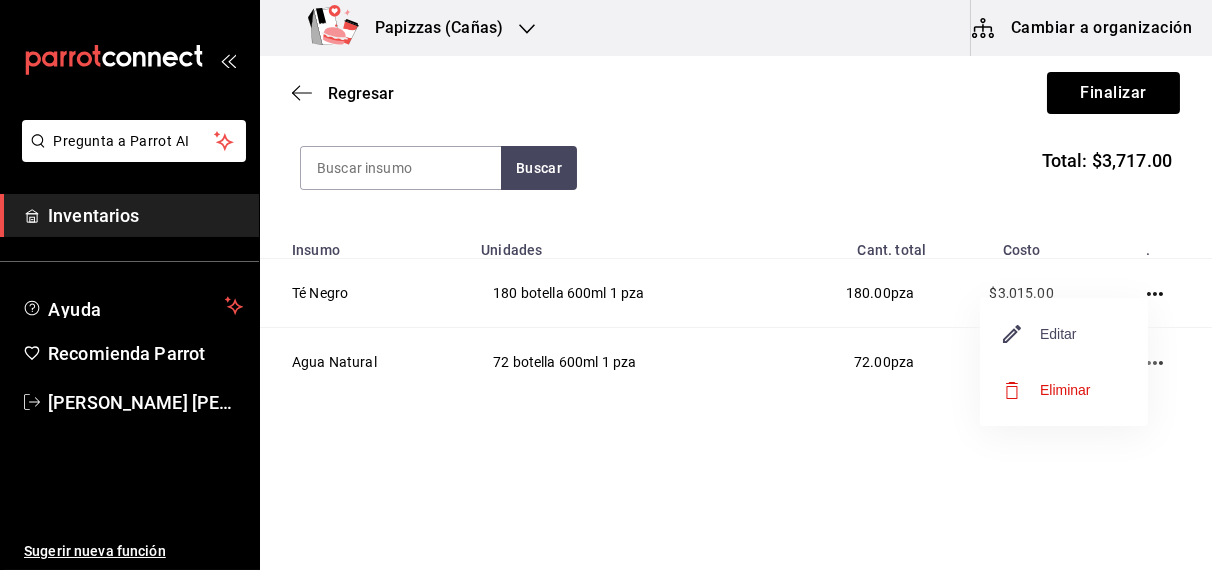 click on "Editar" at bounding box center (1040, 334) 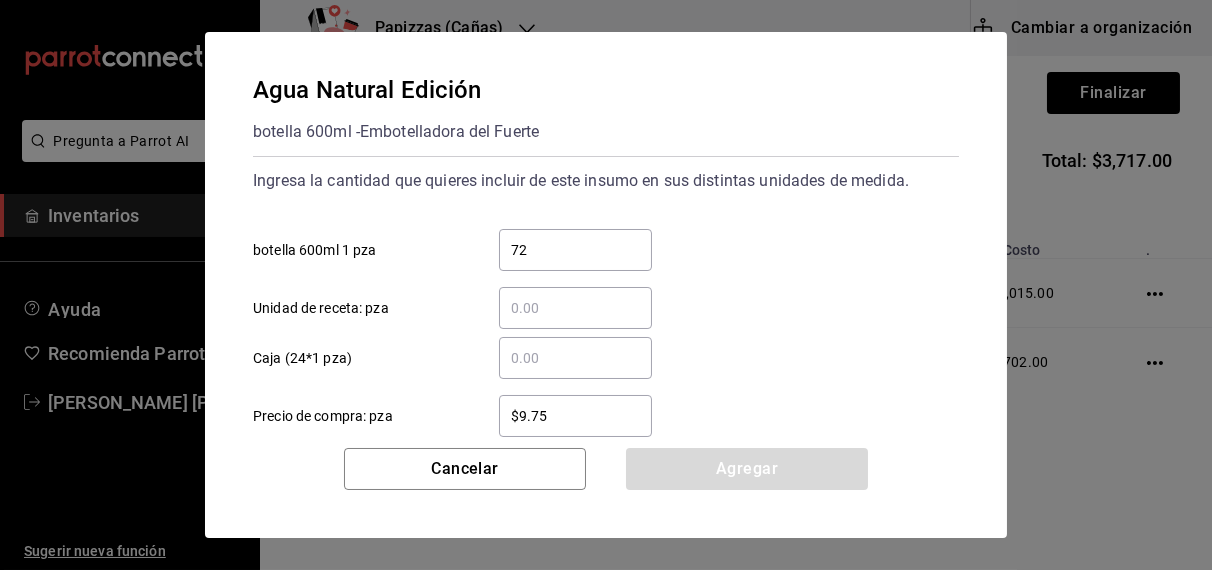 click on "$9.75" at bounding box center (575, 416) 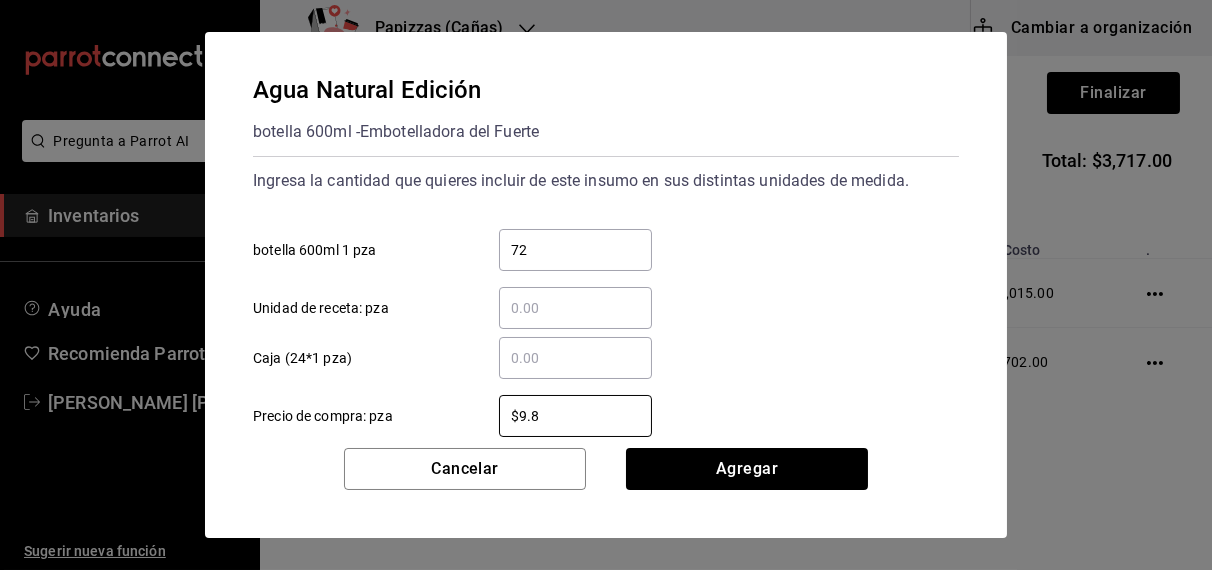type on "$9.81" 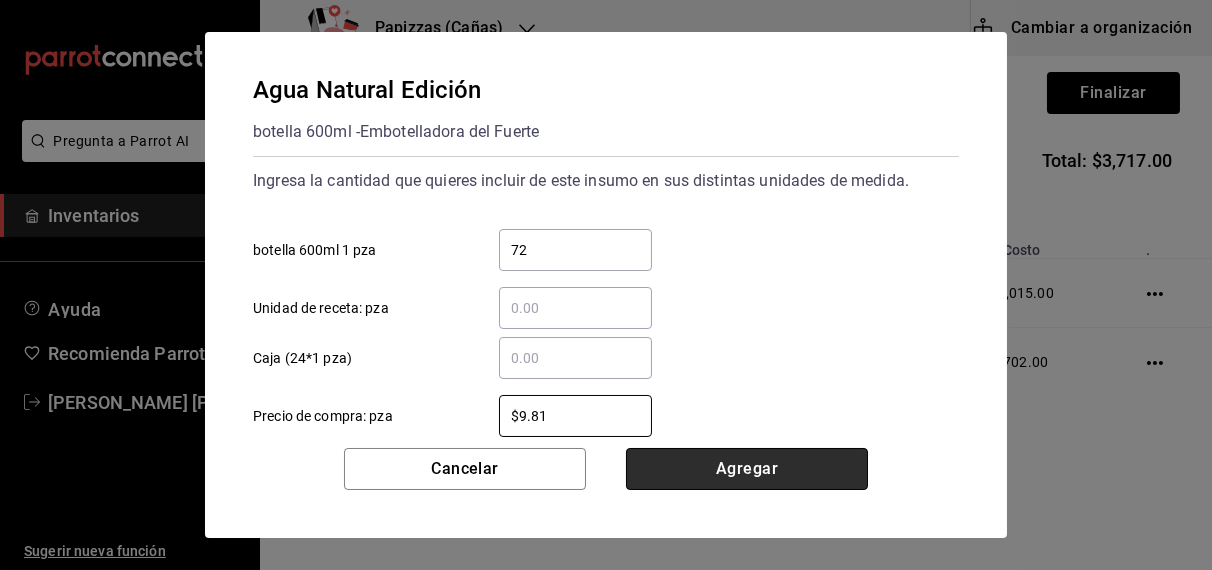 click on "Agregar" at bounding box center (747, 469) 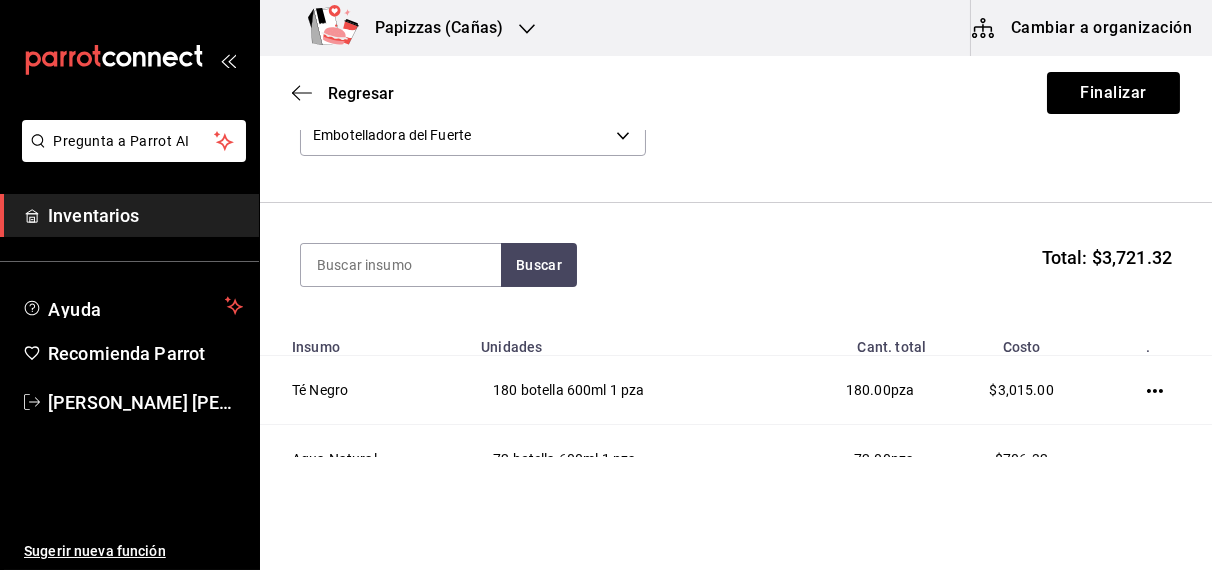 scroll, scrollTop: 99, scrollLeft: 0, axis: vertical 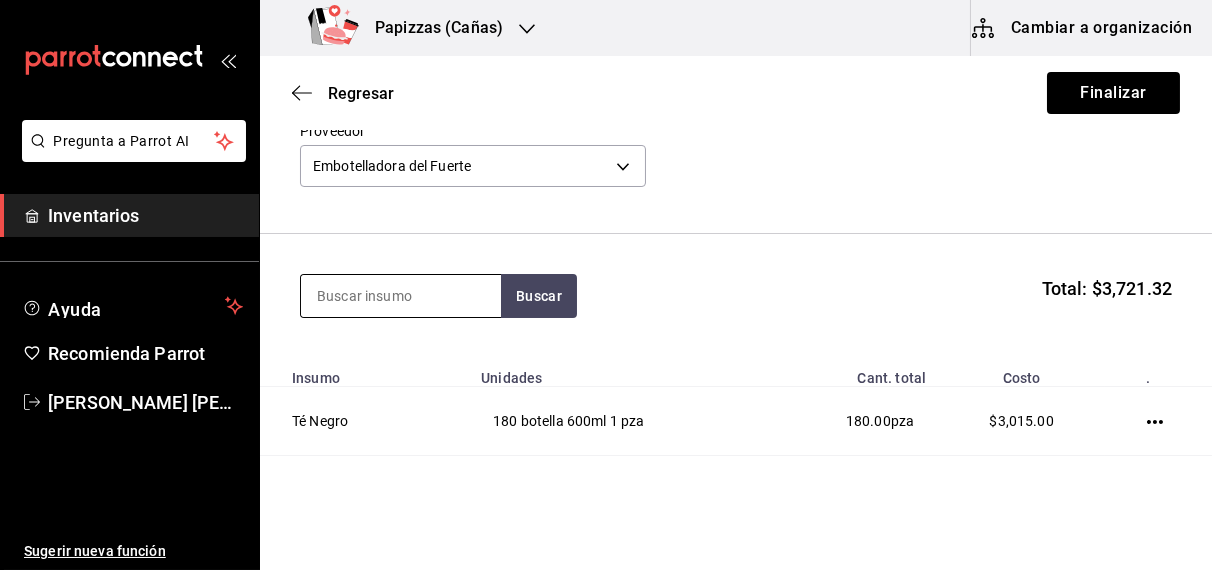 click at bounding box center [401, 296] 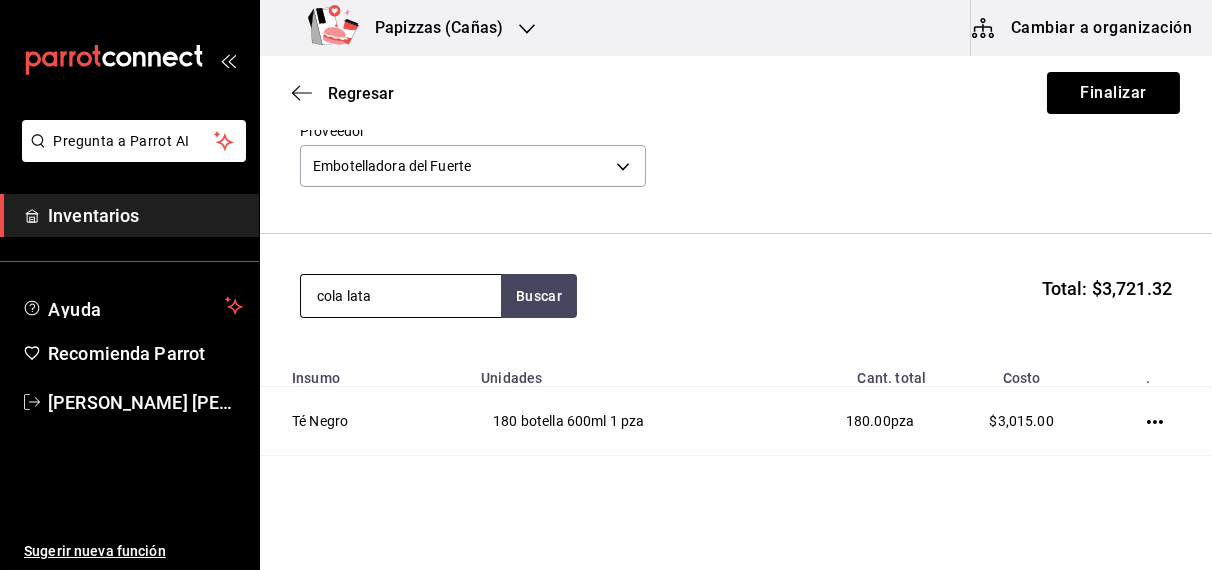 type on "cola lata" 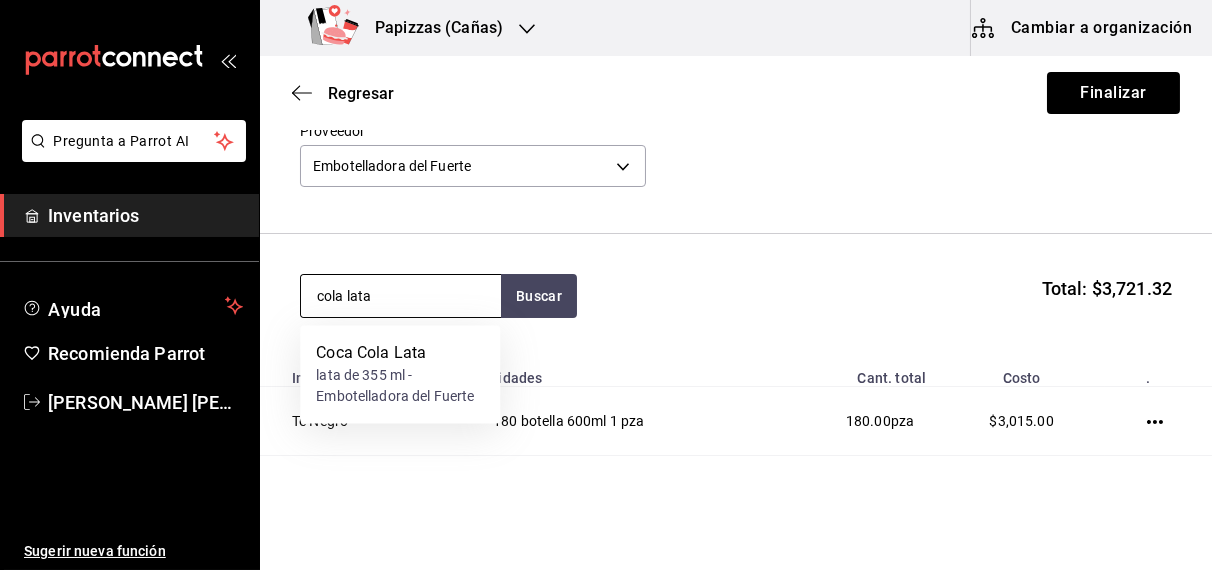 click on "lata de 355 ml  - Embotelladora del Fuerte" at bounding box center [400, 386] 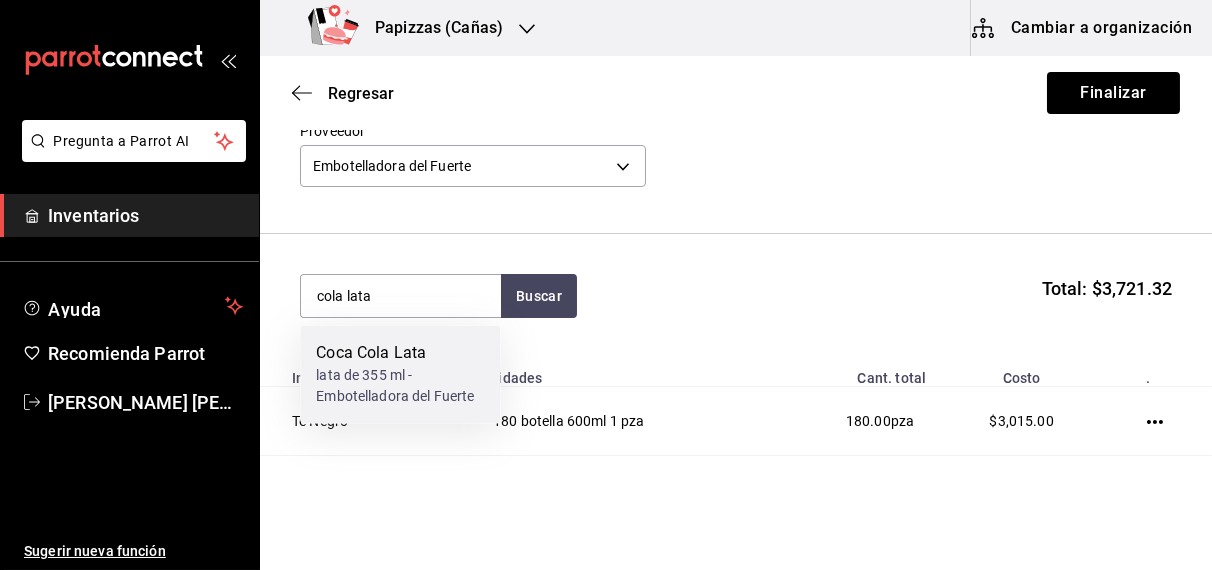 type 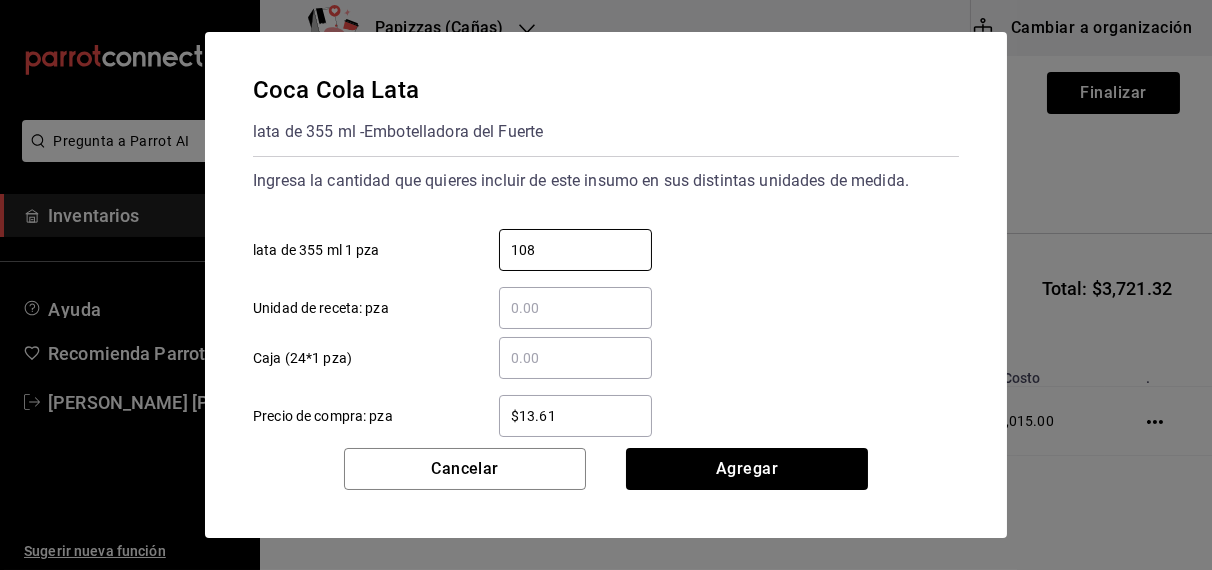 type on "108" 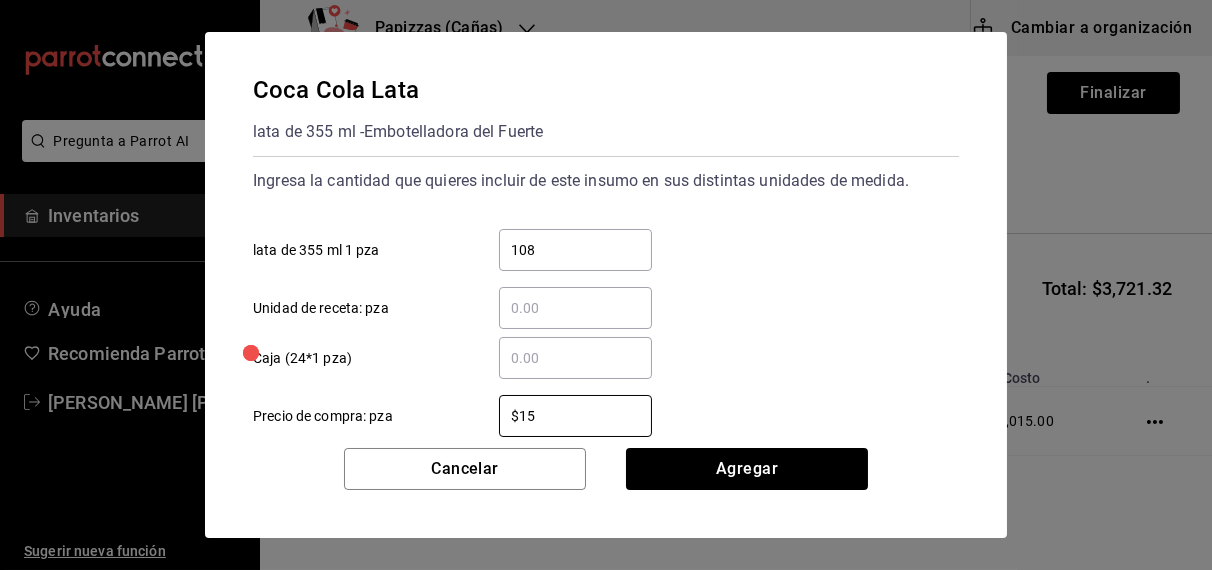 type on "$15.79" 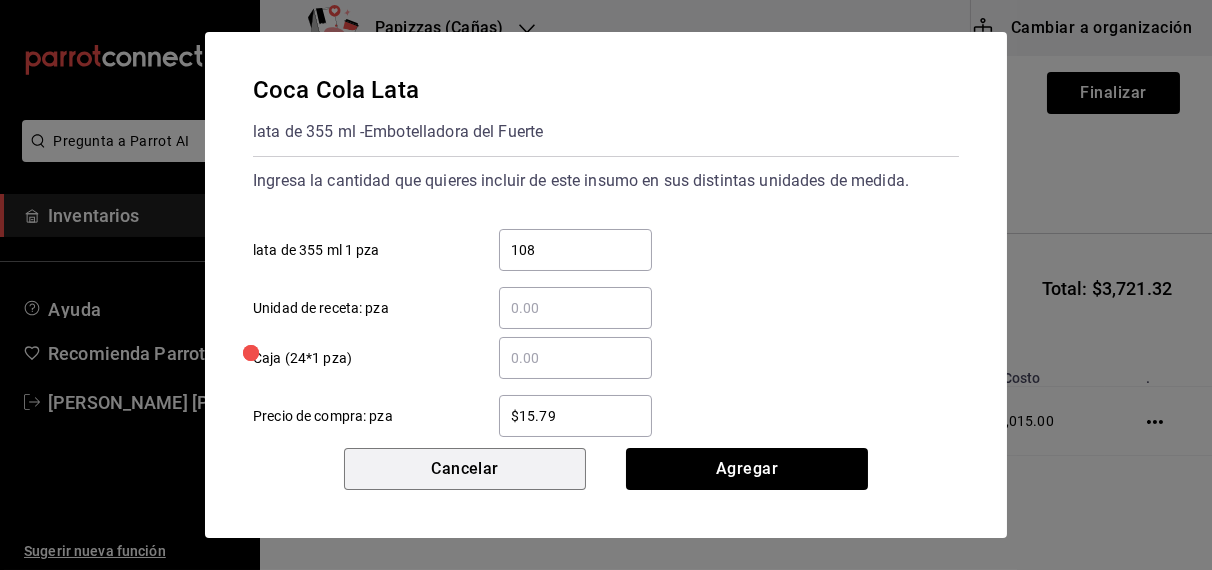 type 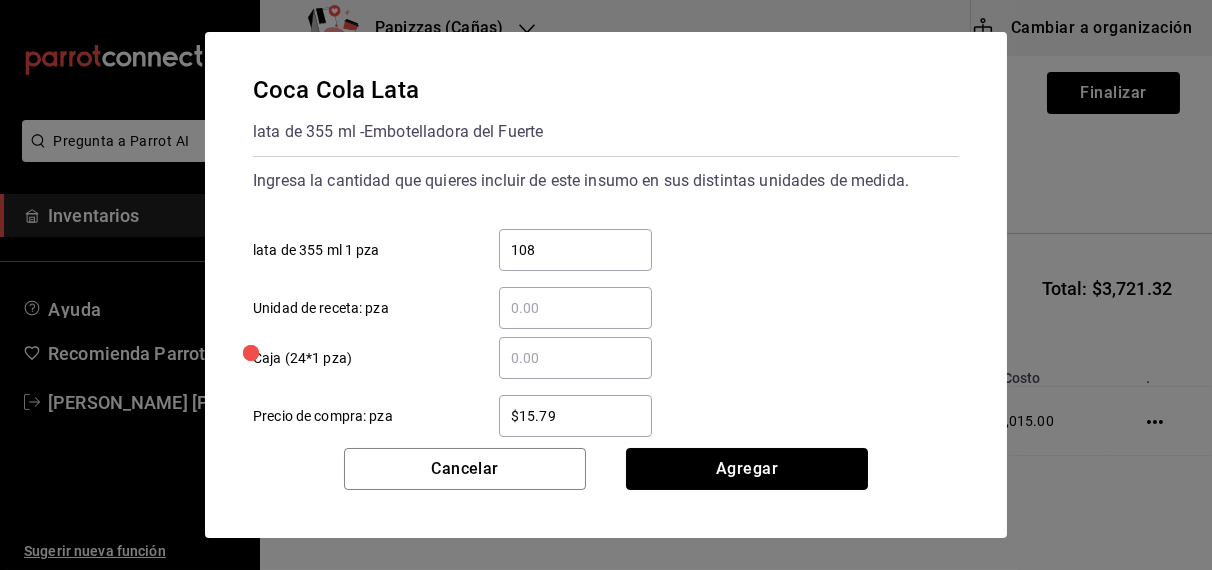 type 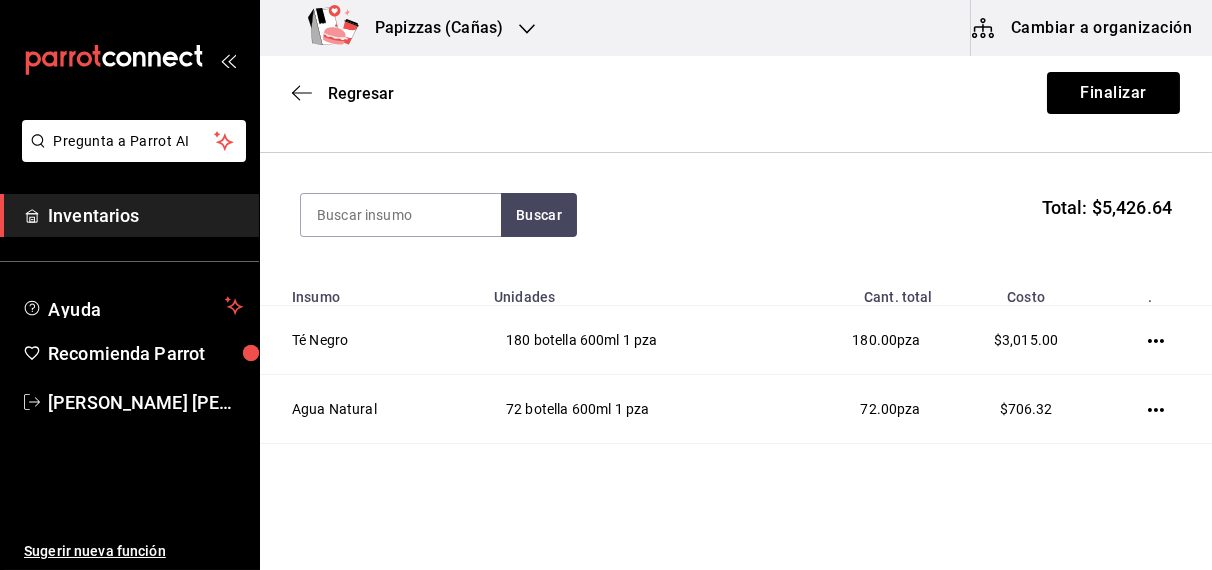 scroll, scrollTop: 298, scrollLeft: 0, axis: vertical 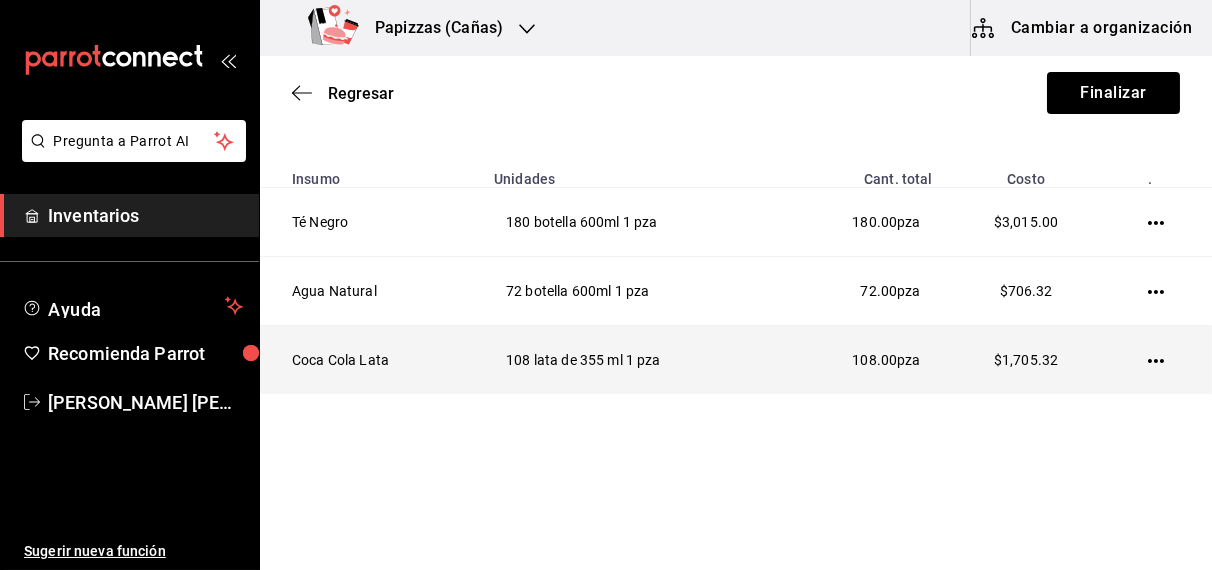 click 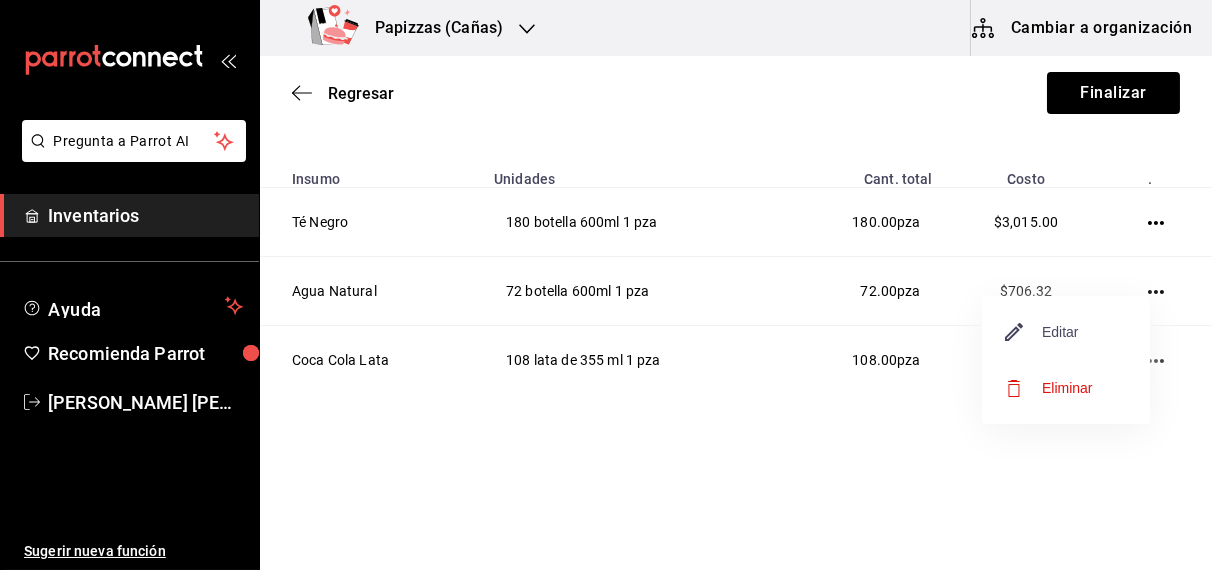 click on "Editar" at bounding box center [1042, 332] 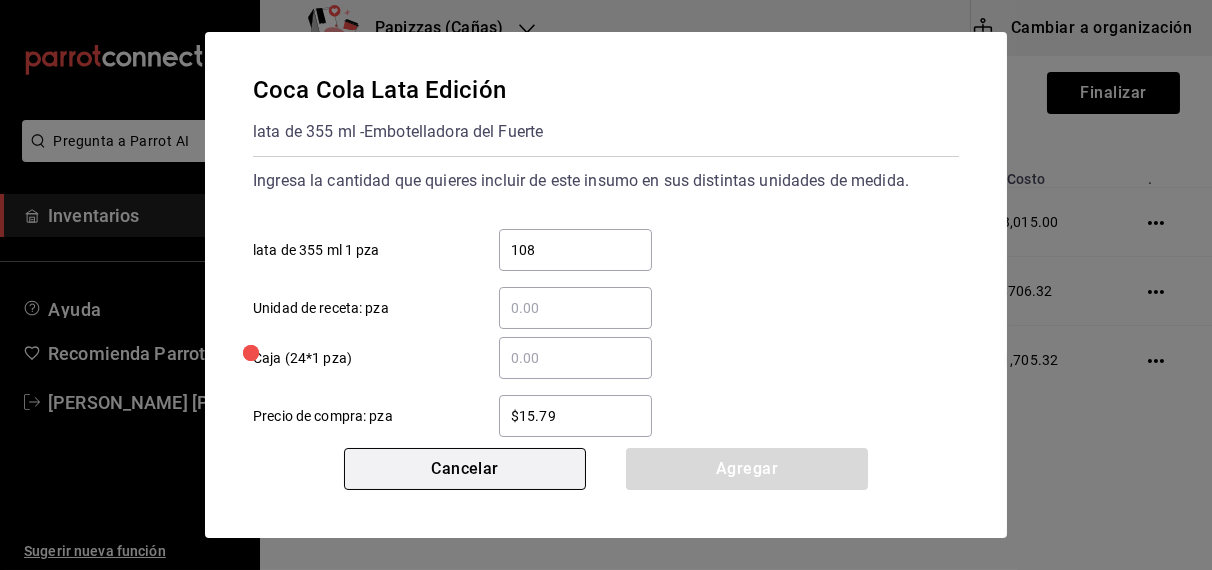 click on "Cancelar" at bounding box center (465, 469) 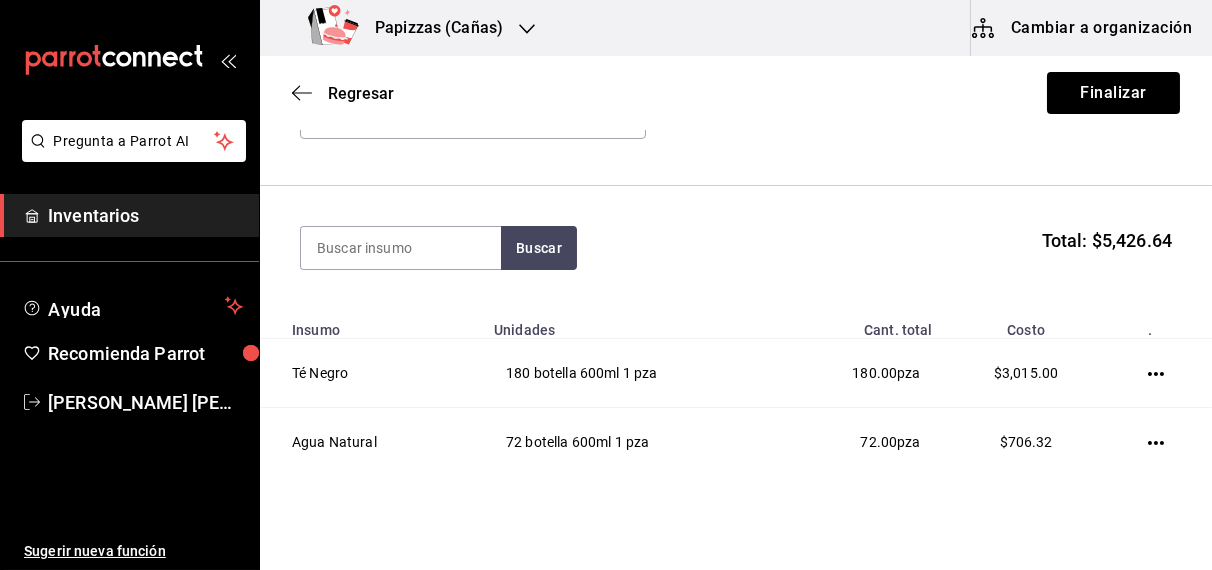 scroll, scrollTop: 116, scrollLeft: 0, axis: vertical 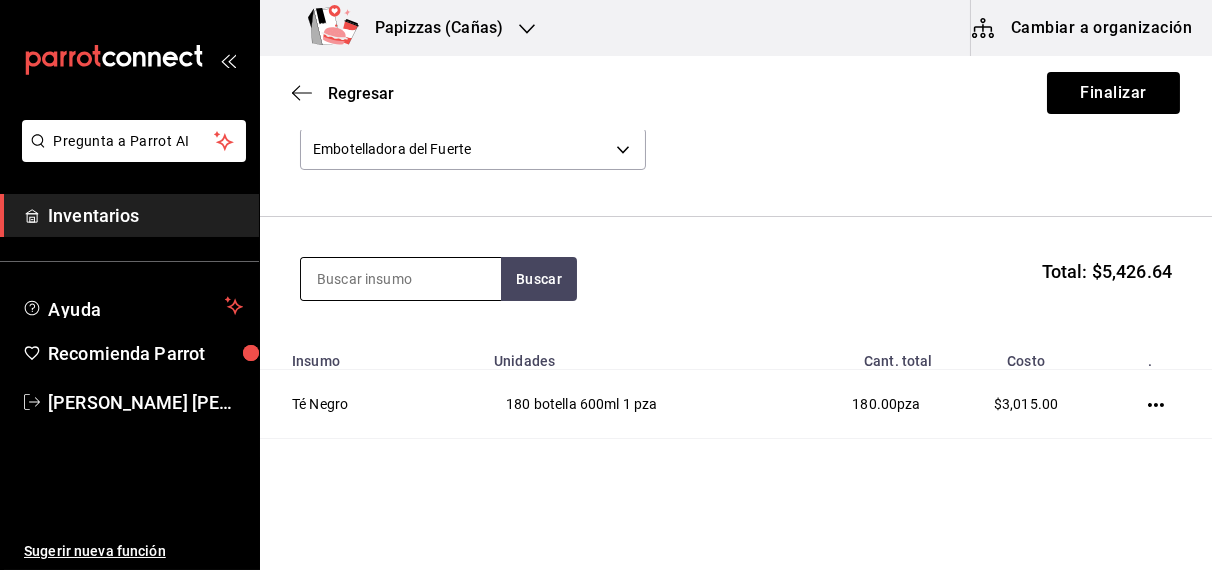 click at bounding box center [401, 279] 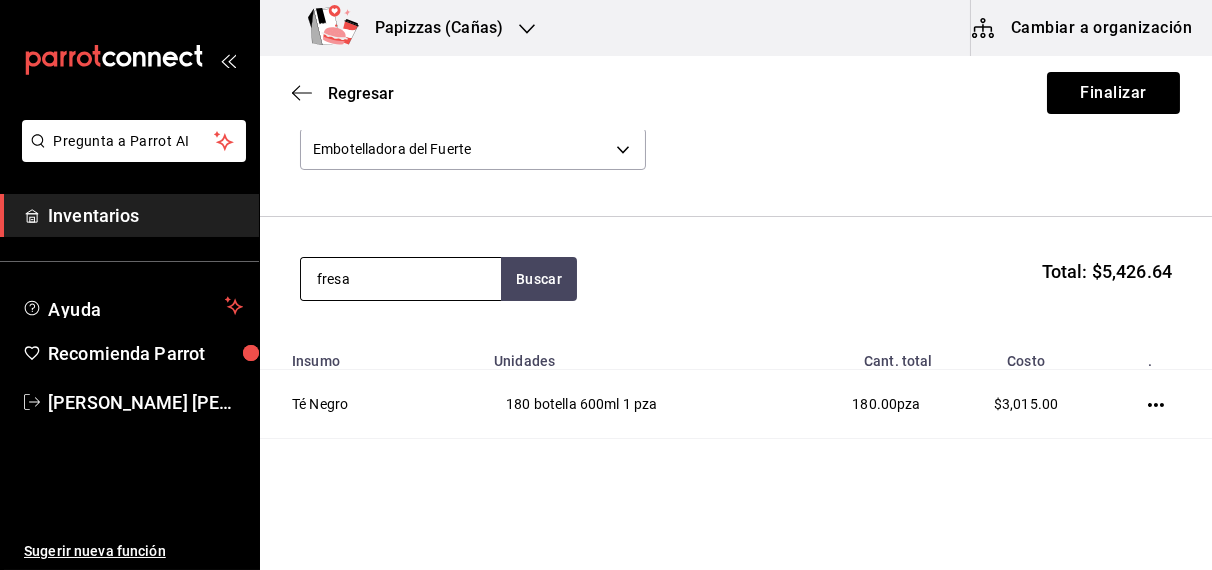 type on "fresa" 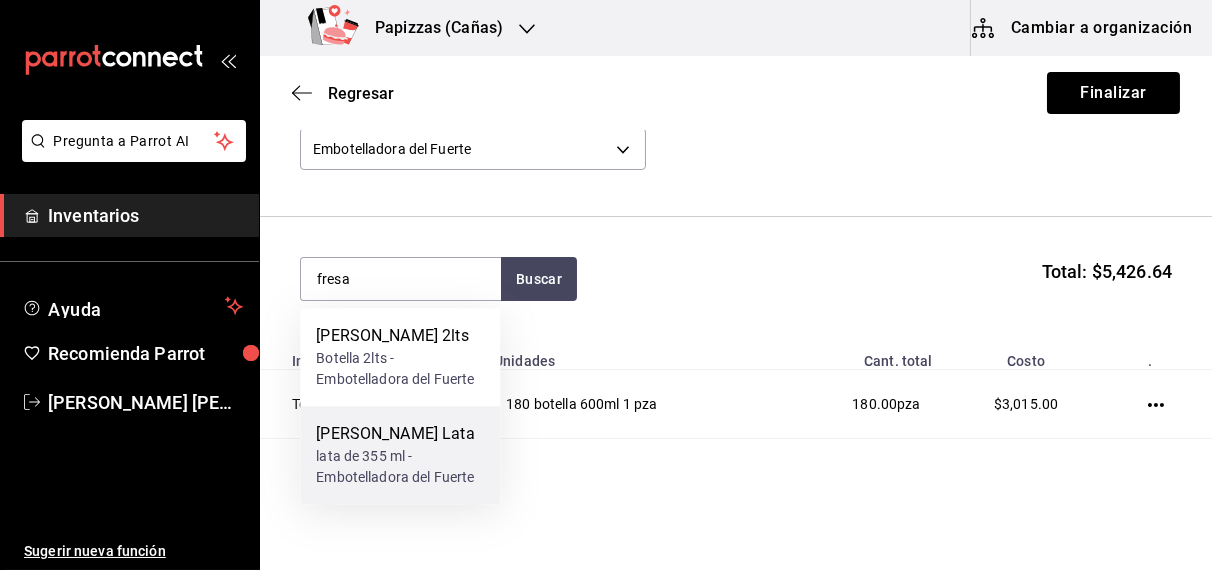 click on "lata de 355 ml  - Embotelladora del Fuerte" at bounding box center (400, 467) 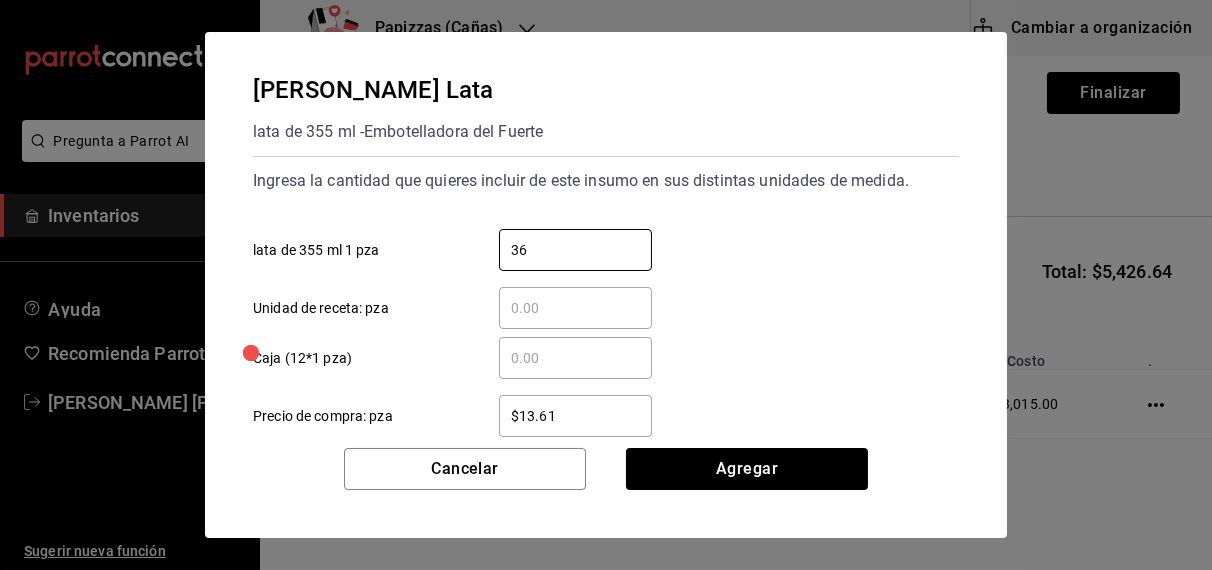 type on "36" 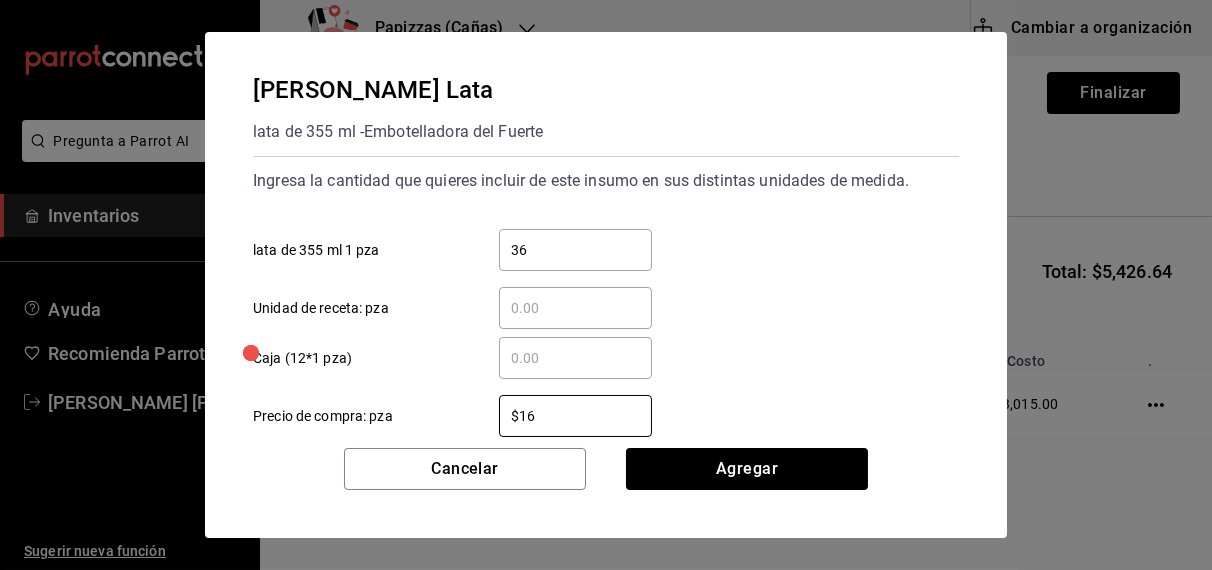 type on "$16.75" 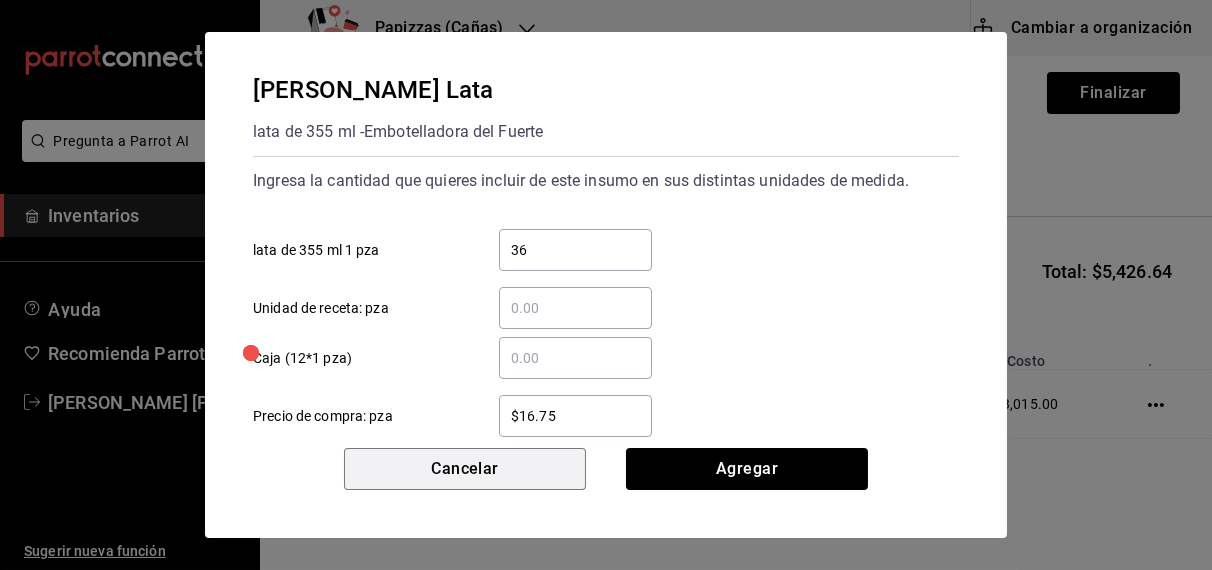 type 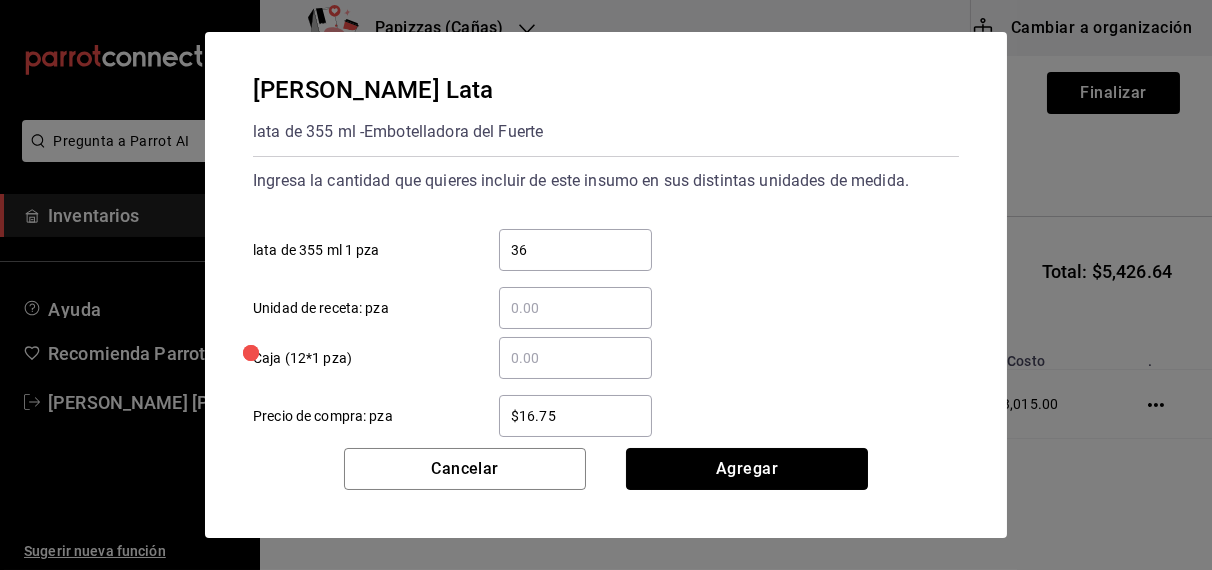 type 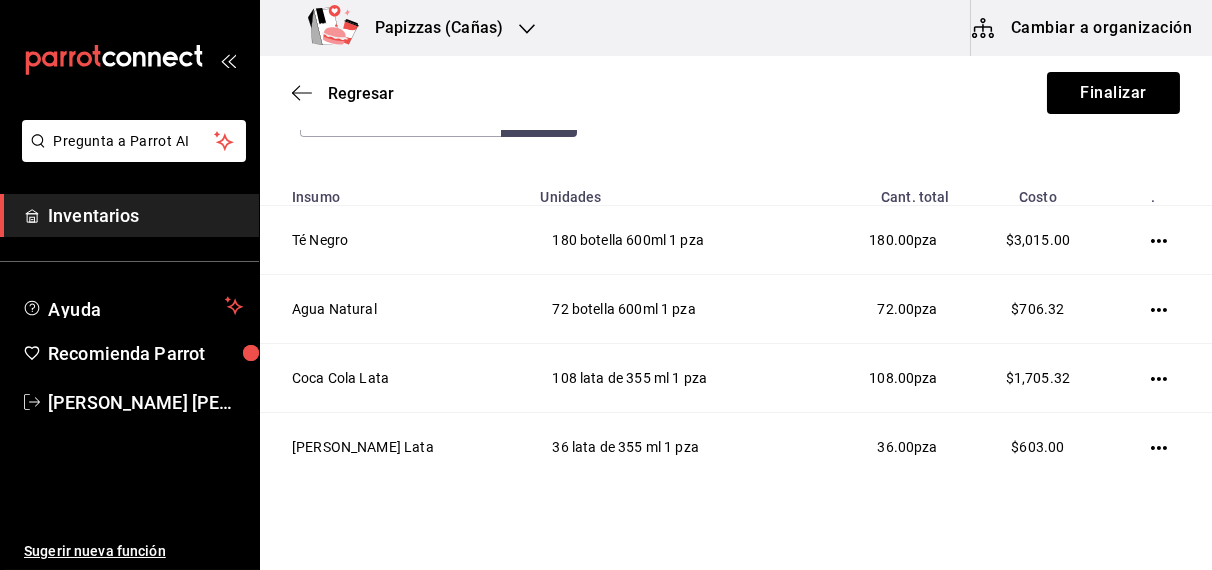 scroll, scrollTop: 366, scrollLeft: 0, axis: vertical 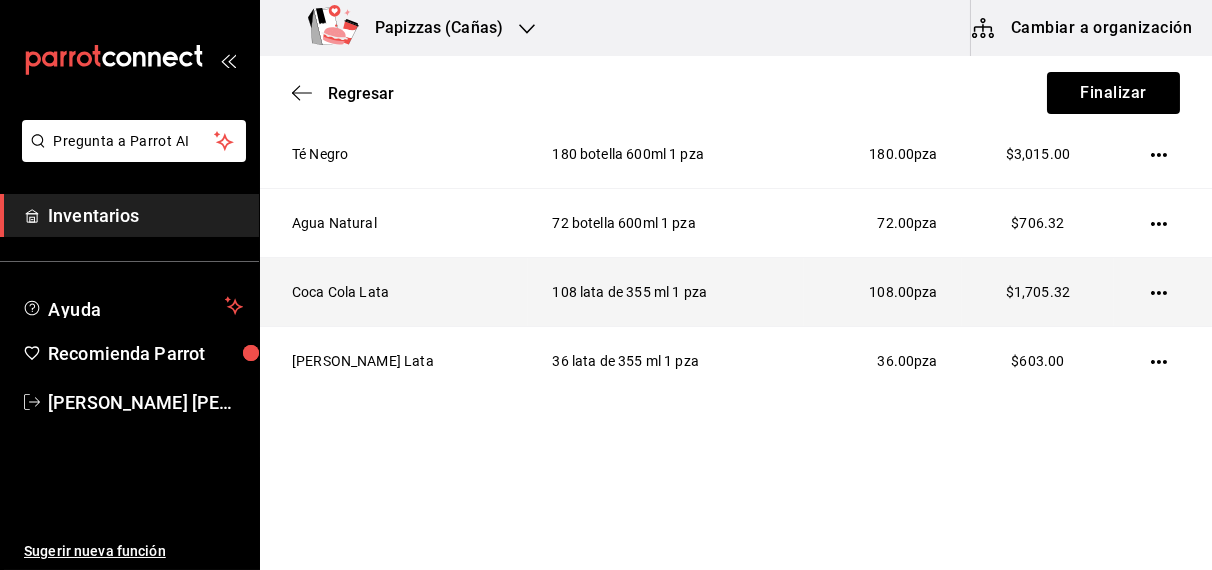 click 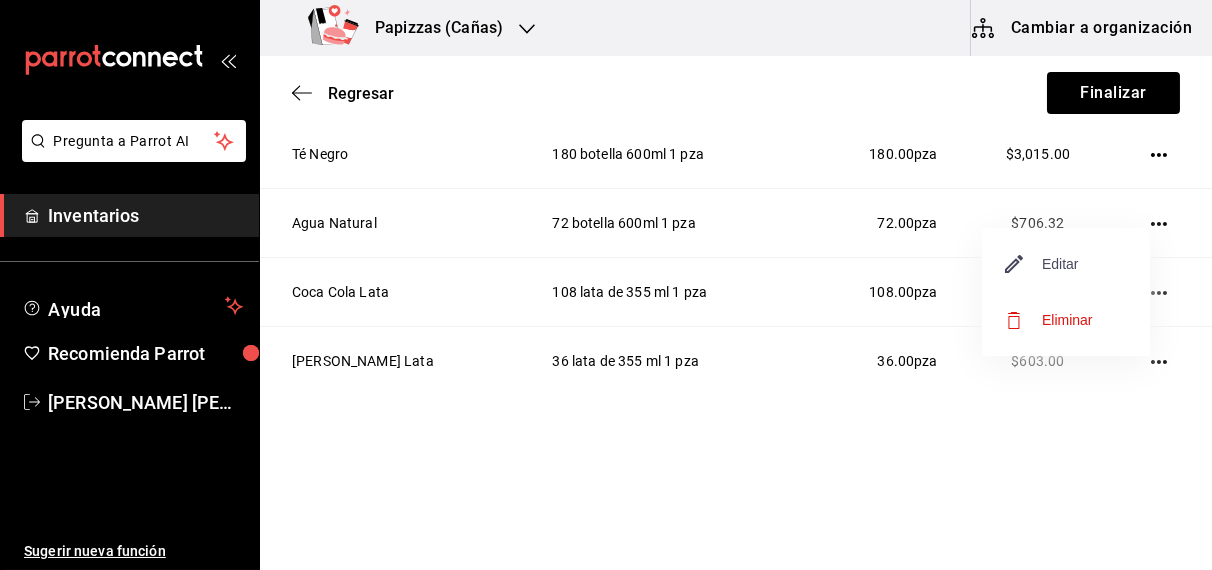 click on "Editar" at bounding box center (1042, 264) 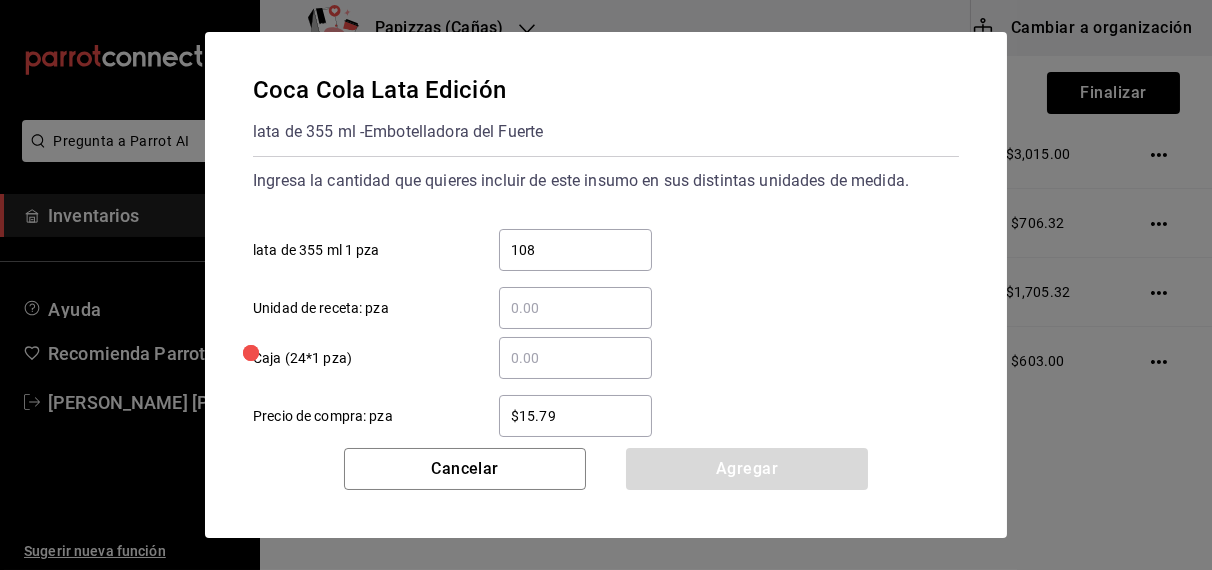 click on "​ Caja (24*1 pza)" at bounding box center (575, 358) 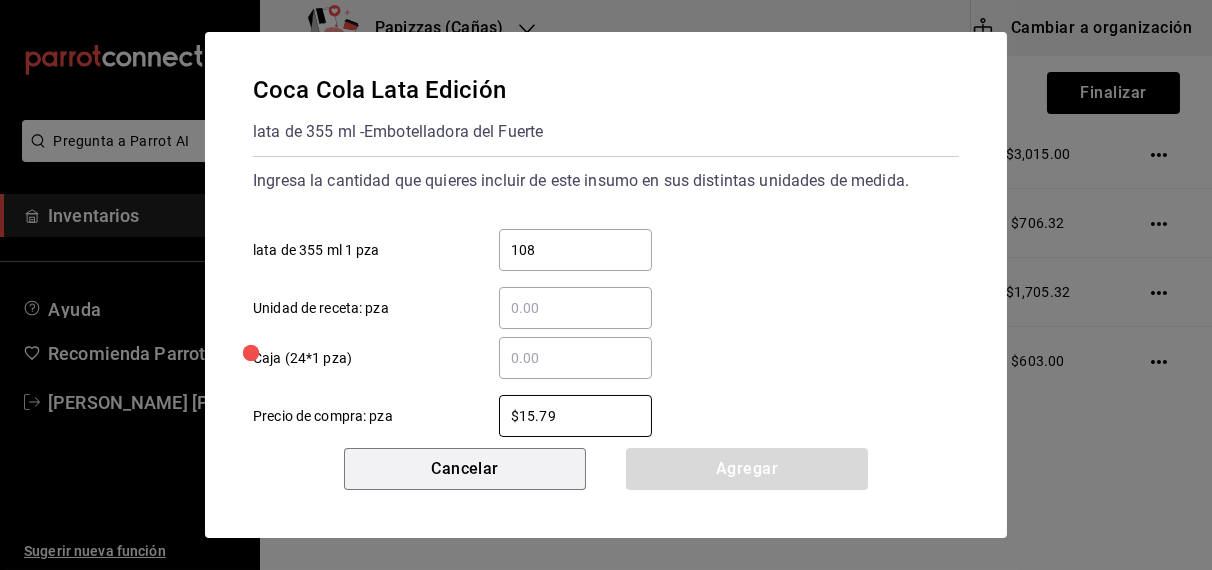 type 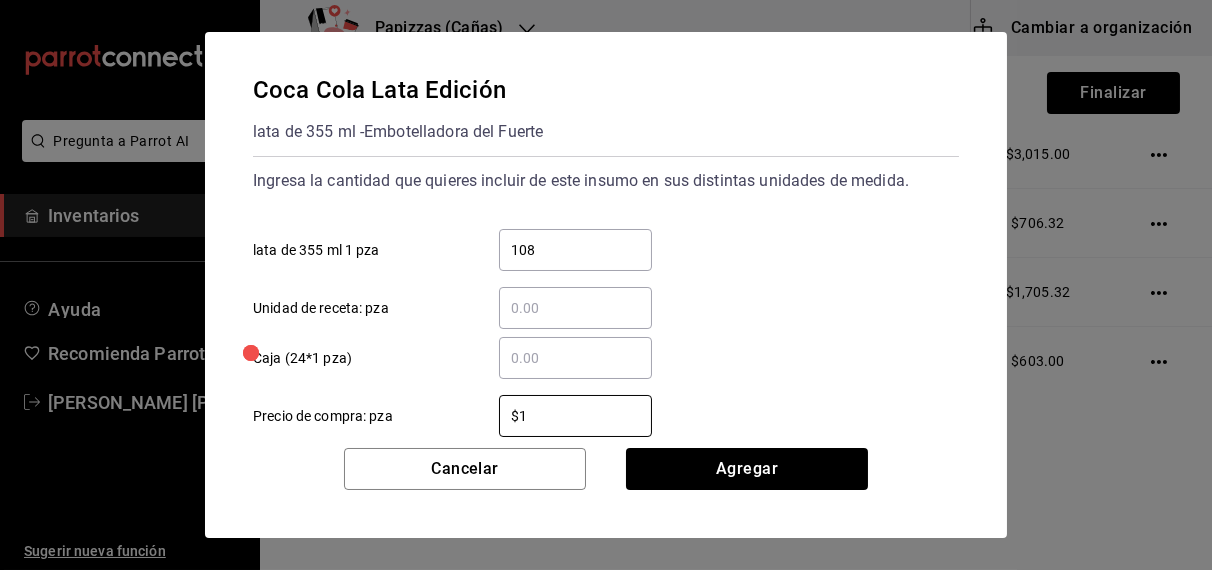 type on "$15.79" 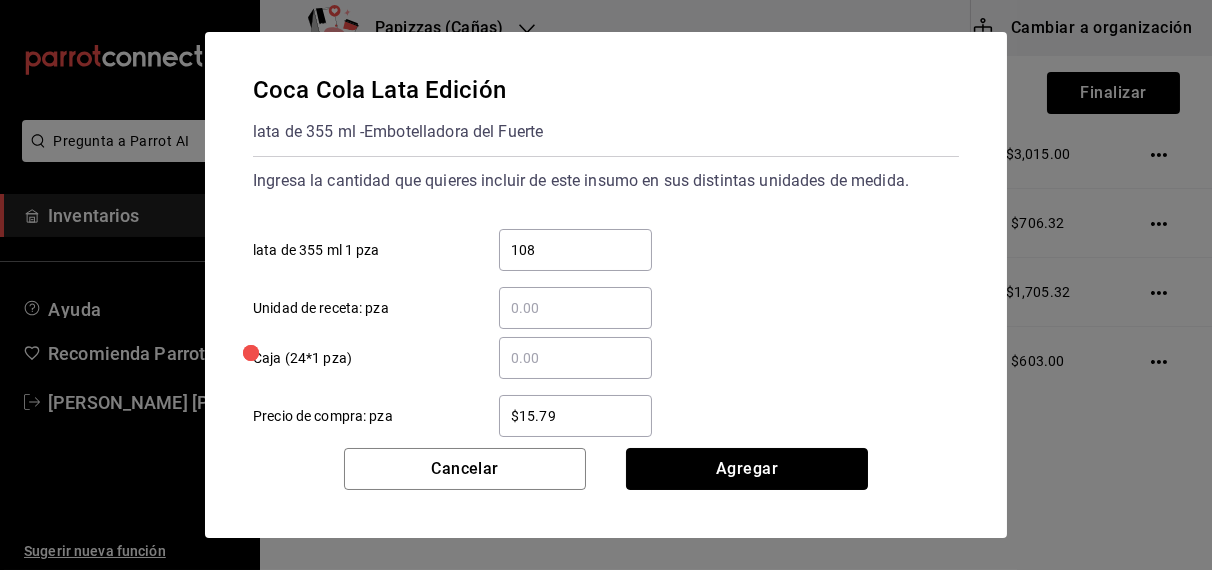 type 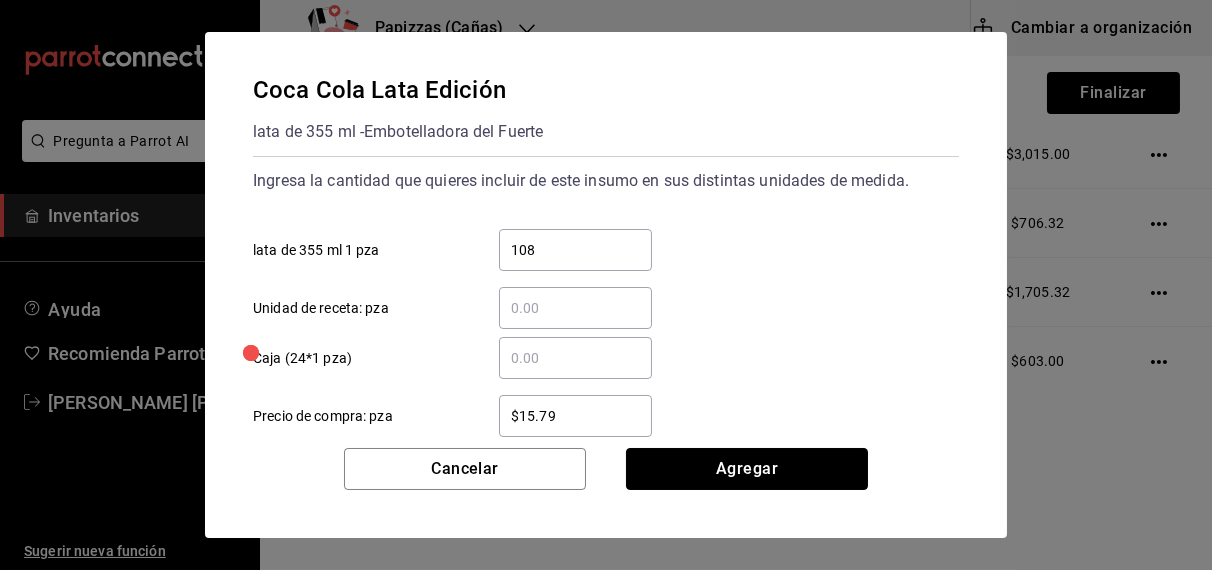 click on "Agregar" at bounding box center [747, 469] 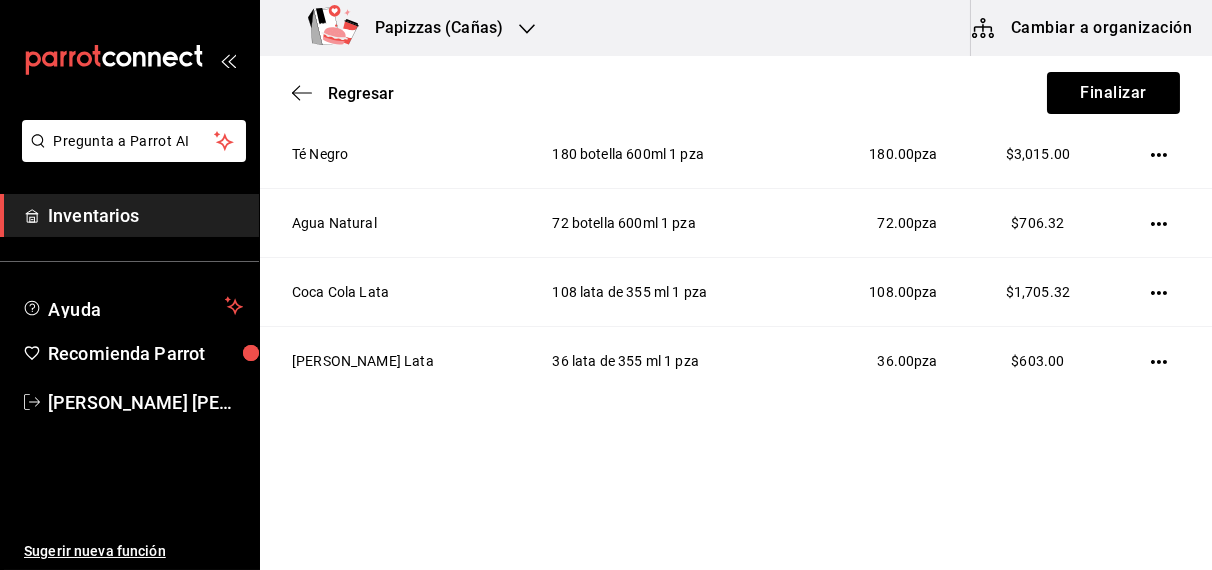 type 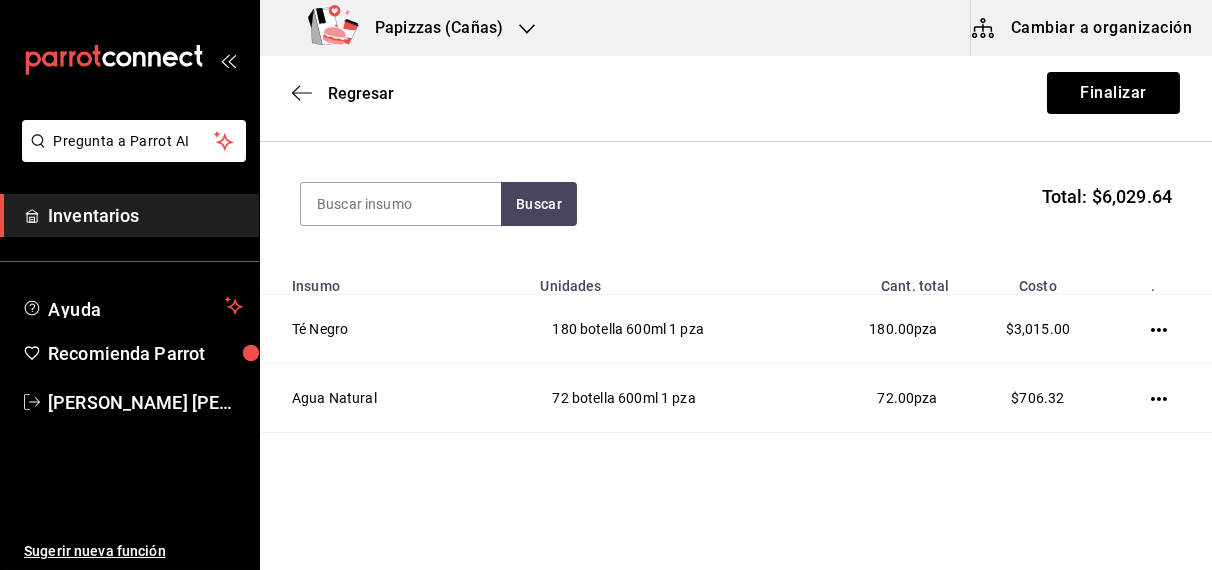 scroll, scrollTop: 189, scrollLeft: 0, axis: vertical 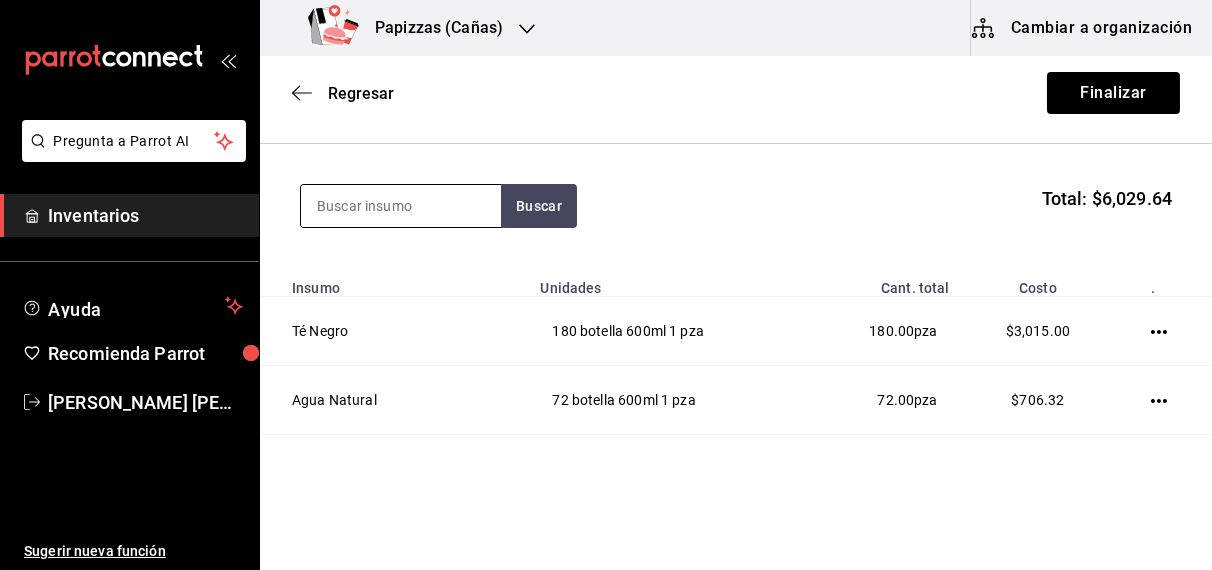 click at bounding box center (401, 206) 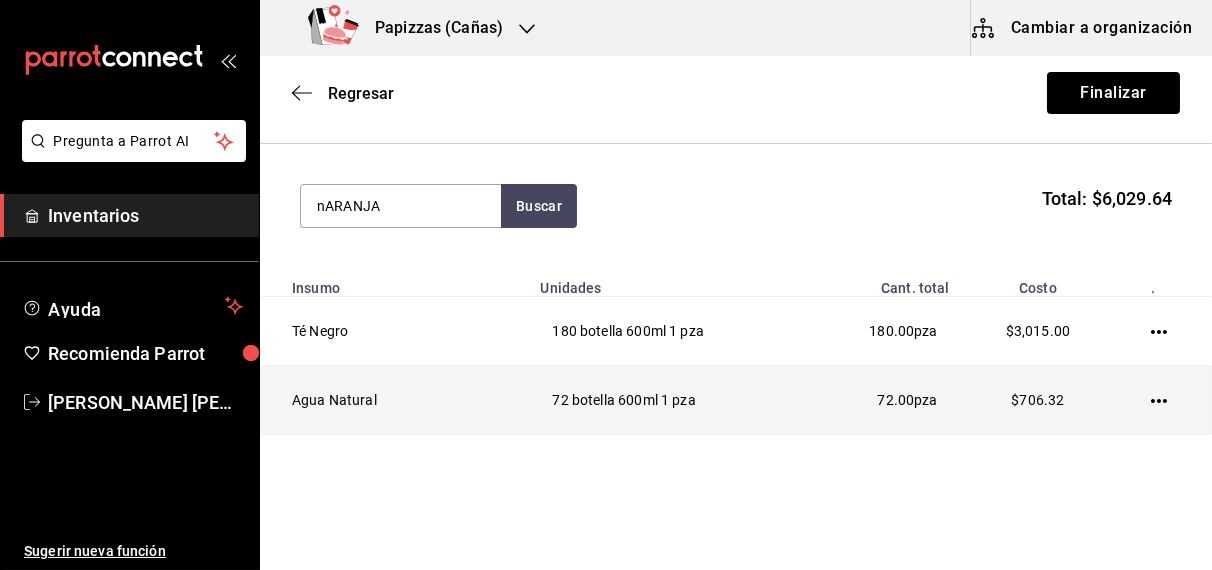 type on "nARANJA" 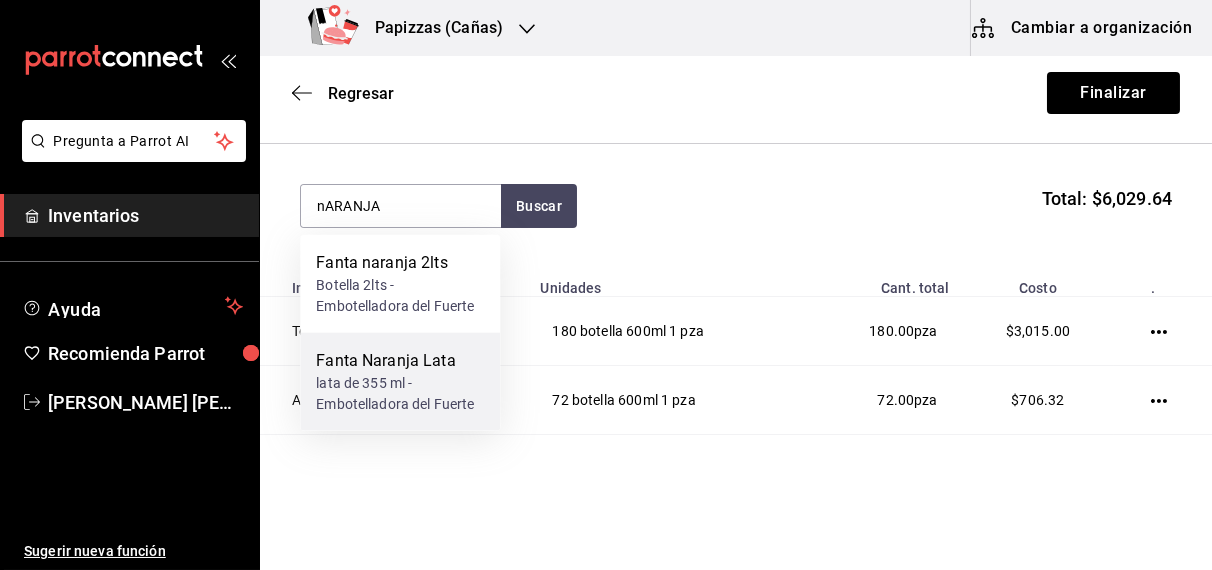 click on "lata de 355 ml  - Embotelladora del Fuerte" at bounding box center (400, 394) 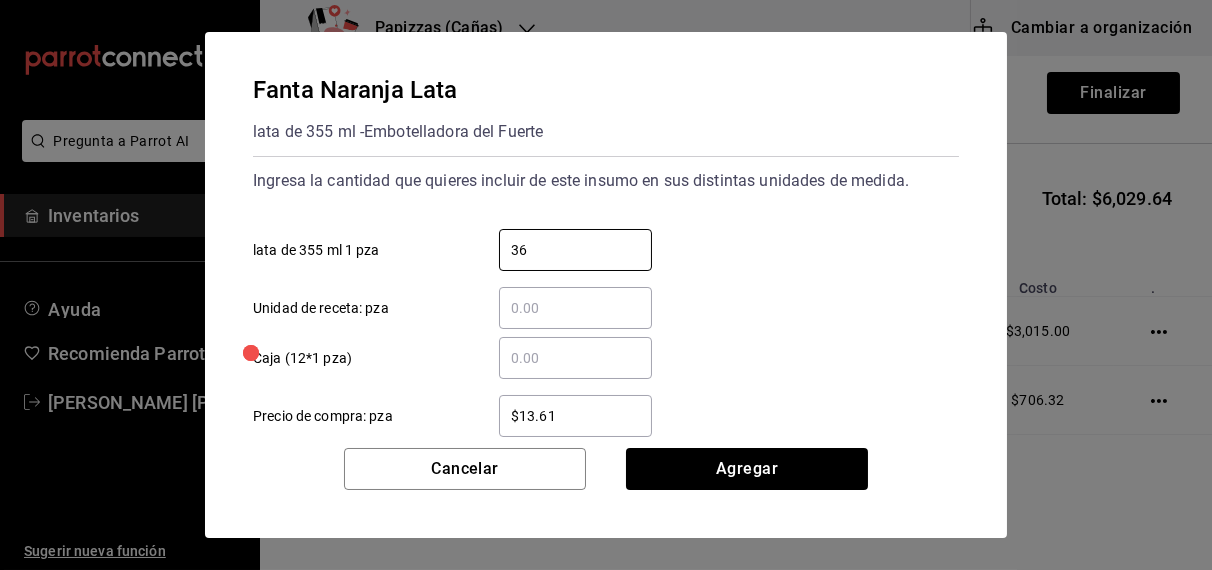 type on "36" 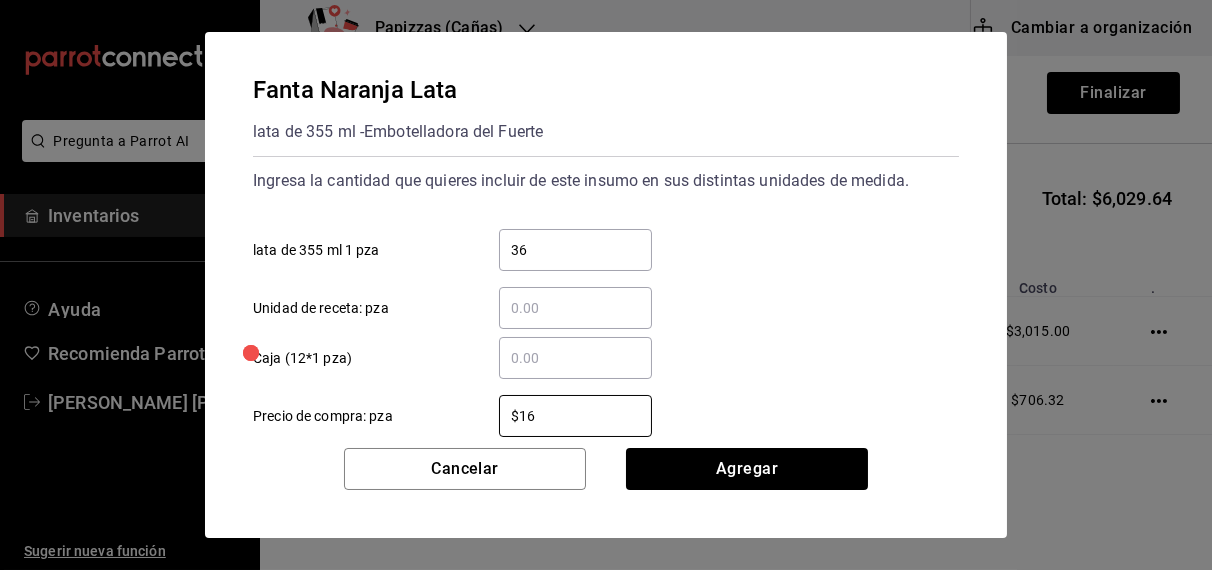 type on "$16.75" 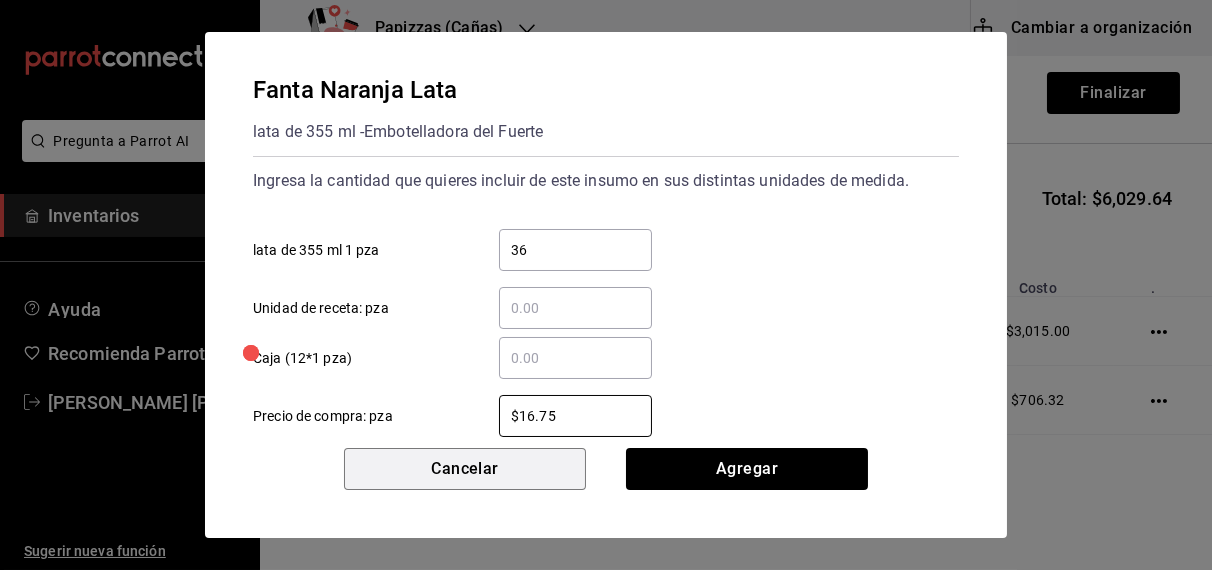 type 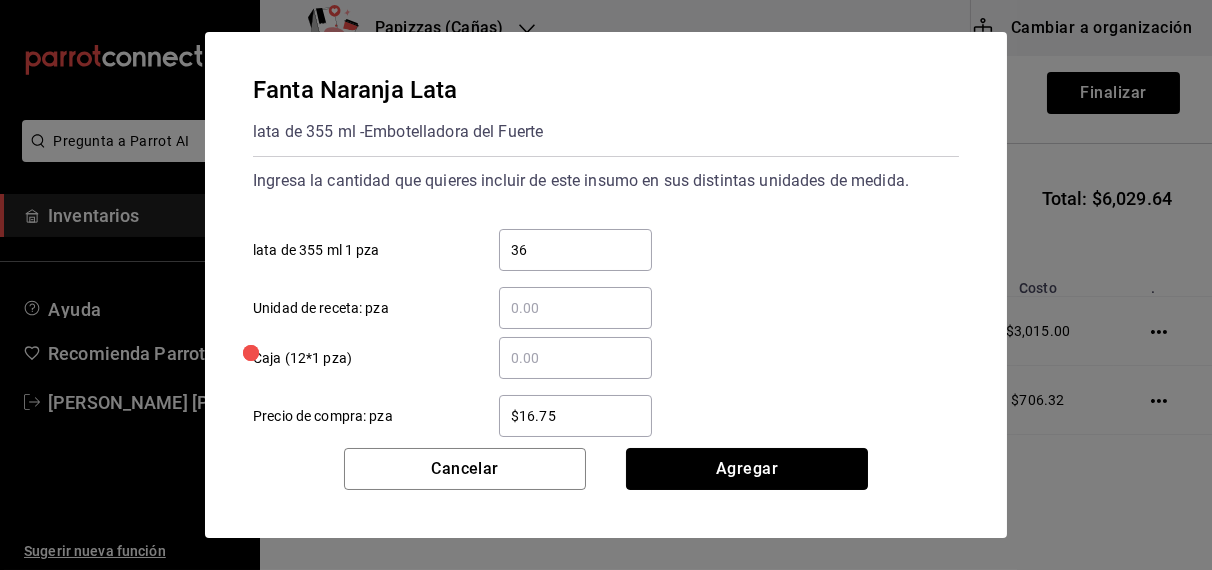 type 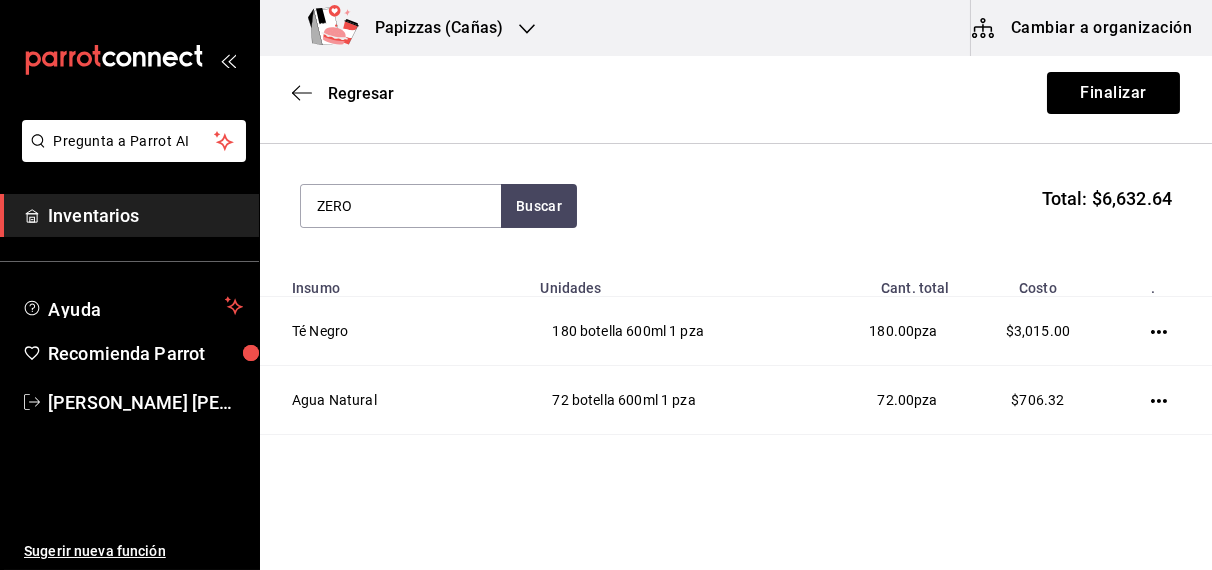 type on "ZERO" 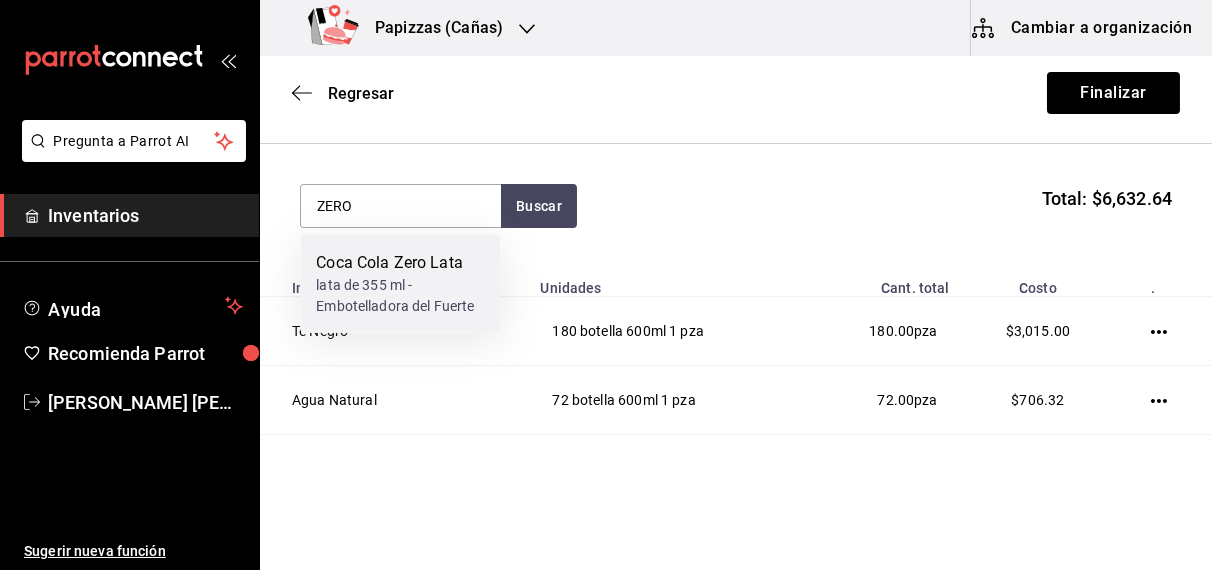 click on "lata de 355 ml  - Embotelladora del Fuerte" at bounding box center [400, 296] 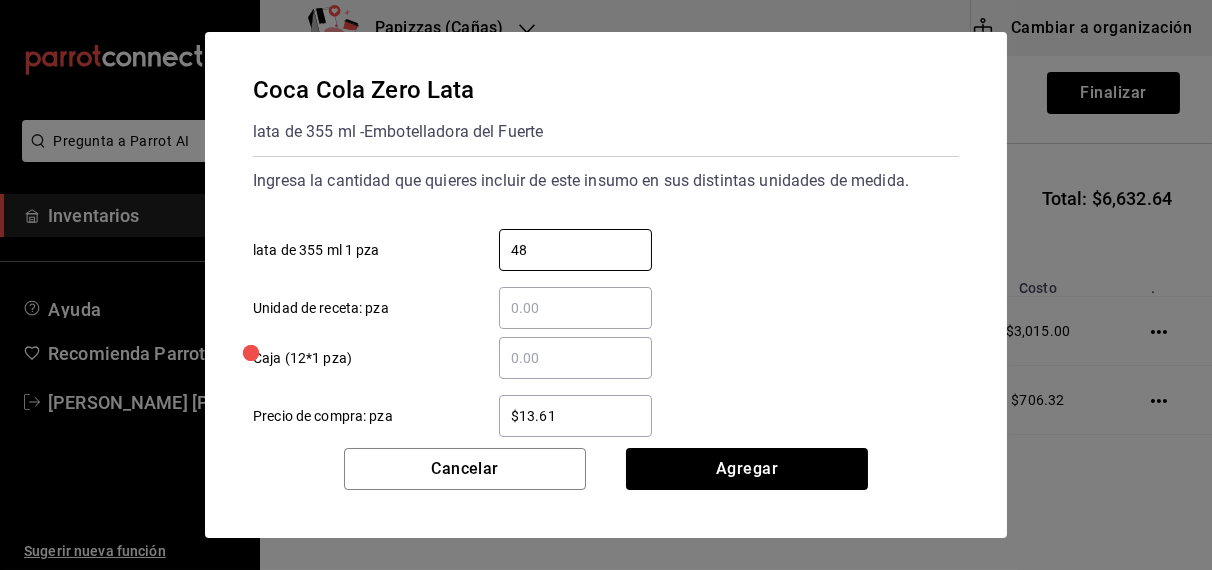 type on "48" 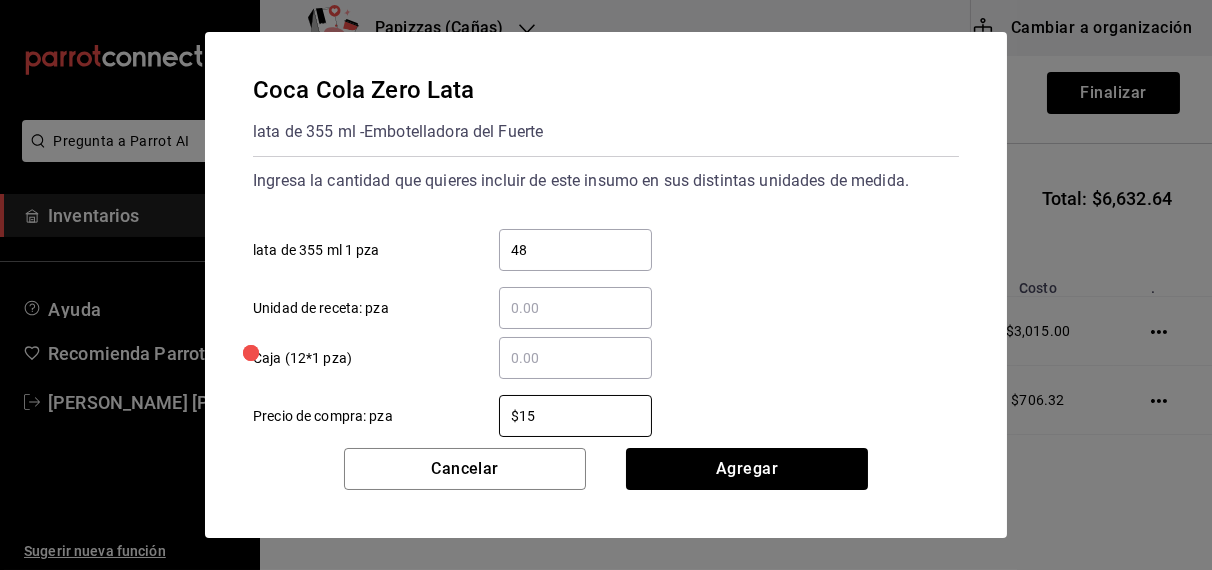 type on "$15.79" 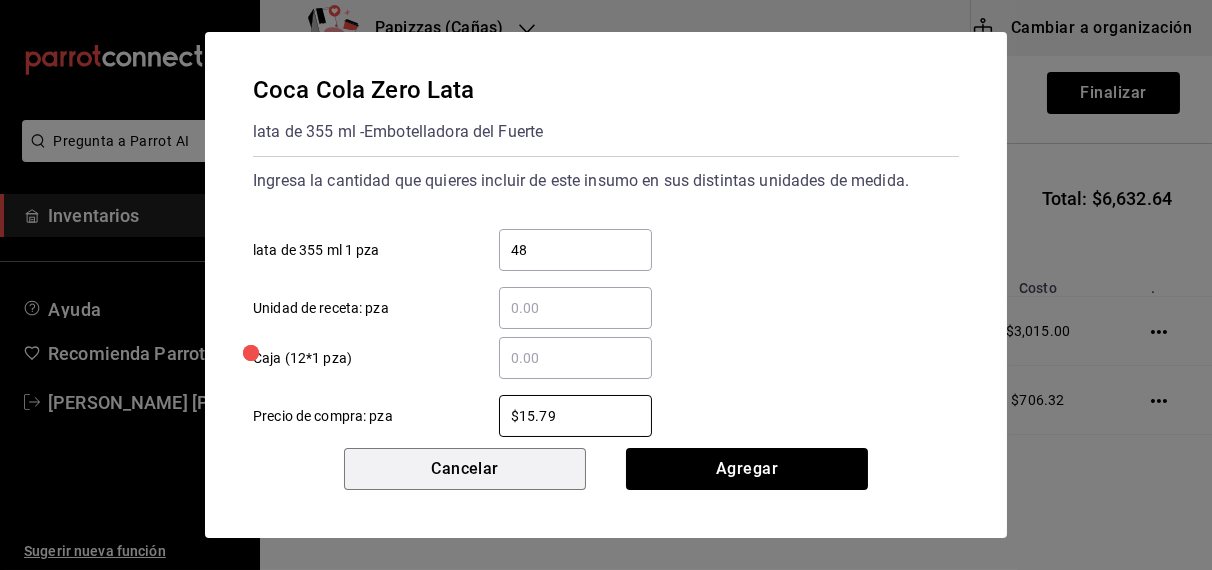 type 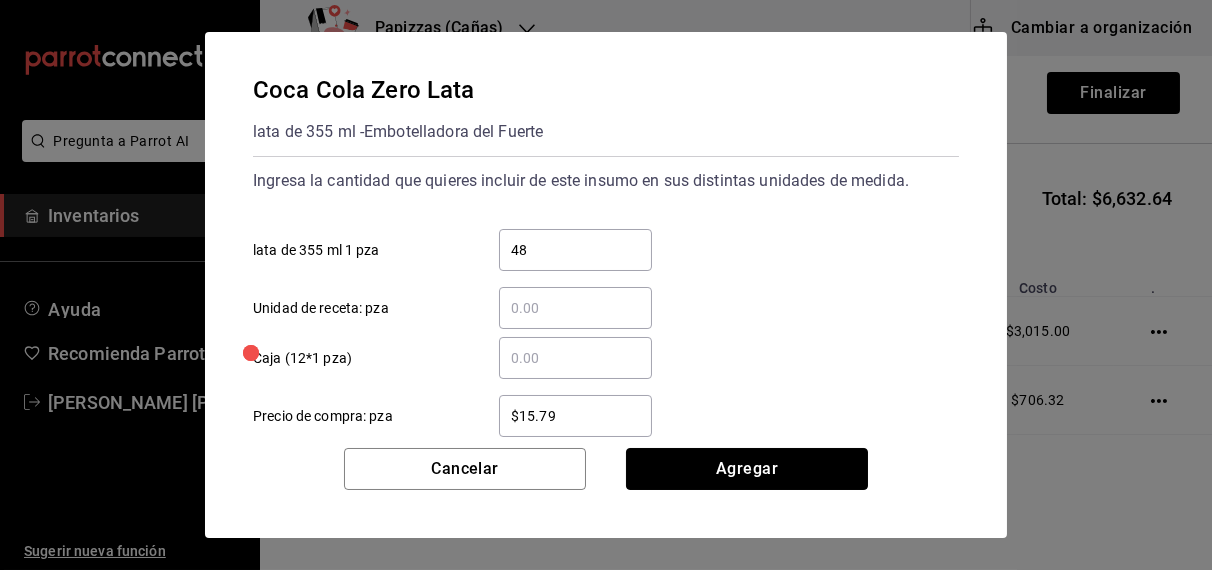 type 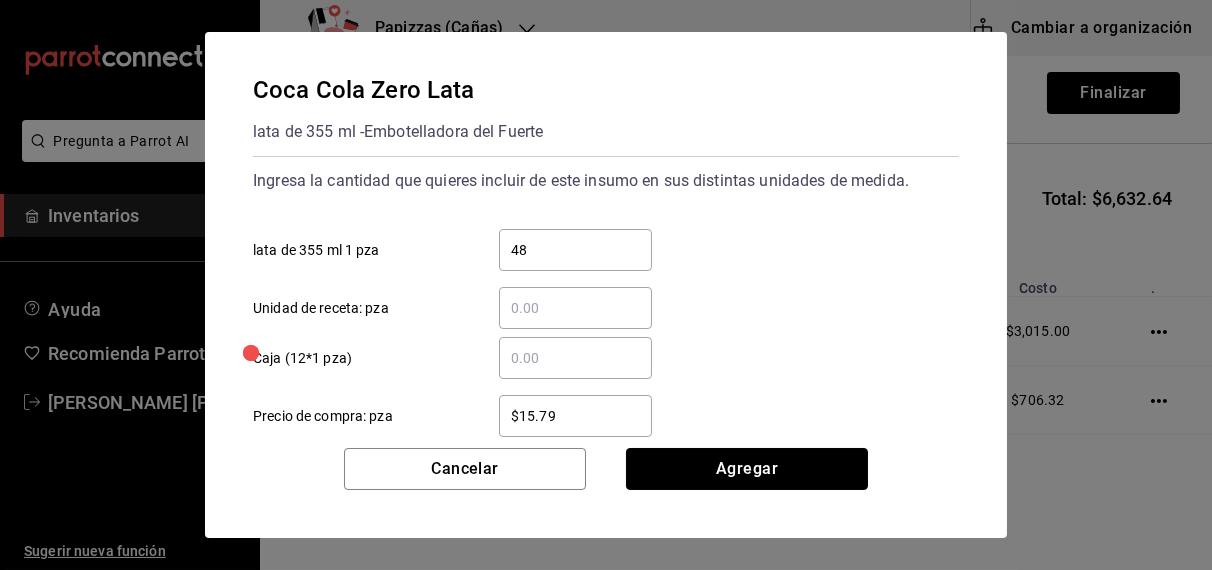 click on "Agregar" at bounding box center [747, 469] 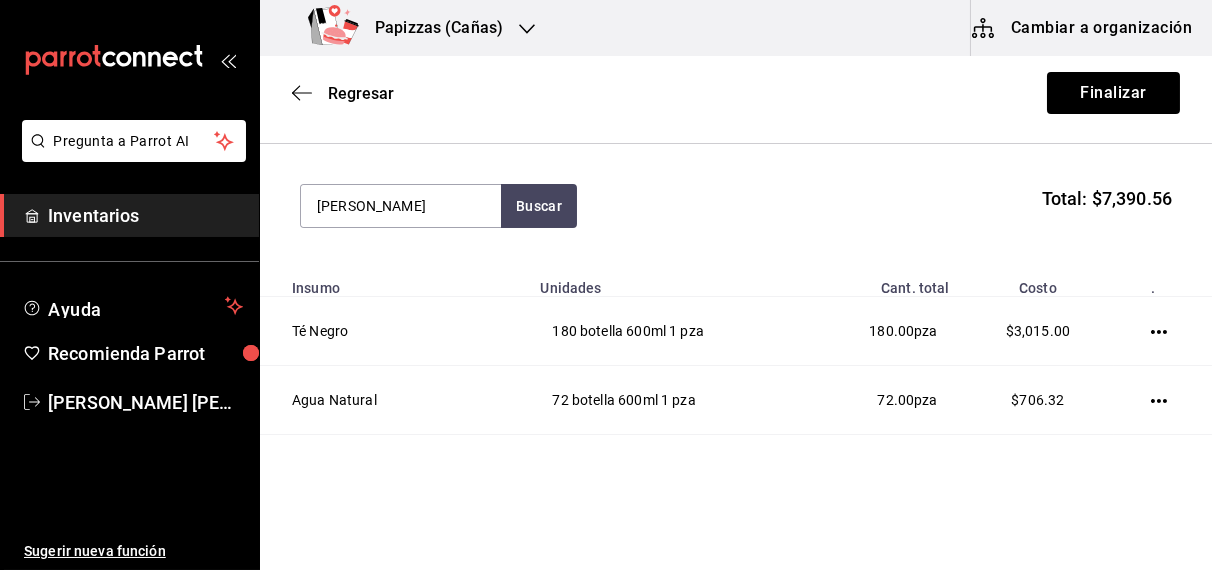 type on "FRUTOS" 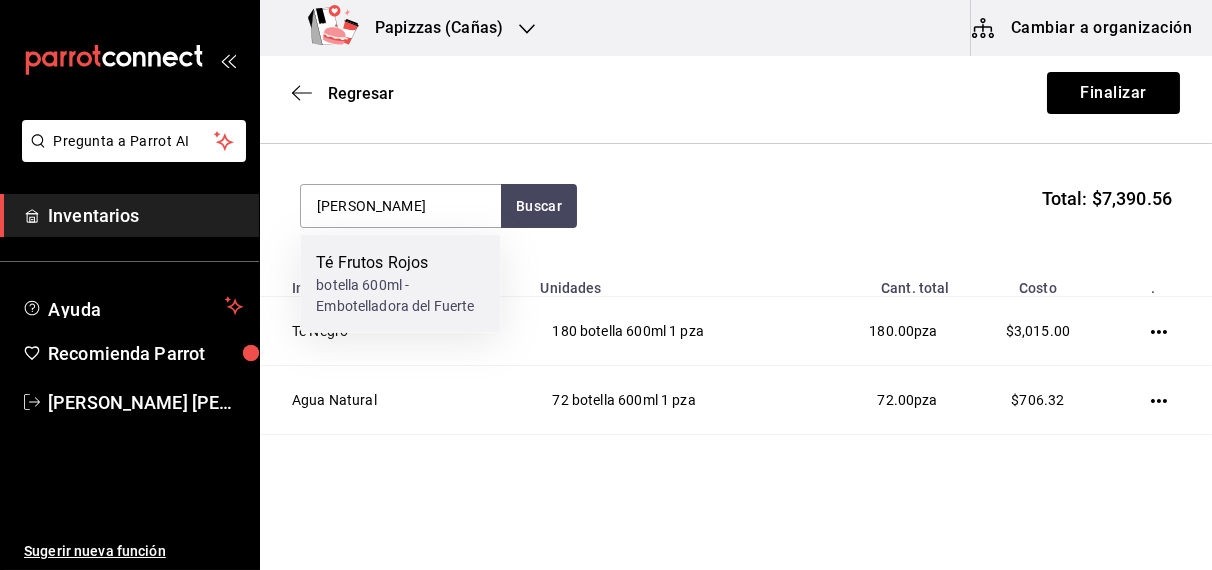 click on "botella 600ml - Embotelladora del Fuerte" at bounding box center [400, 296] 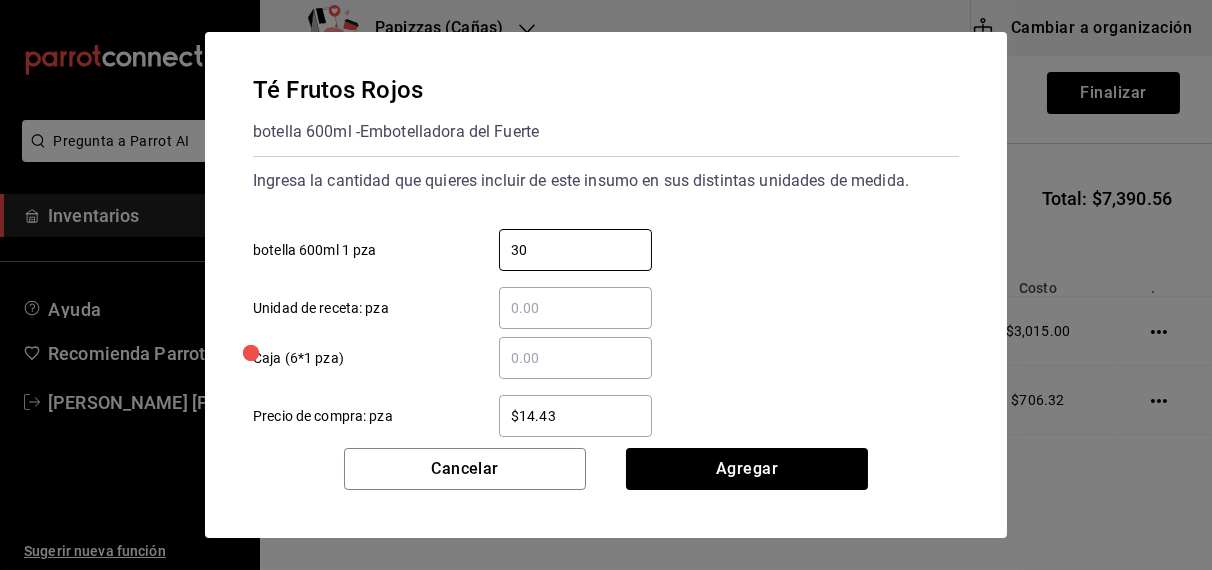 type on "30" 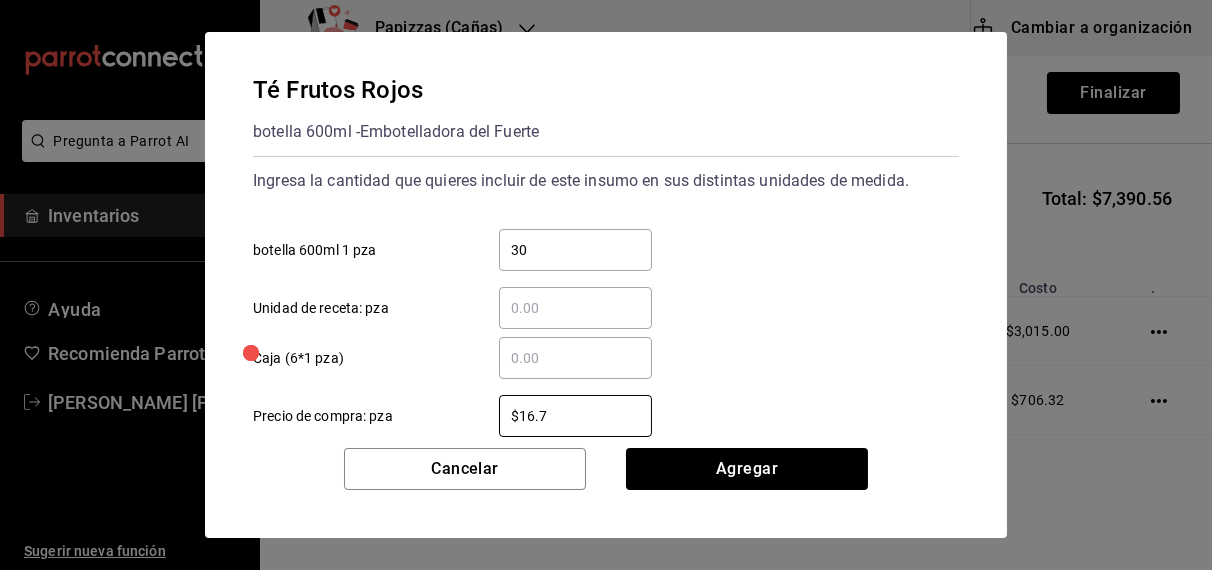 type on "$16.75" 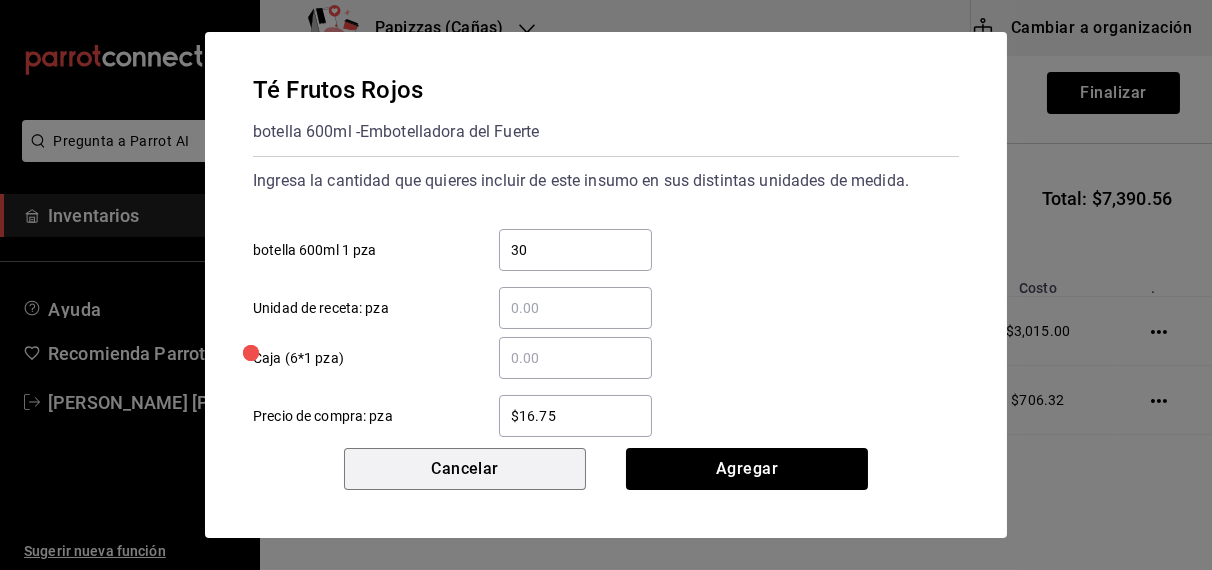 type 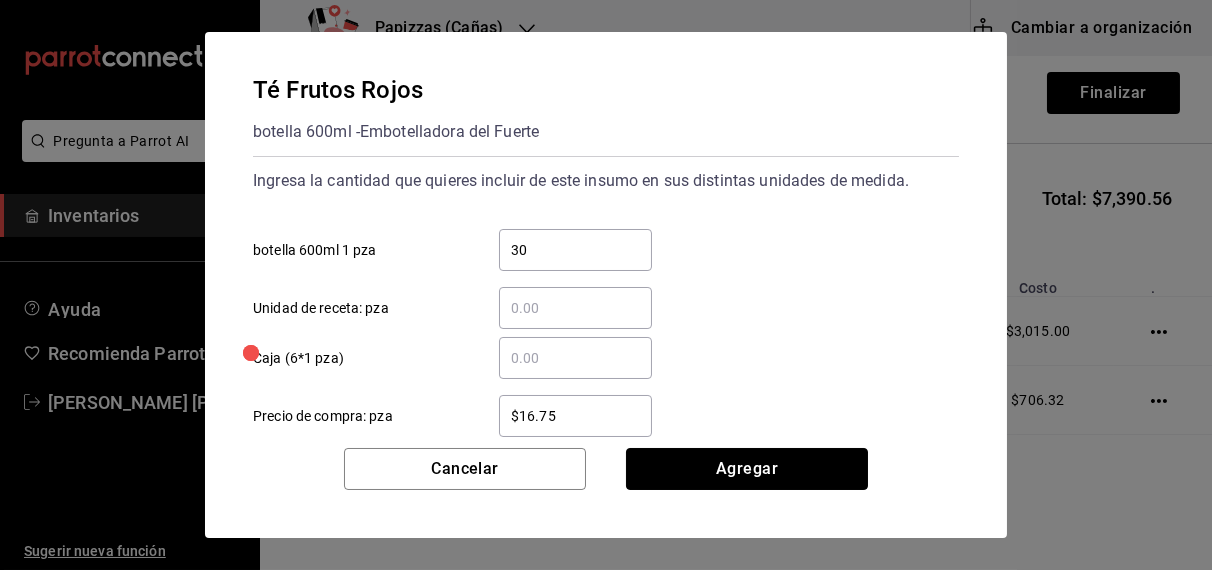 type 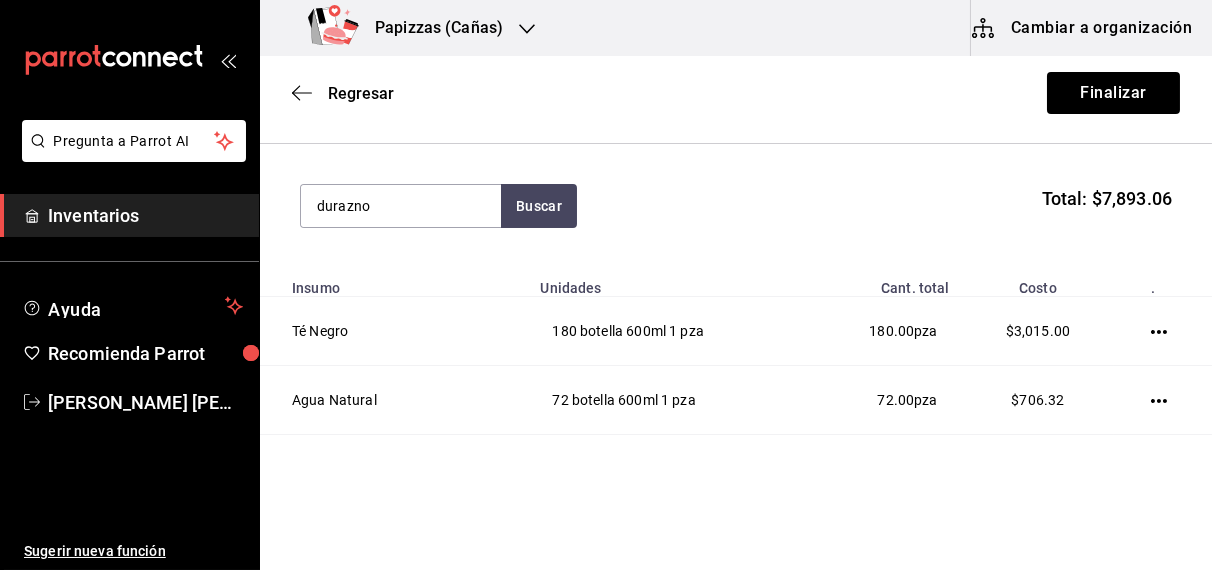 type on "durazno" 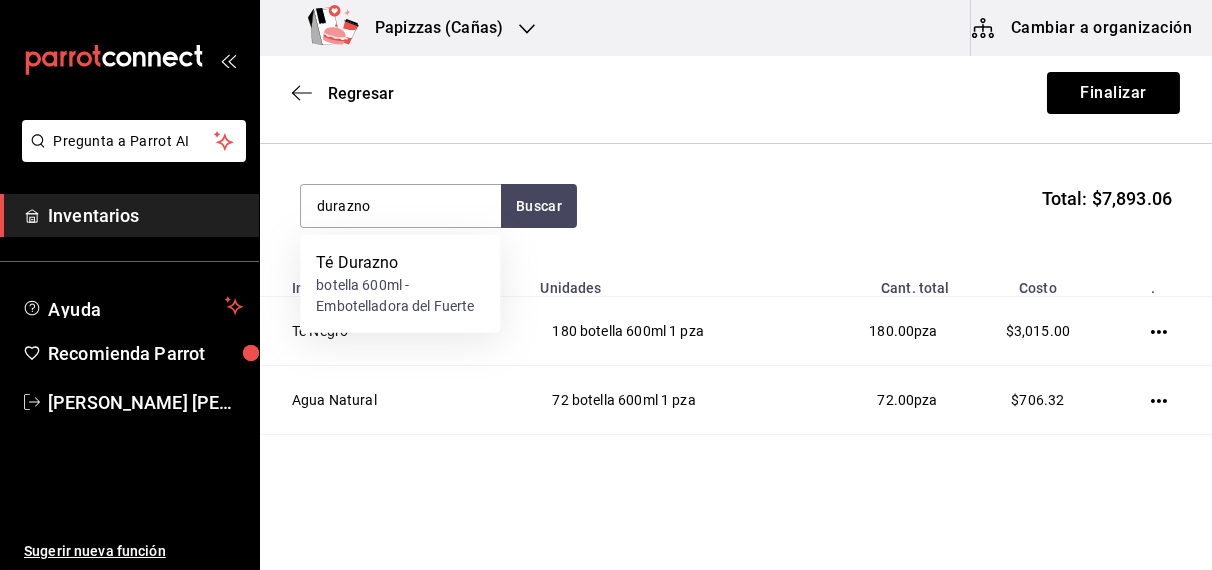 click on "botella 600ml - Embotelladora del Fuerte" at bounding box center [400, 296] 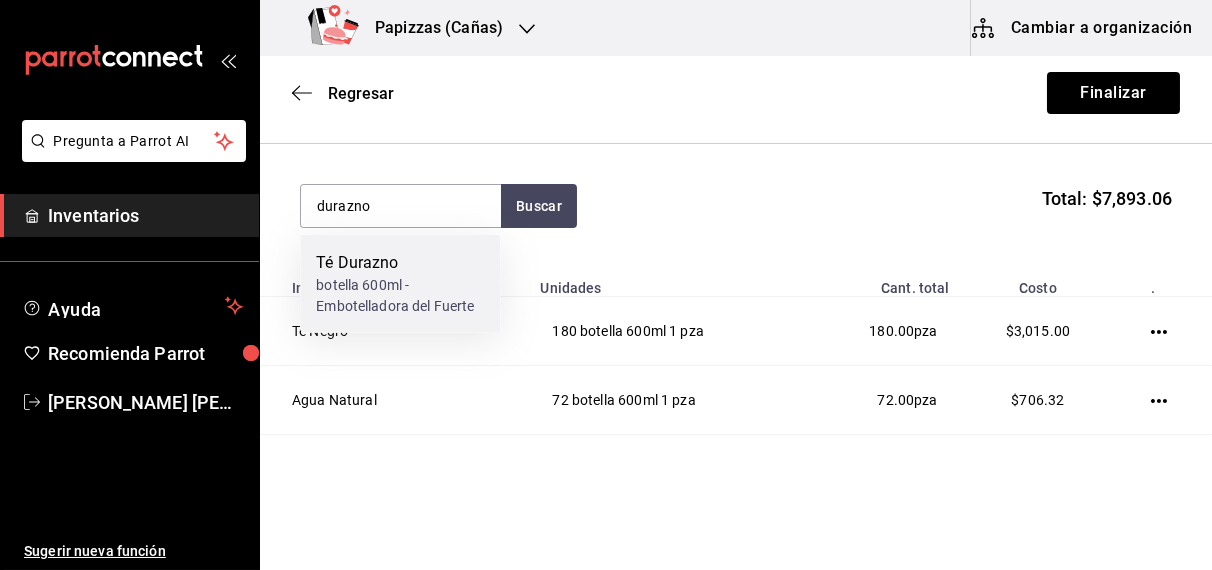 type 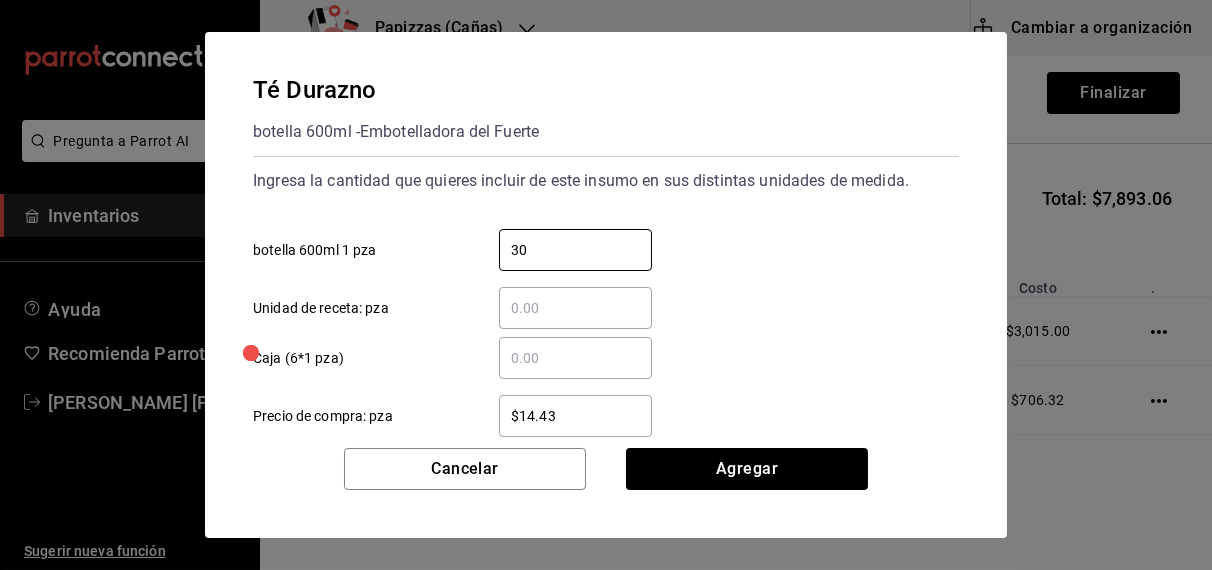 type on "30" 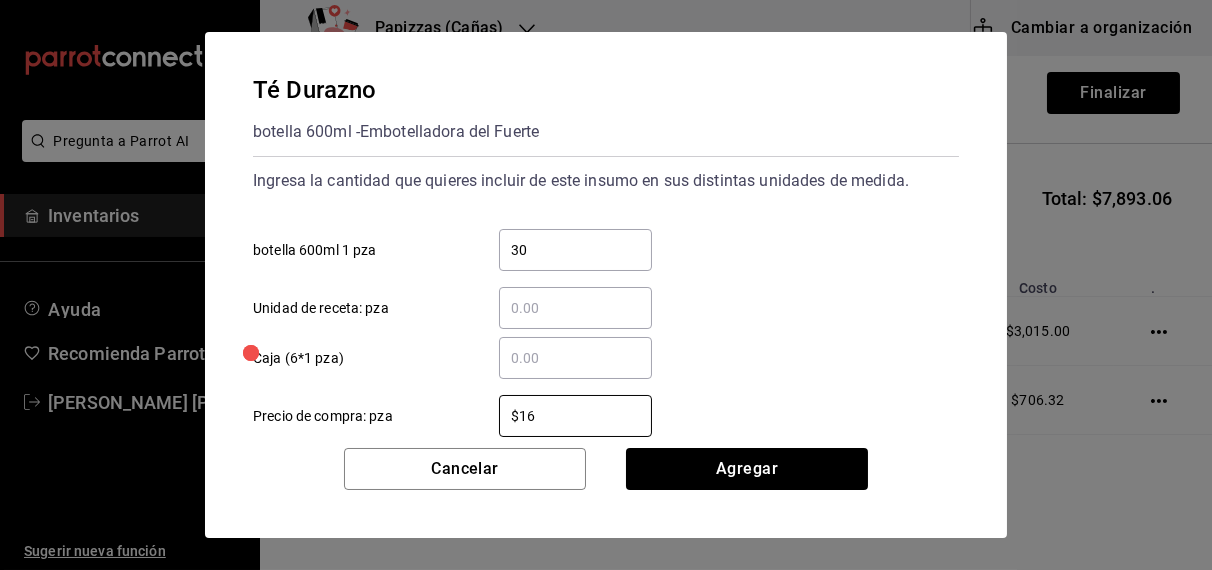 type on "$16.75" 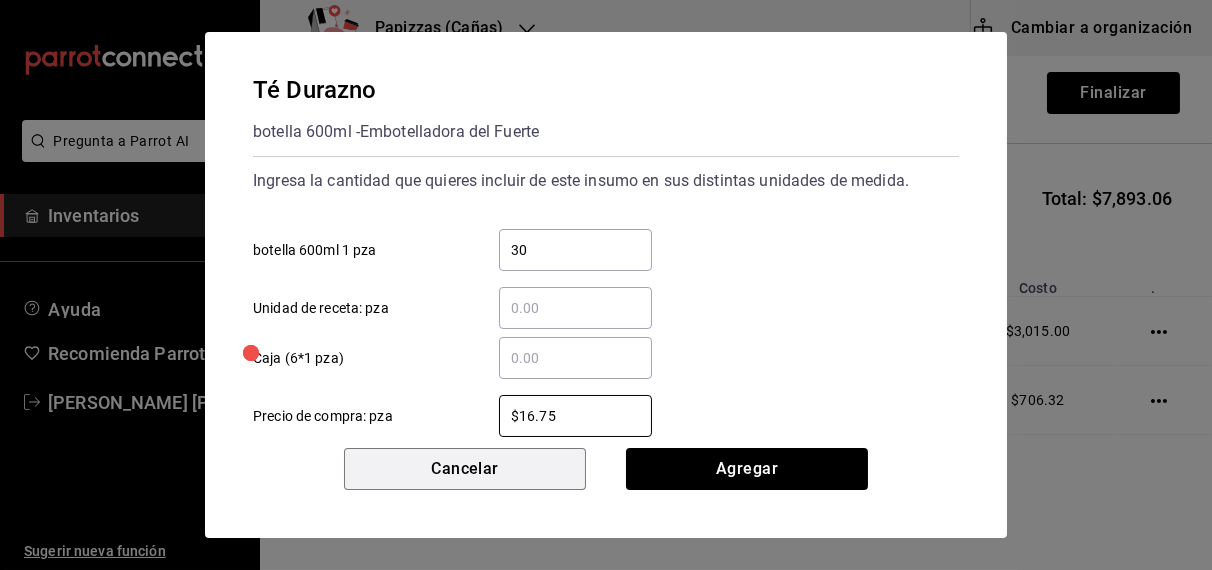 type 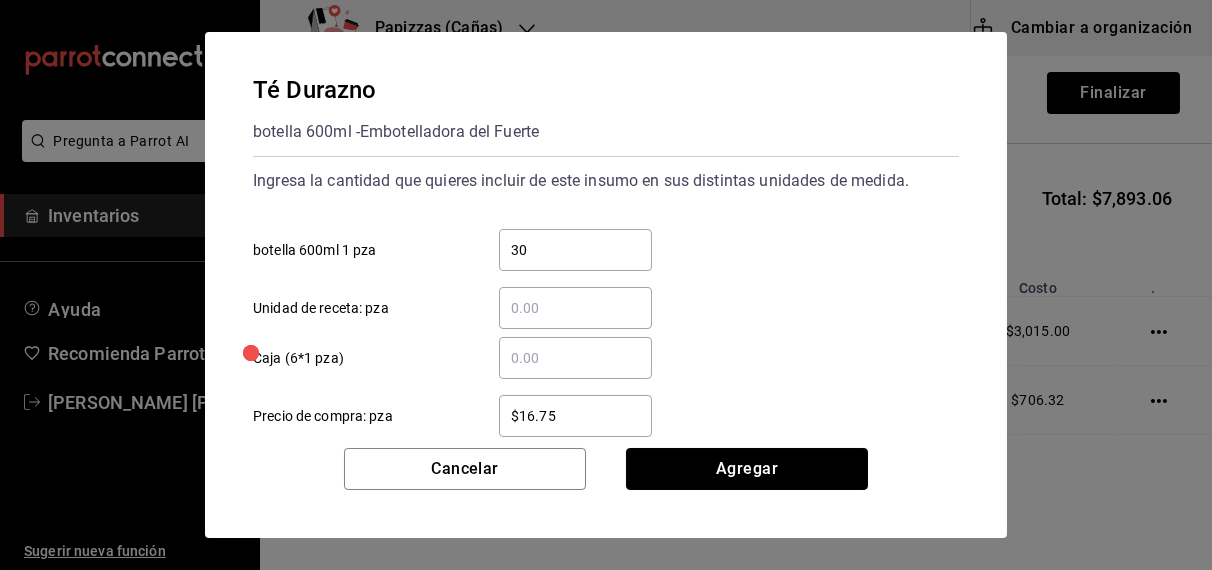 type 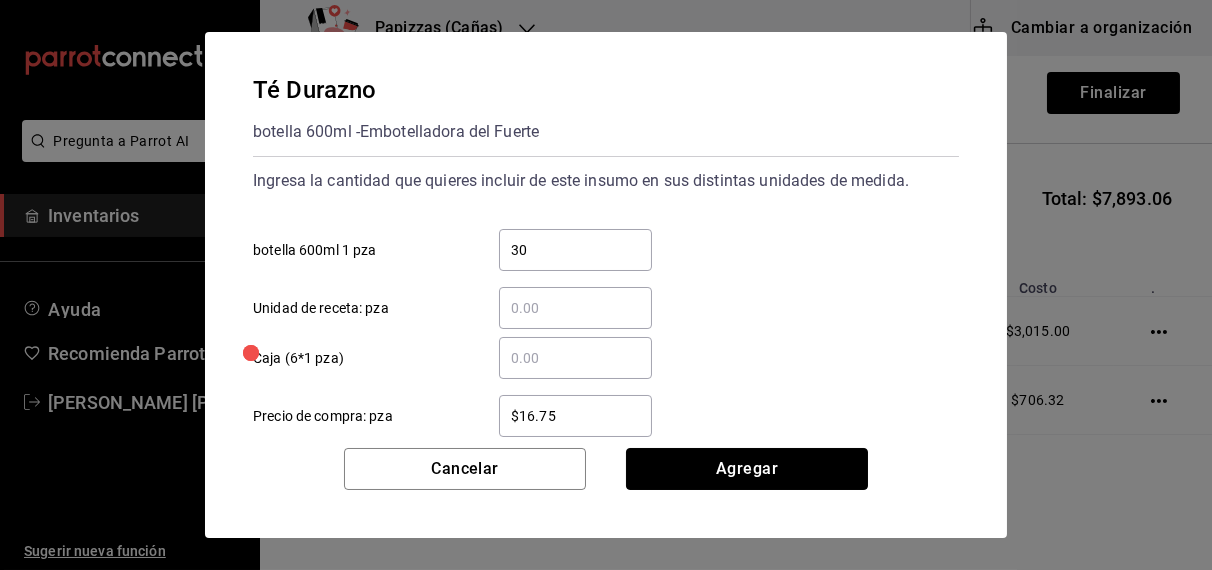 click on "Agregar" at bounding box center (747, 469) 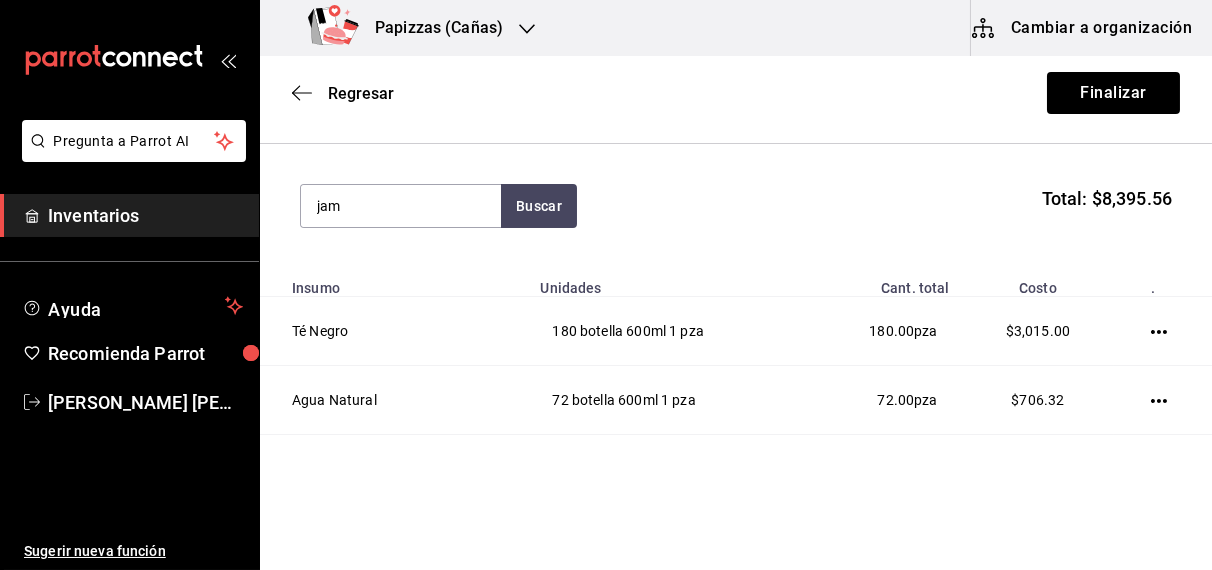 type on "jam" 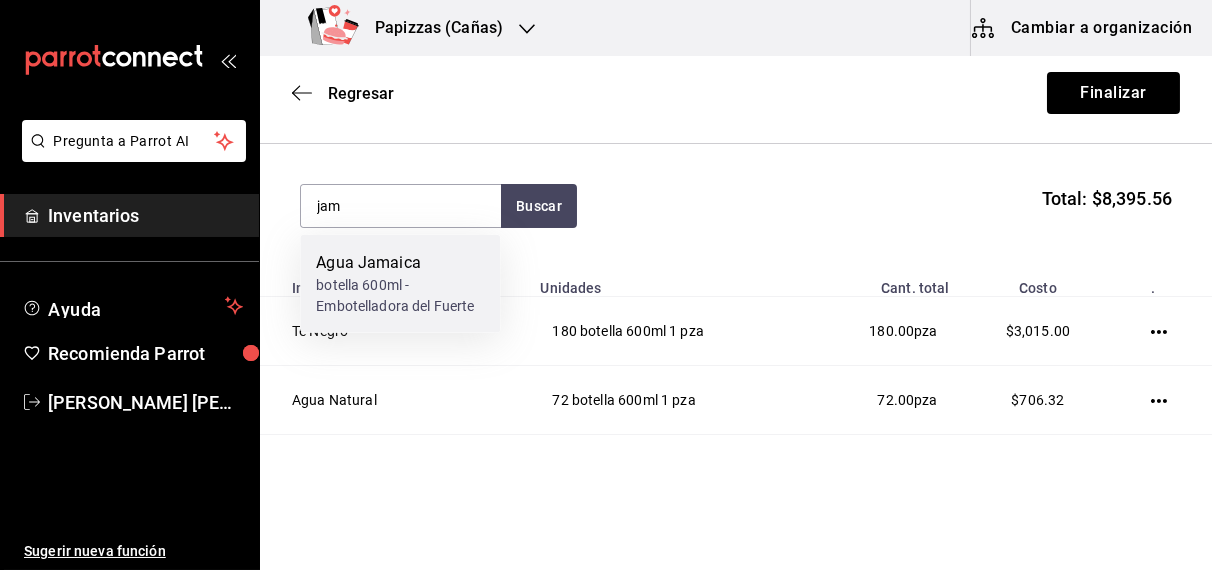 click on "botella 600ml - Embotelladora del Fuerte" at bounding box center [400, 296] 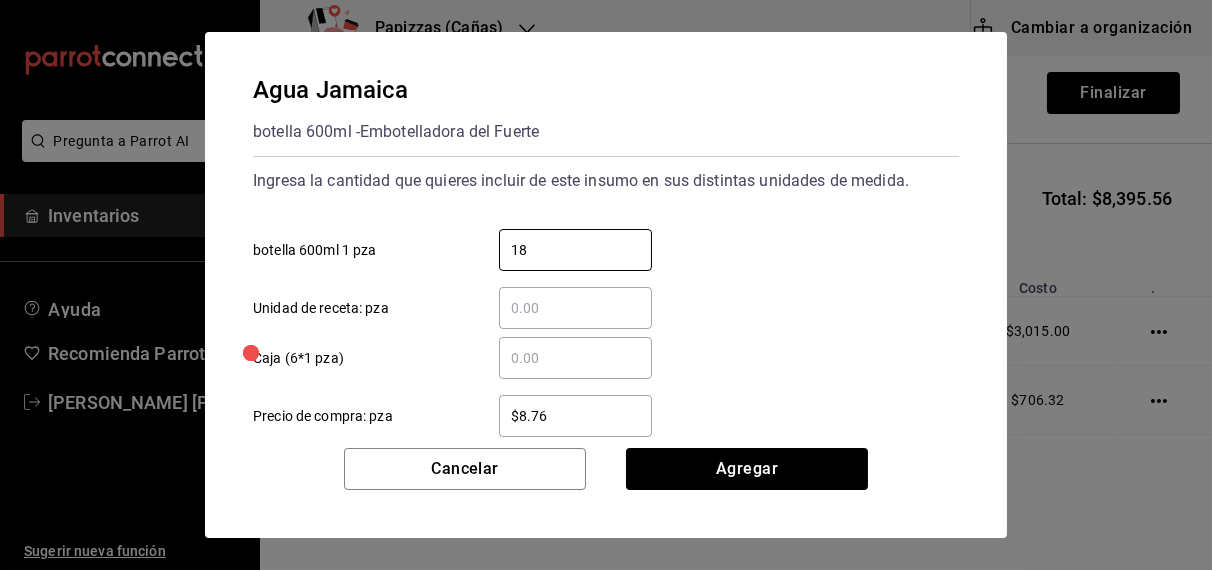 type on "18" 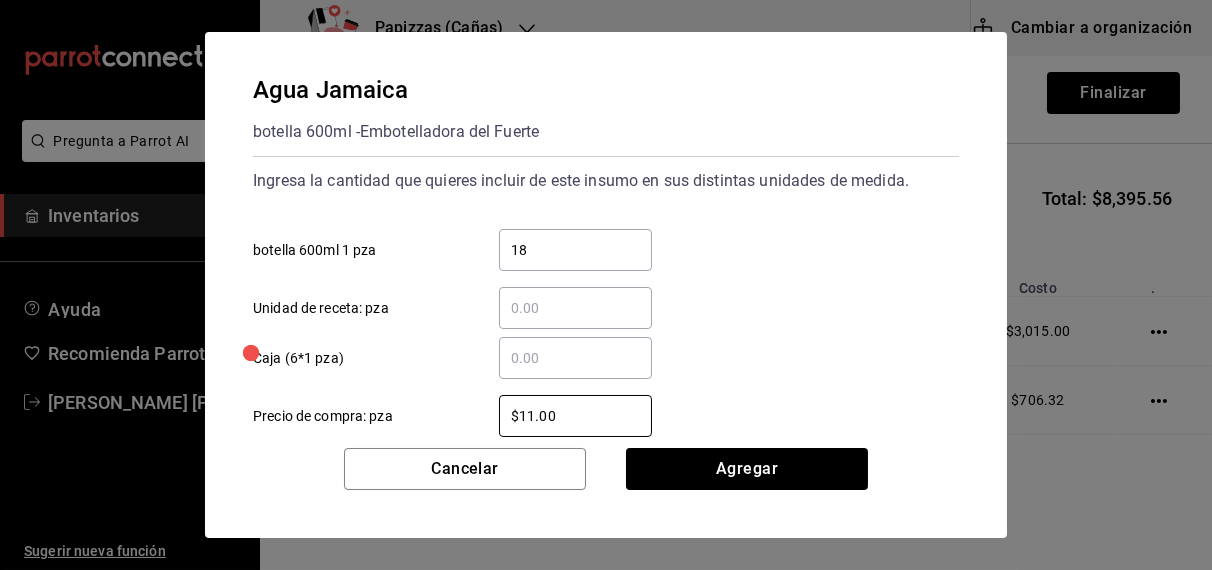 type on "$11.00" 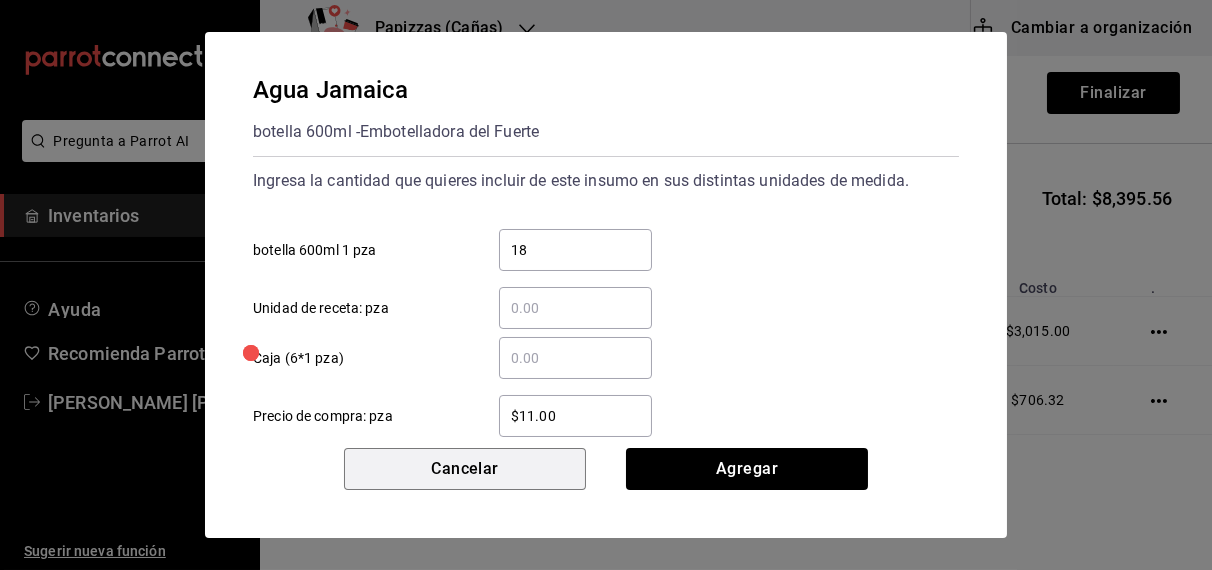 type 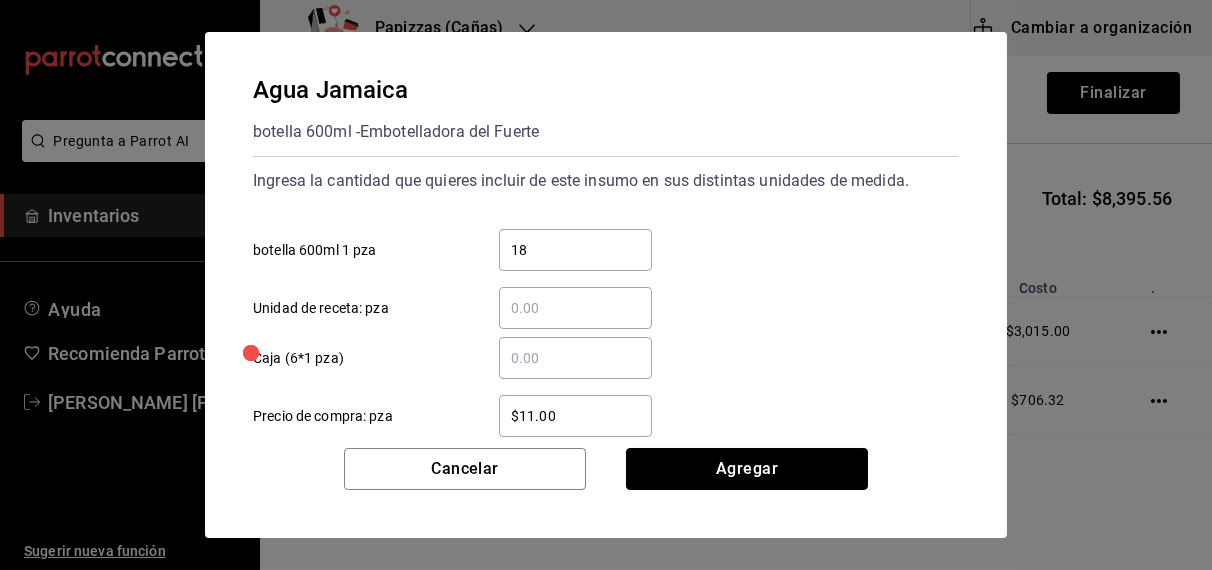 type 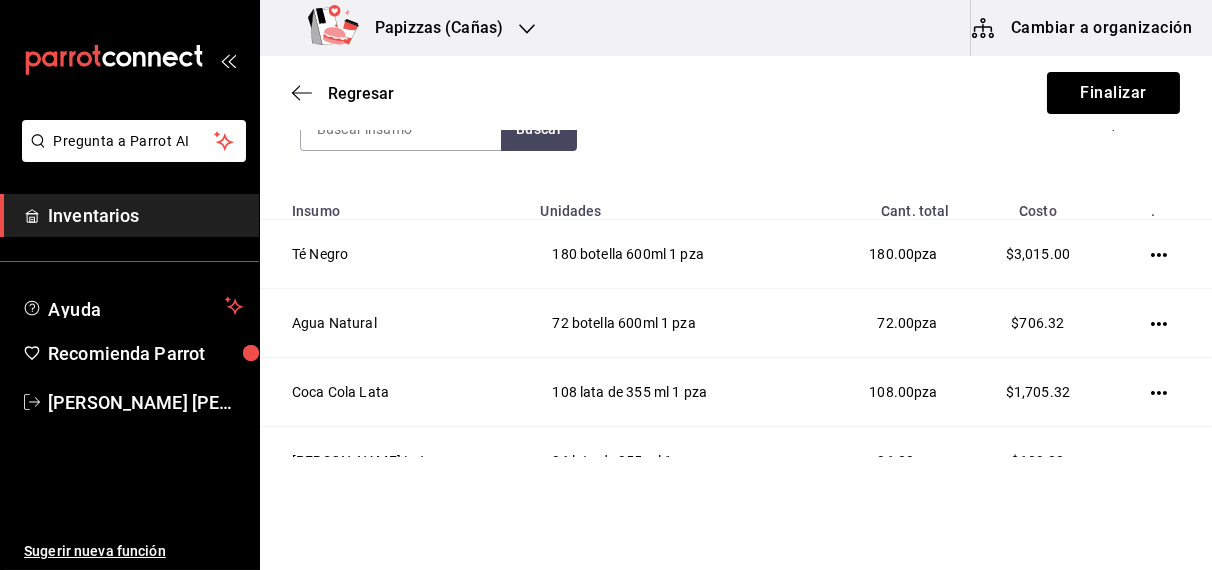 scroll, scrollTop: 268, scrollLeft: 0, axis: vertical 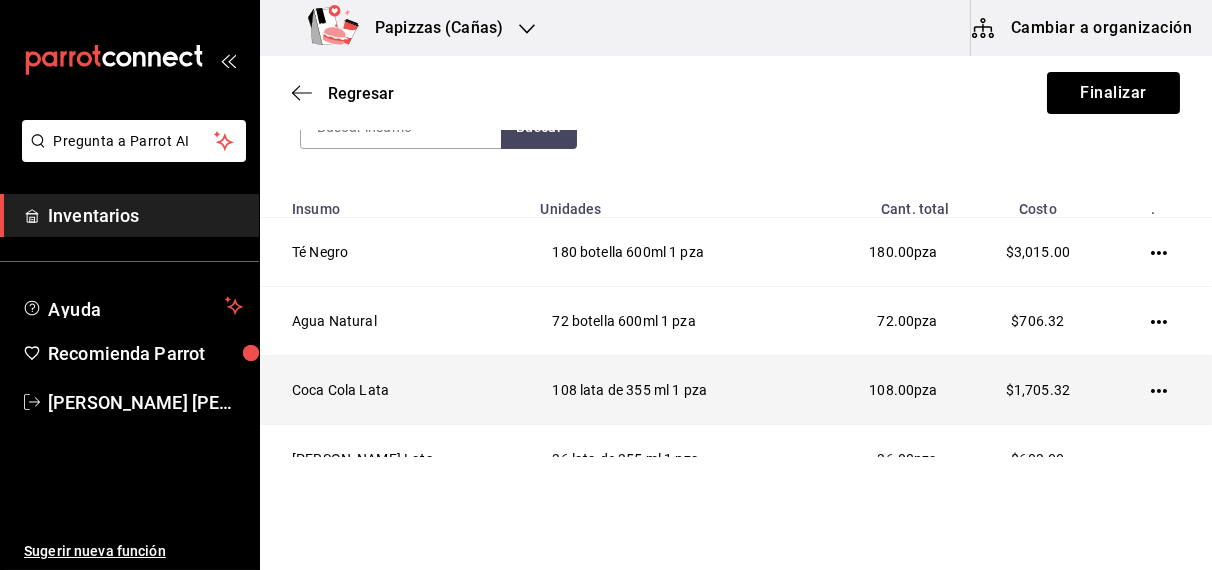 click 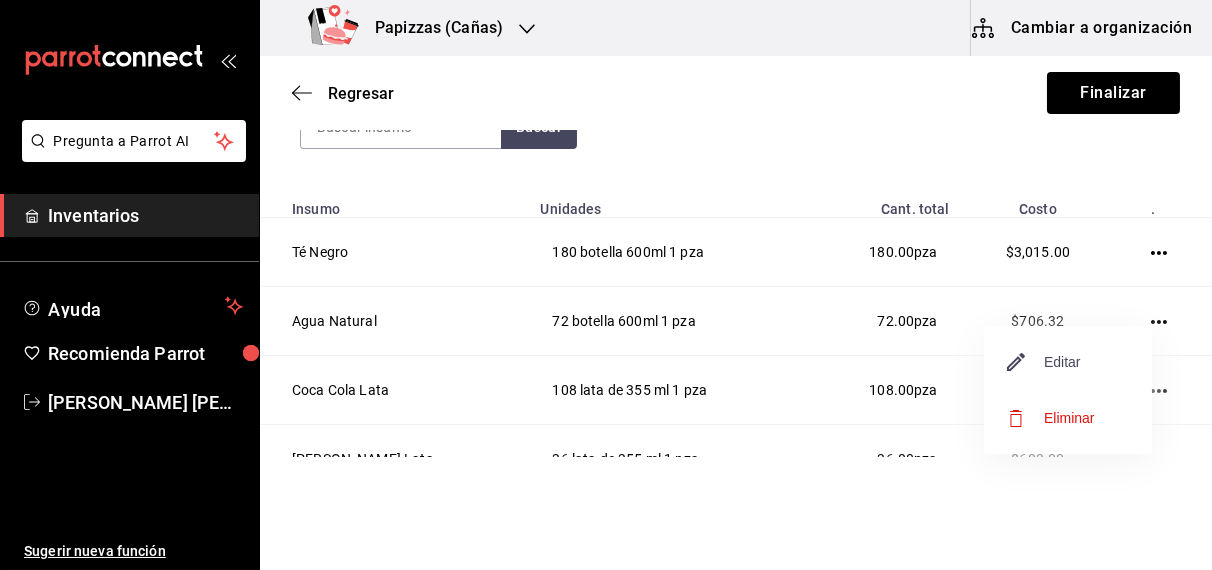 click on "Editar" at bounding box center [1044, 362] 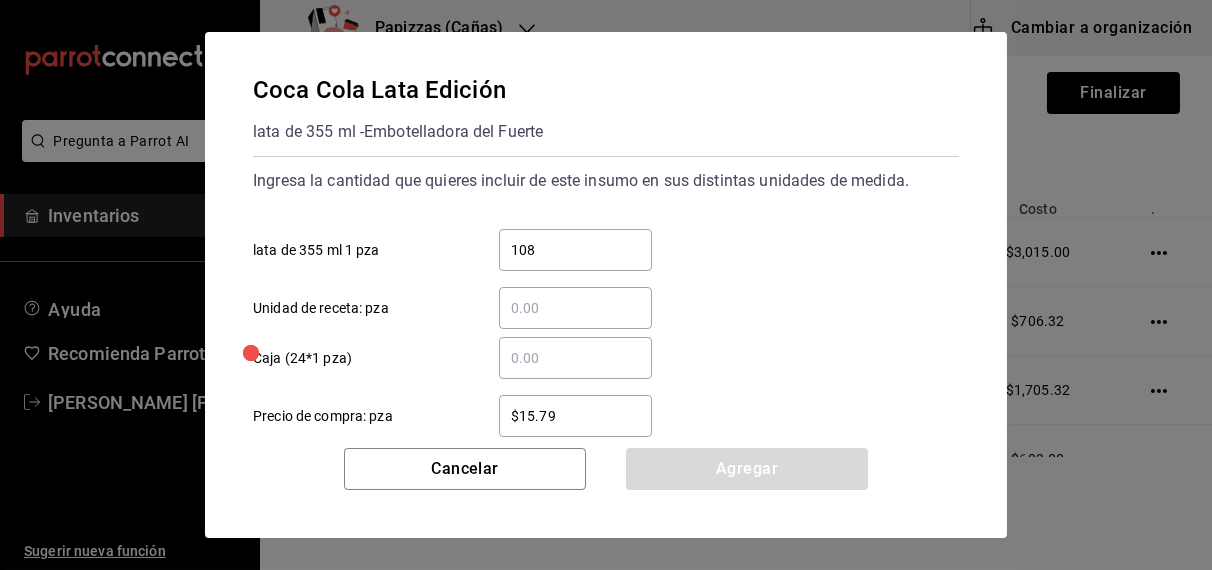 click on "​ Caja (24*1 pza)" at bounding box center (575, 358) 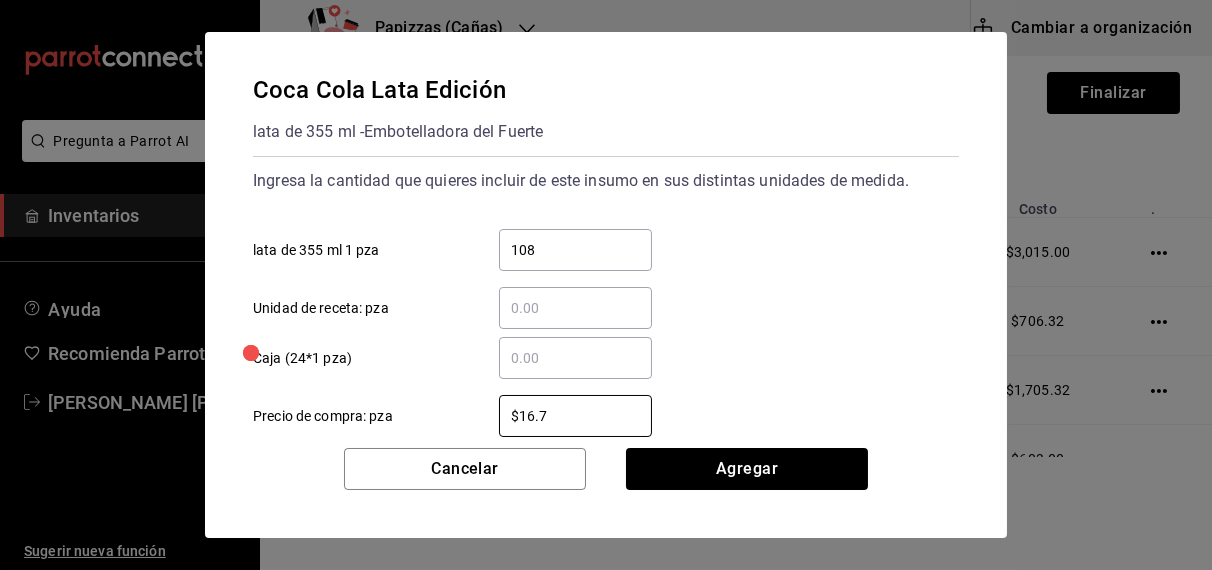 type on "$16.75" 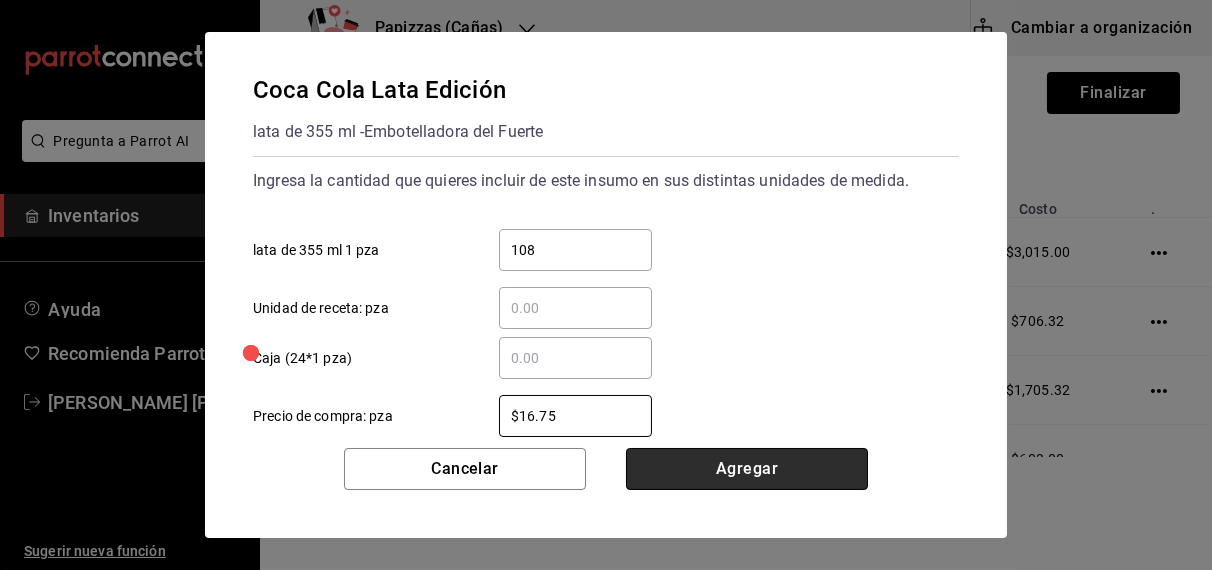 click on "Agregar" at bounding box center (747, 469) 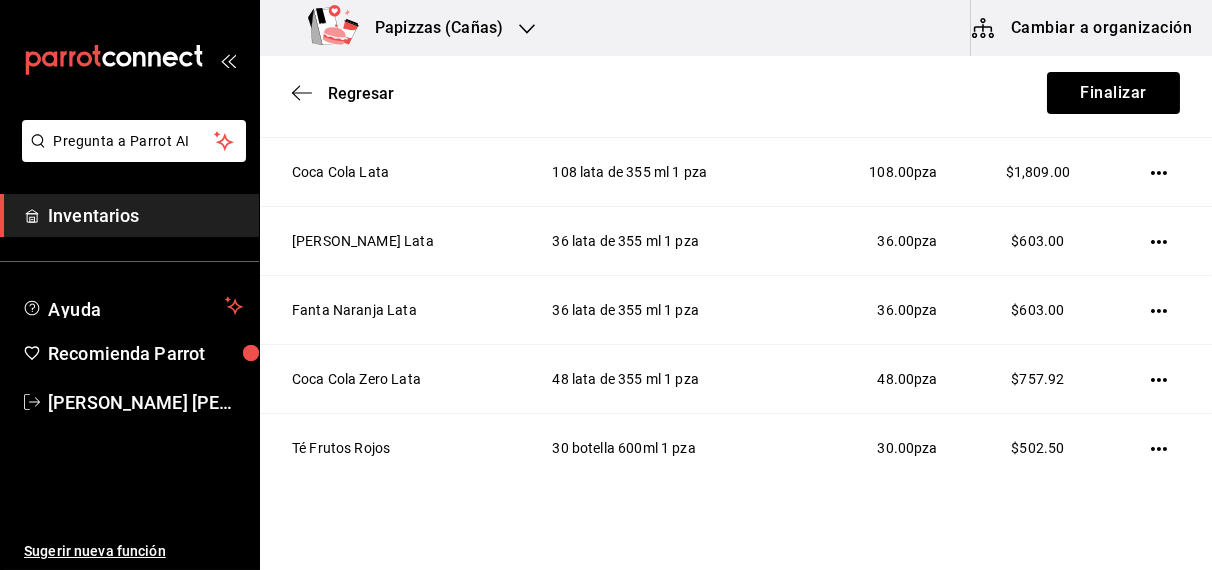 scroll, scrollTop: 490, scrollLeft: 0, axis: vertical 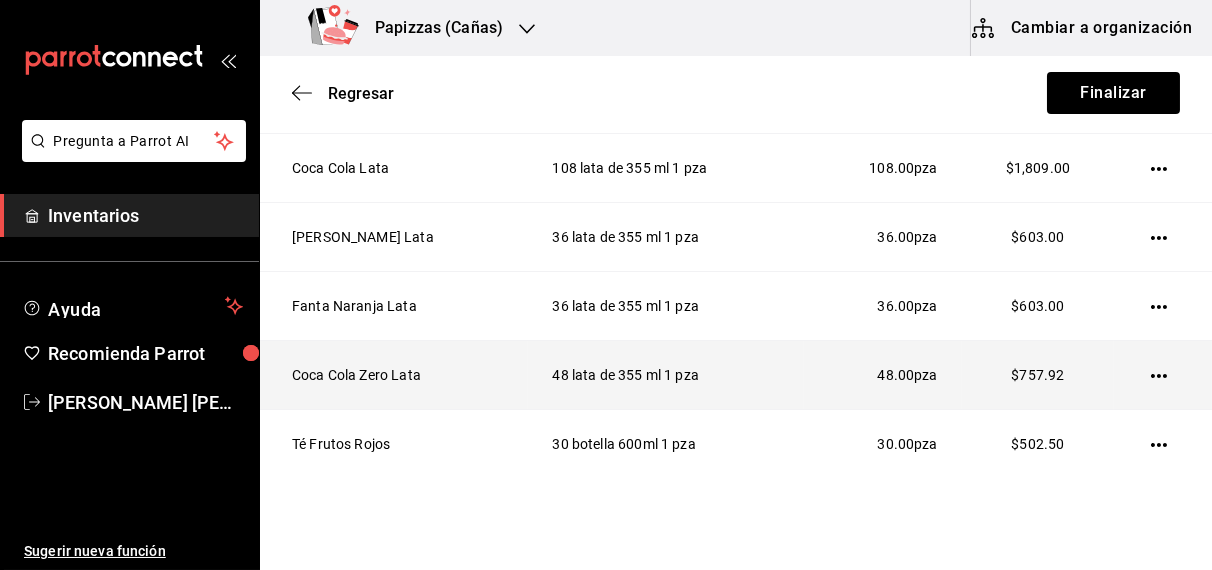 click 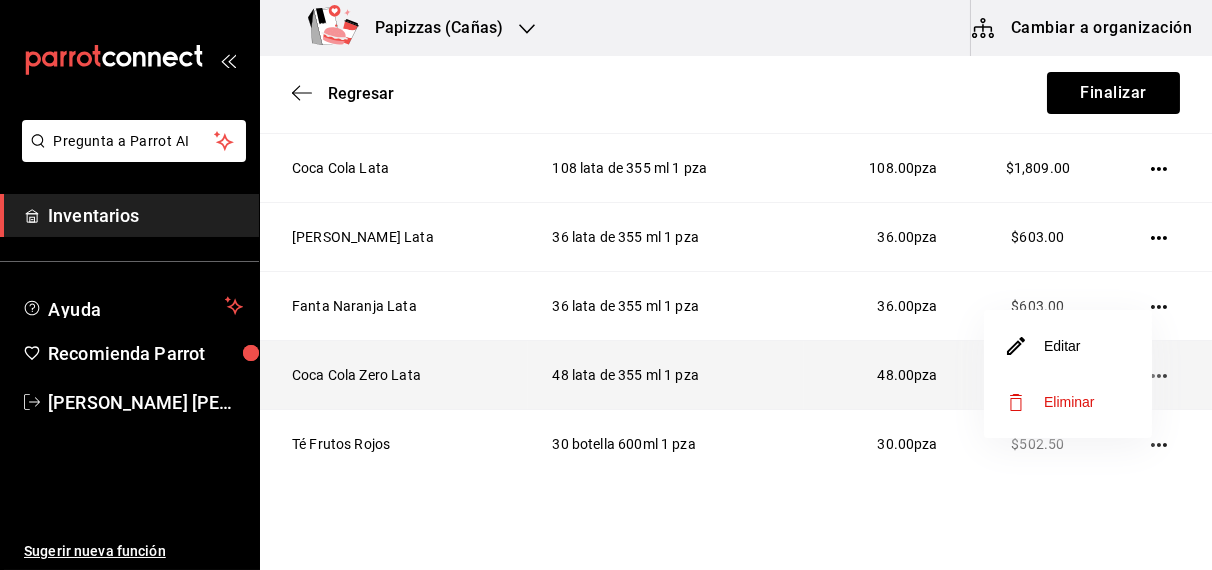 click on "Editar" at bounding box center (1044, 346) 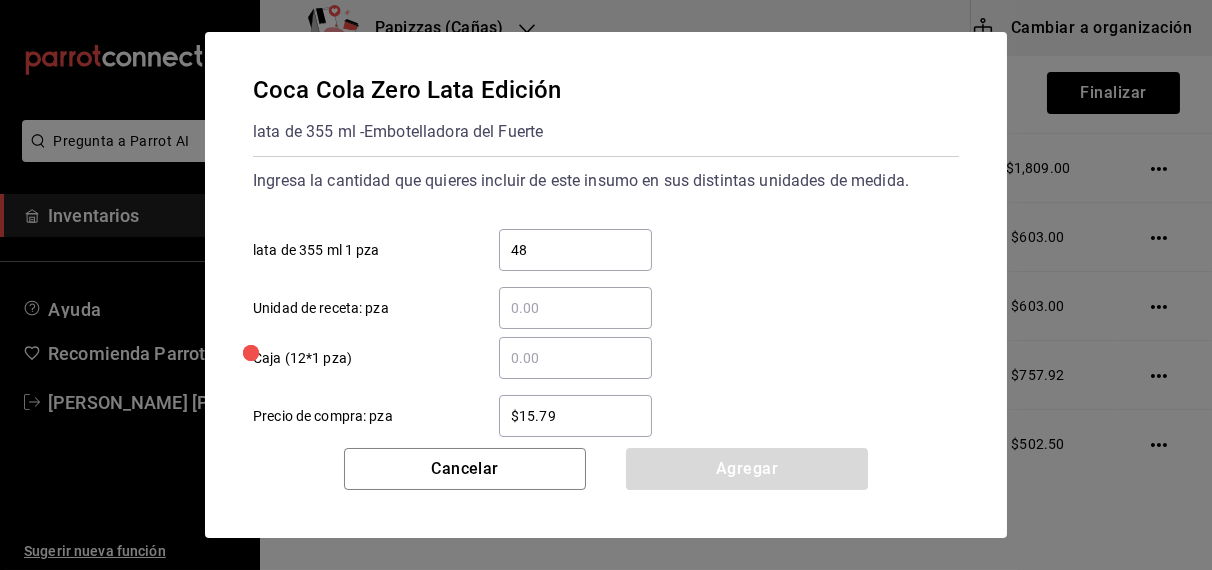 click on "​ Caja (12*1 pza)" at bounding box center (575, 358) 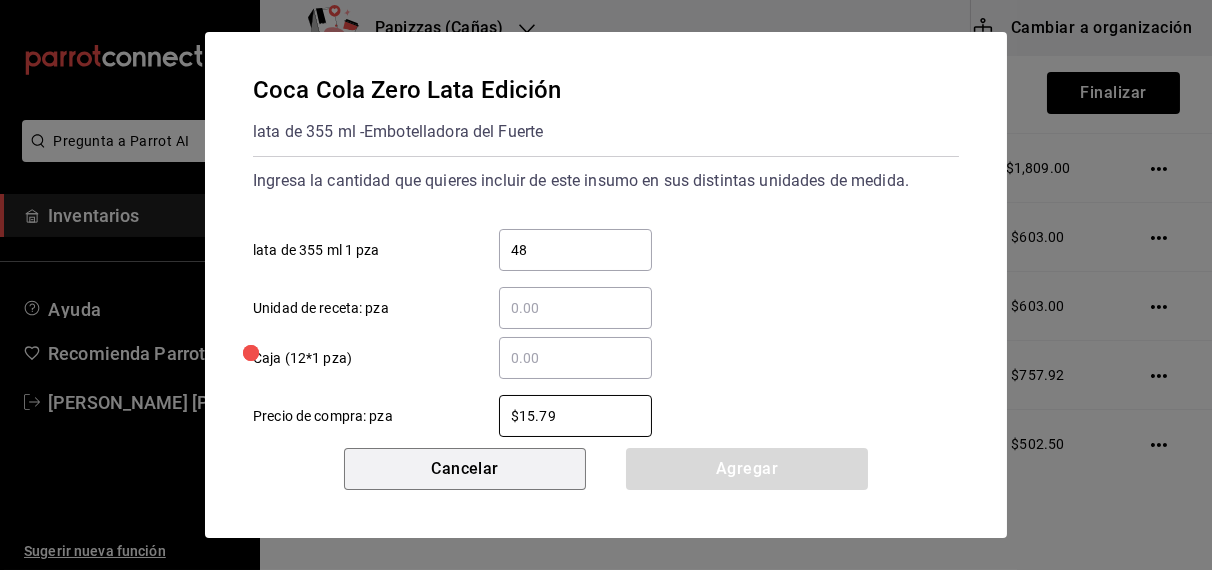 type 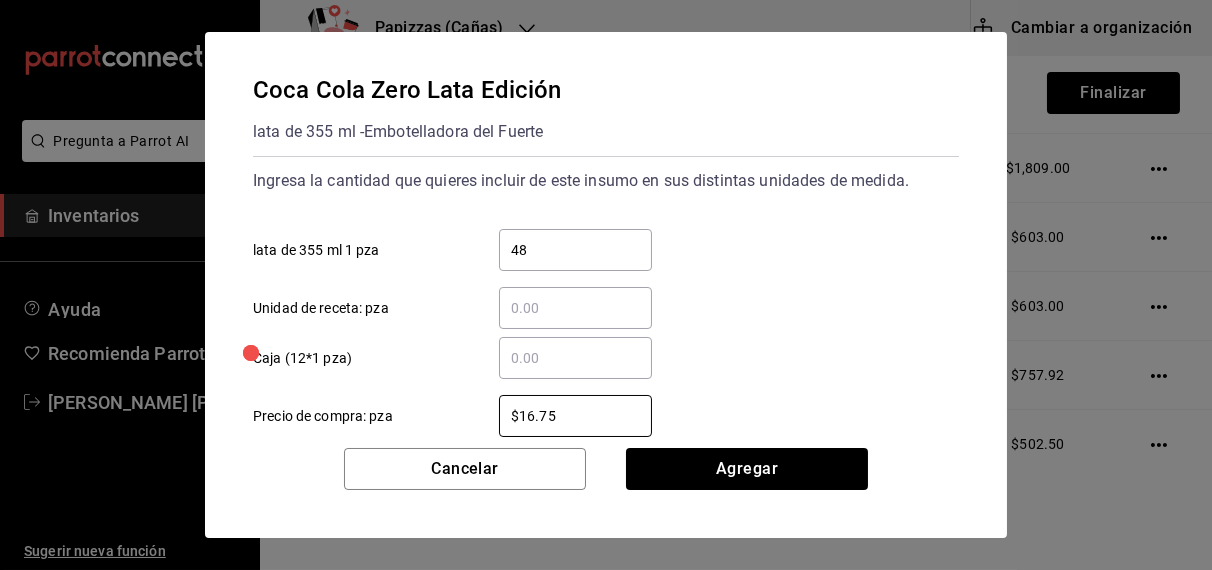 type on "$16.75" 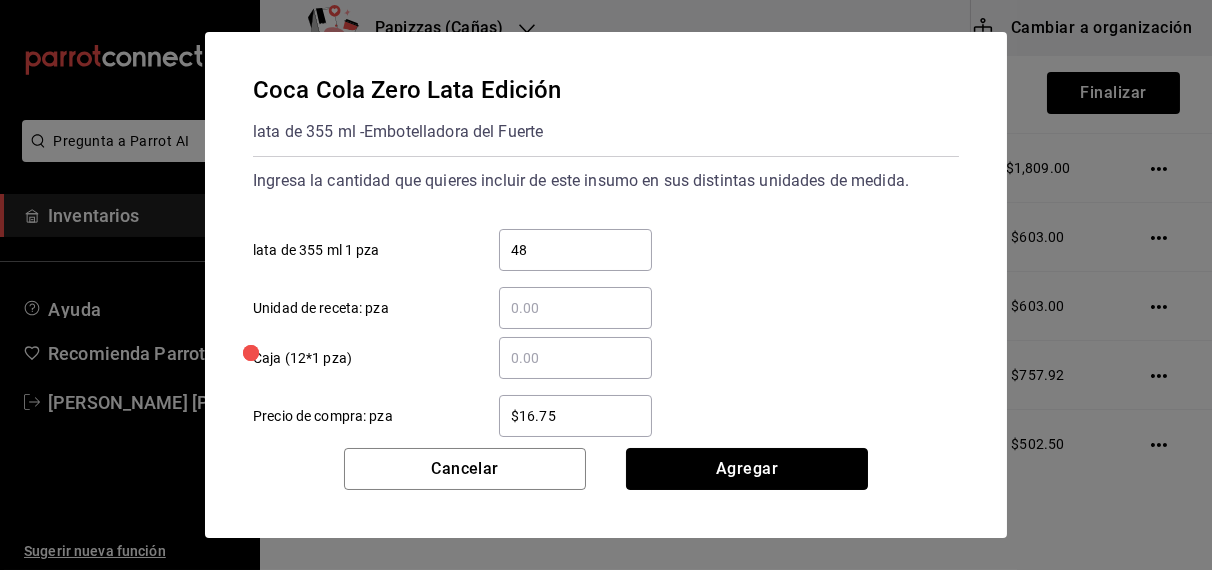 type 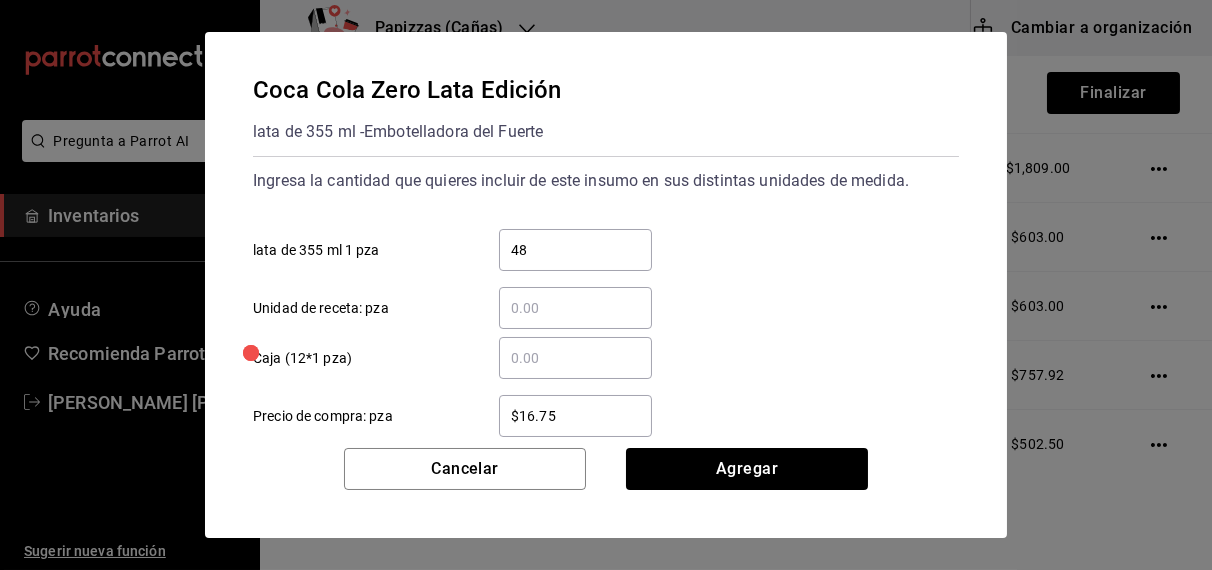 type 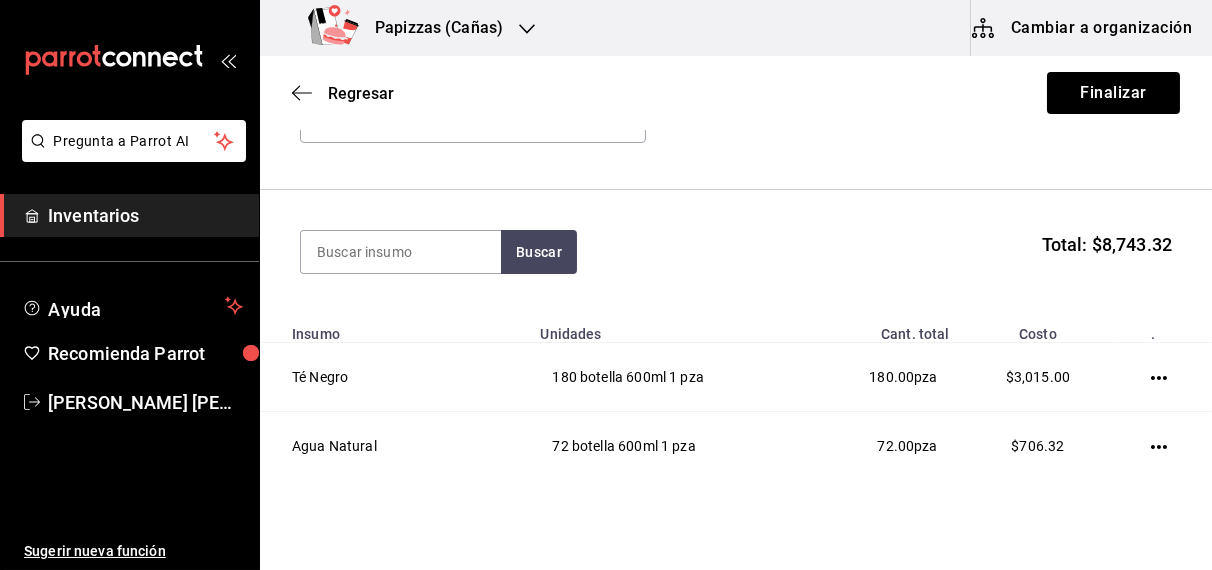 scroll, scrollTop: 227, scrollLeft: 0, axis: vertical 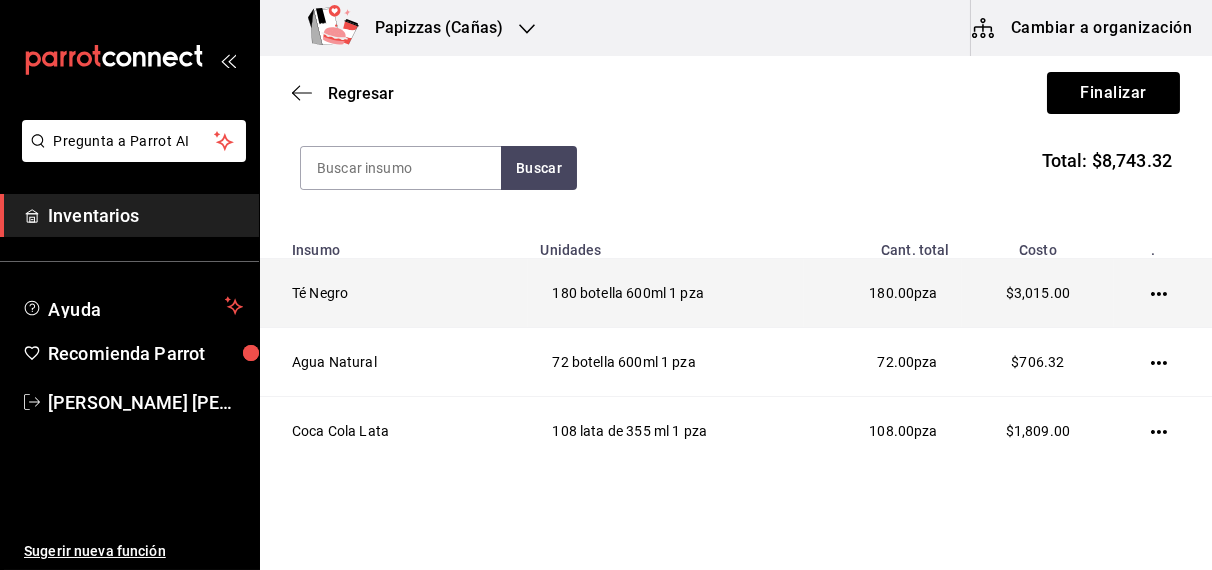 click 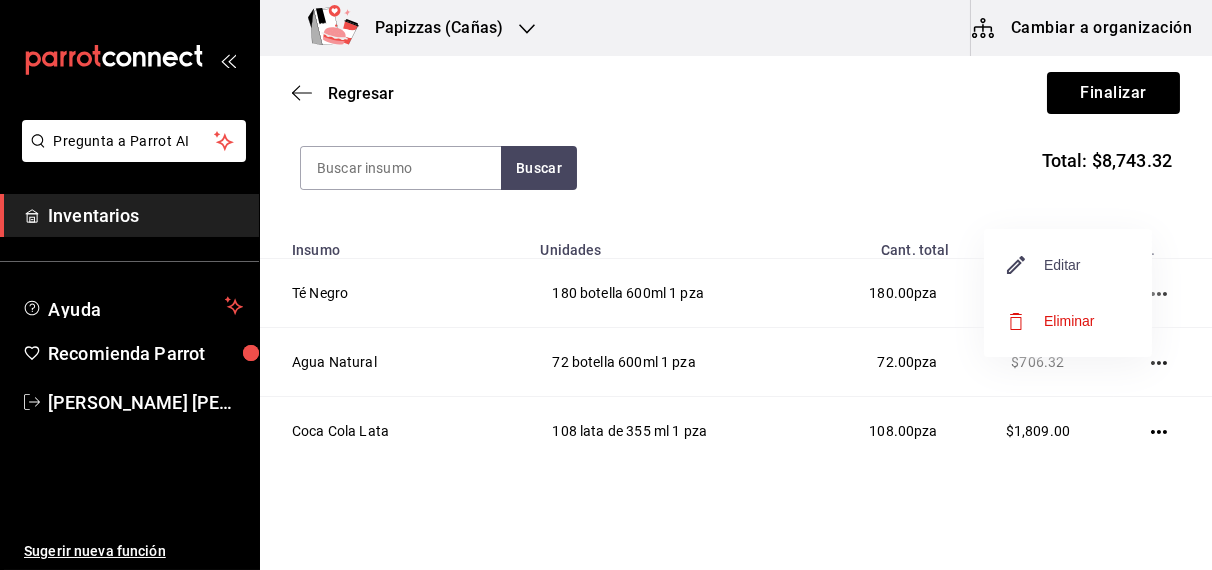 click on "Editar" at bounding box center (1044, 265) 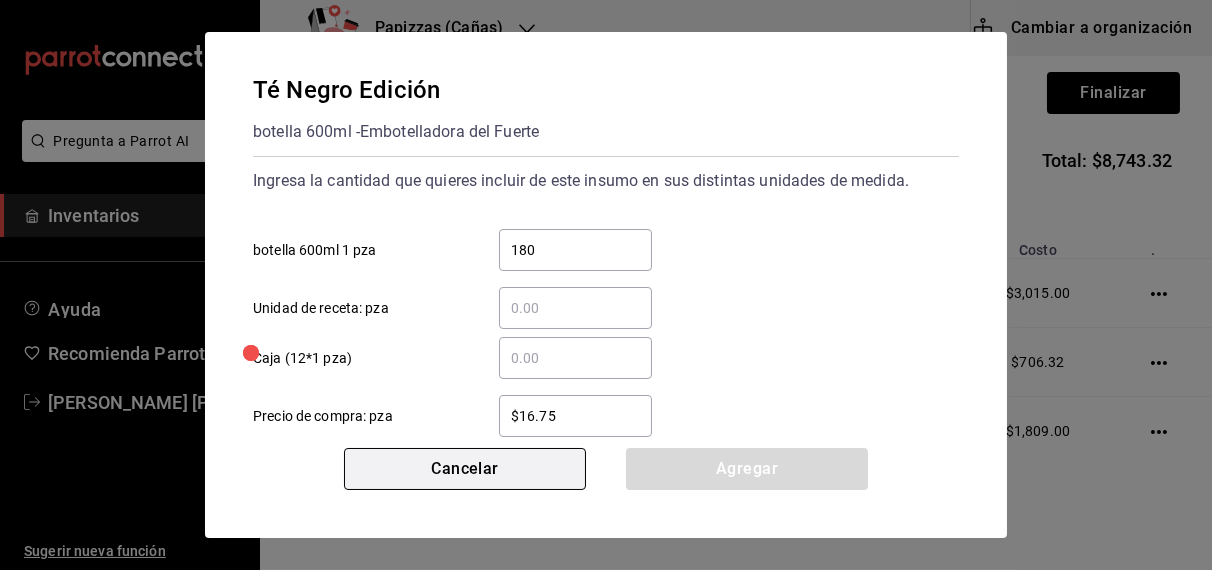 click on "Cancelar" at bounding box center [465, 469] 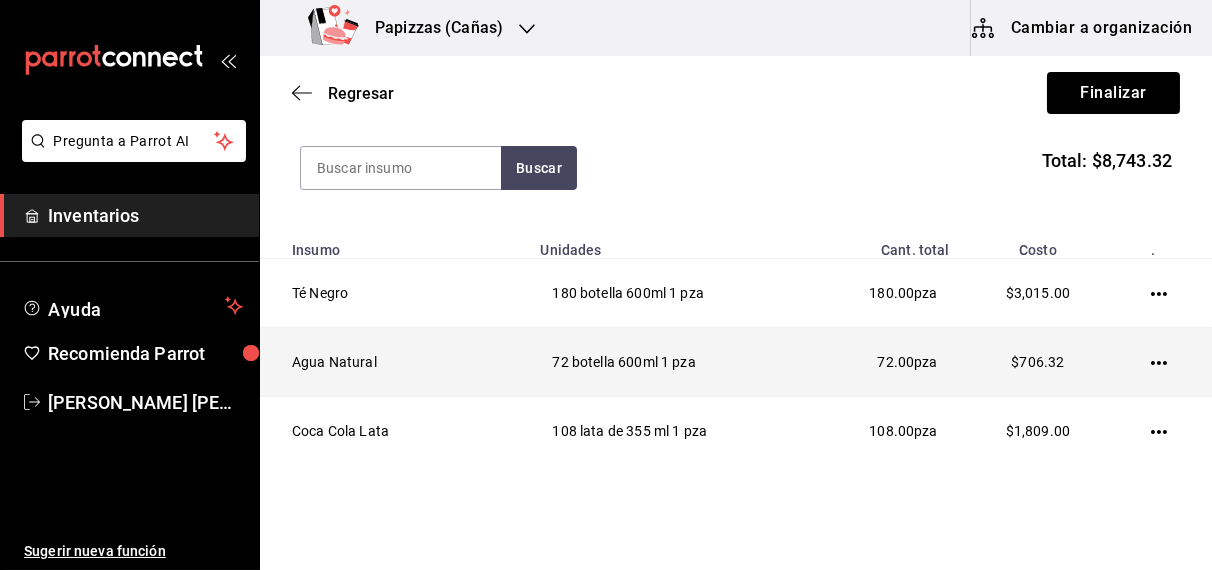 click 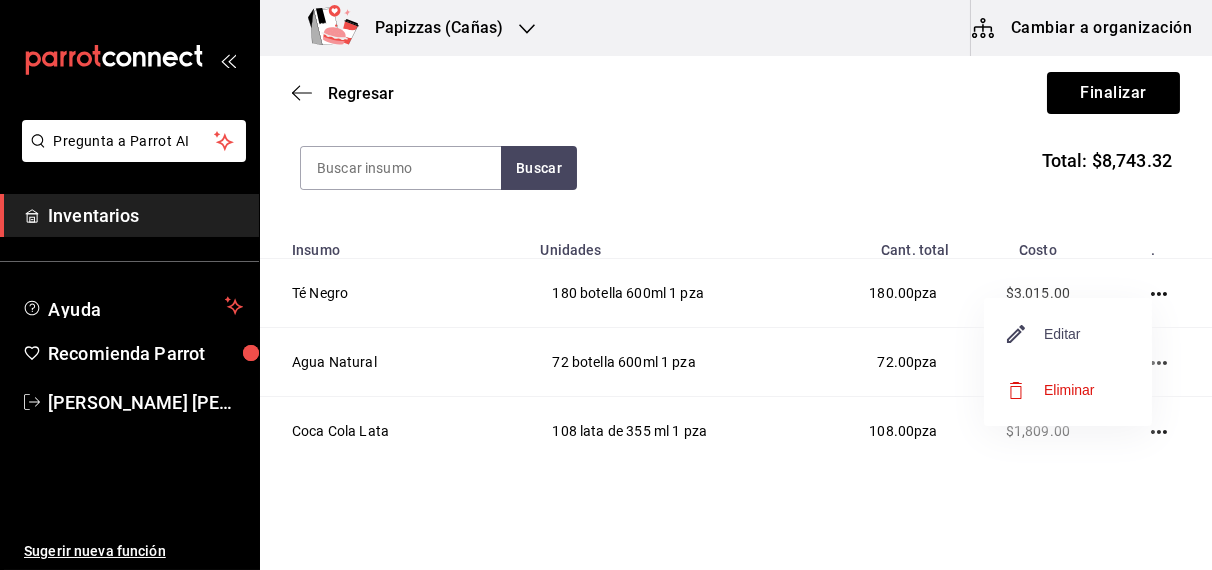 click on "Editar" at bounding box center [1044, 334] 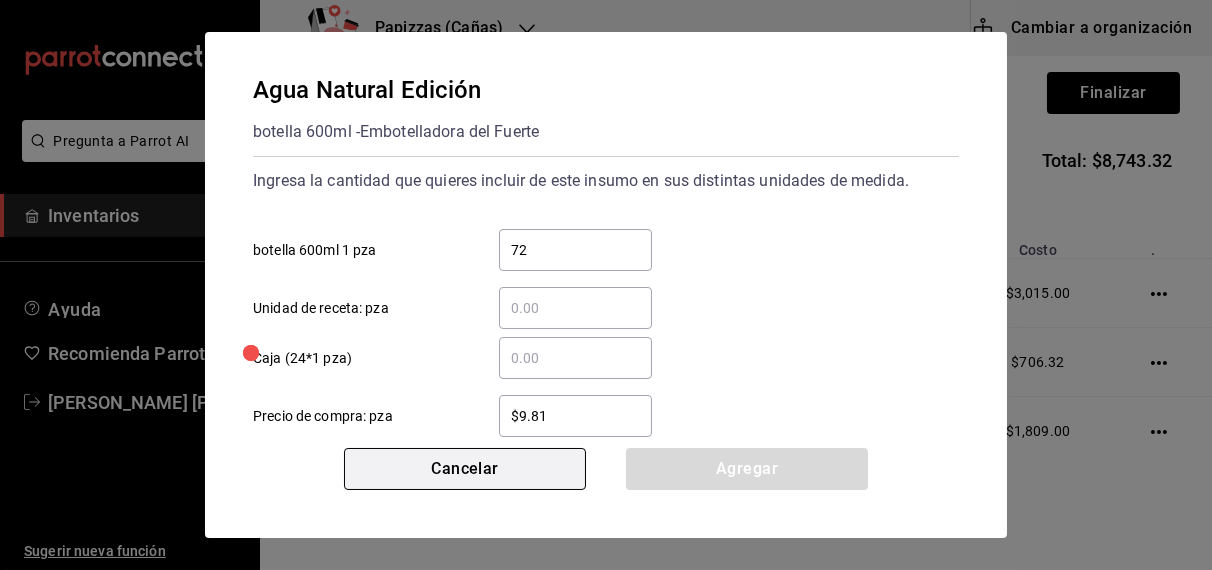 click on "Cancelar" at bounding box center [465, 469] 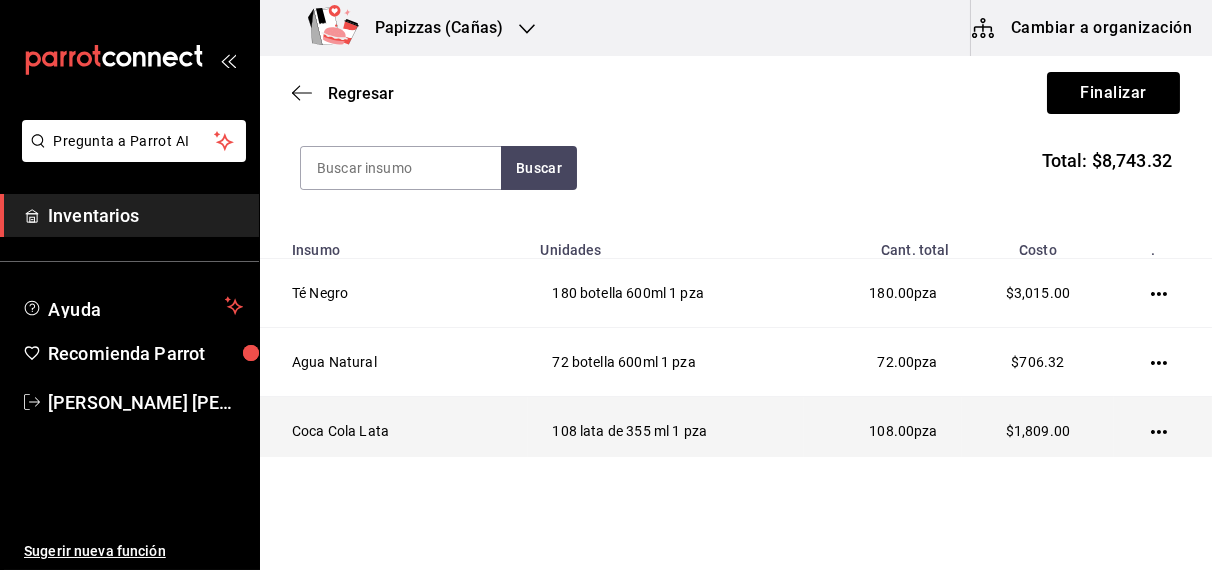 click 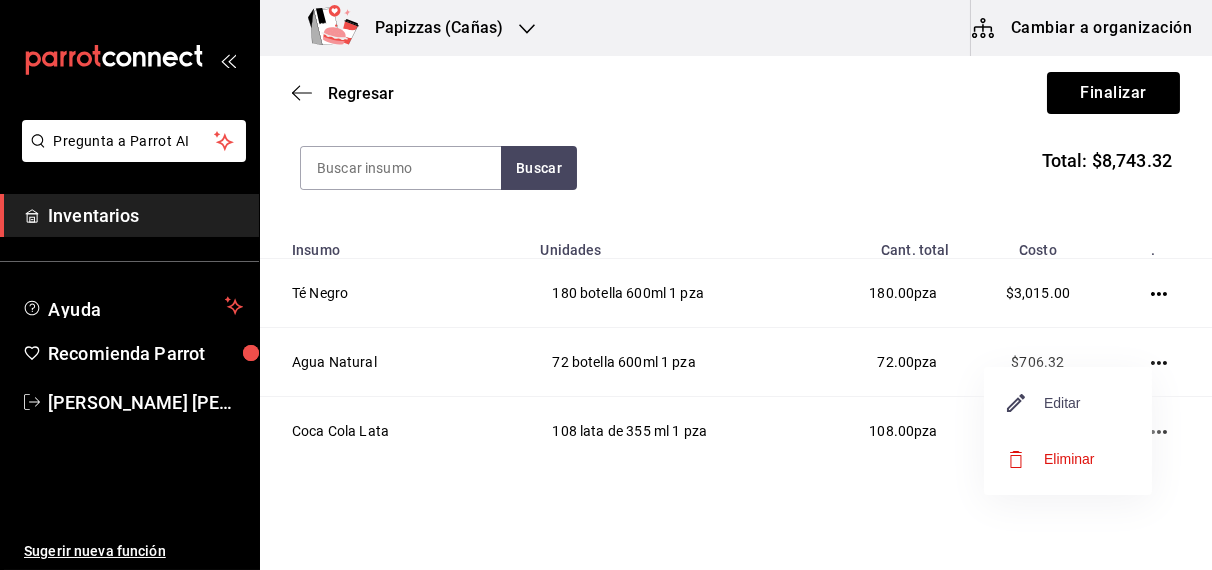 click on "Editar" at bounding box center [1044, 403] 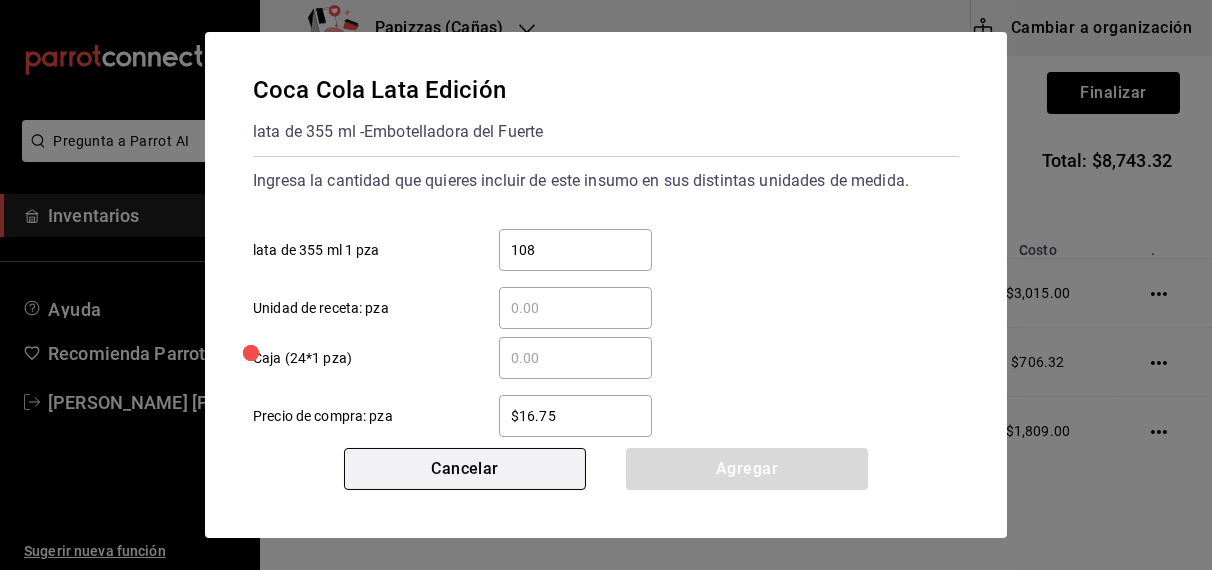 click on "Cancelar" at bounding box center [465, 469] 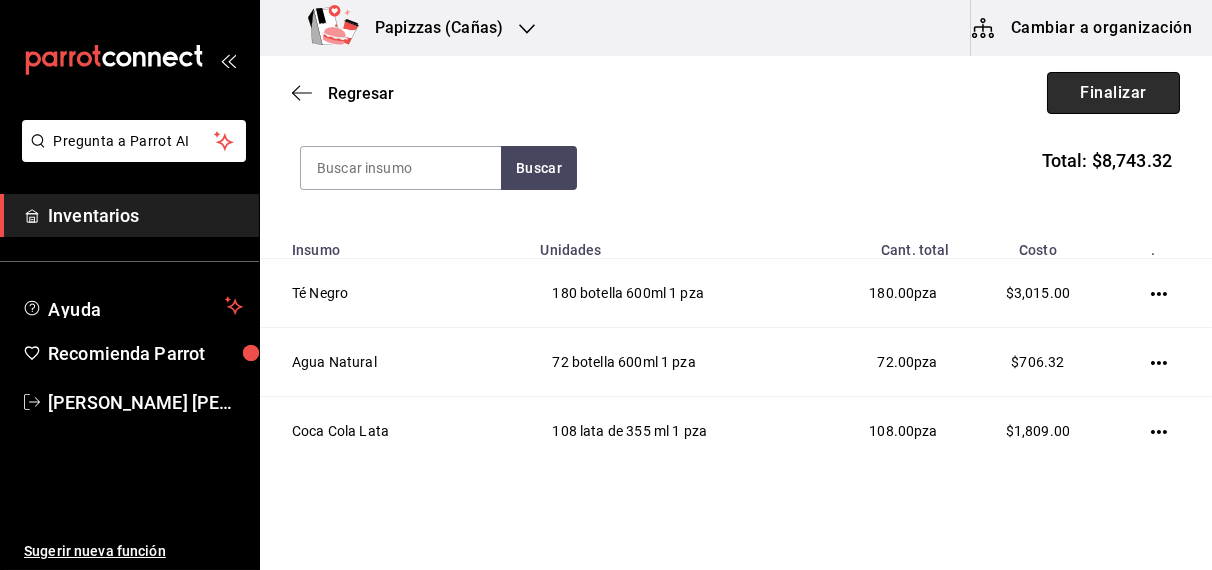 click on "Finalizar" at bounding box center [1113, 93] 